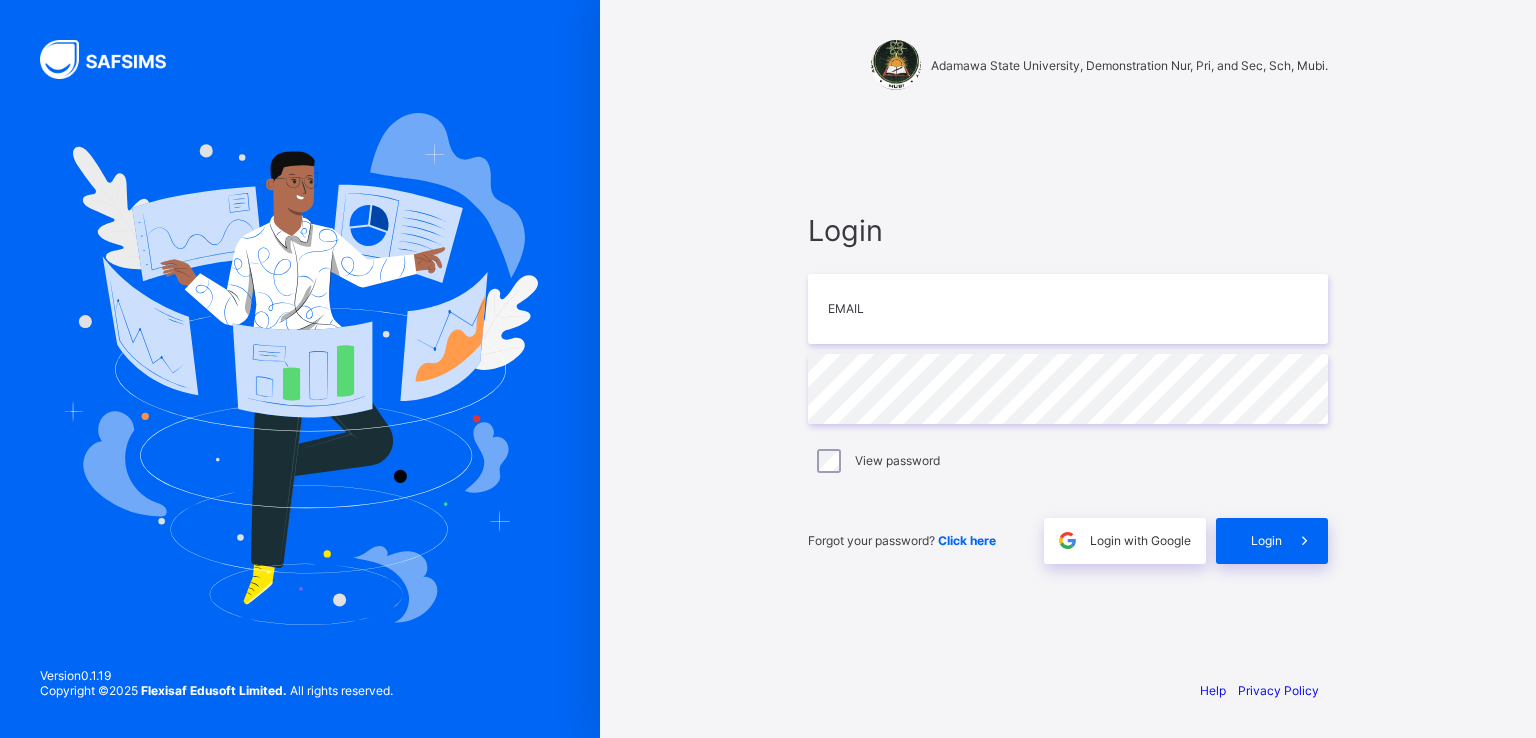 scroll, scrollTop: 0, scrollLeft: 0, axis: both 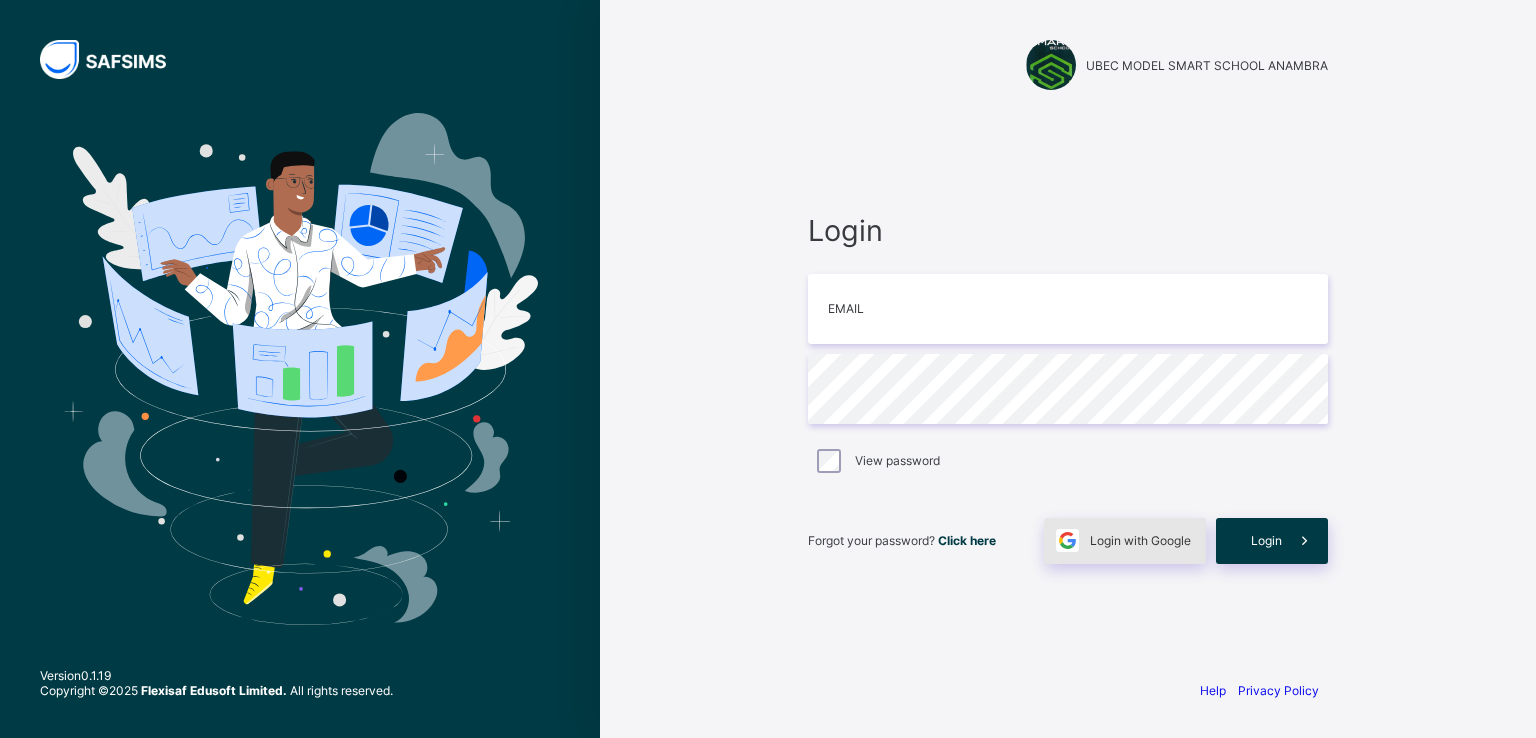 click on "Login with Google" at bounding box center [1125, 541] 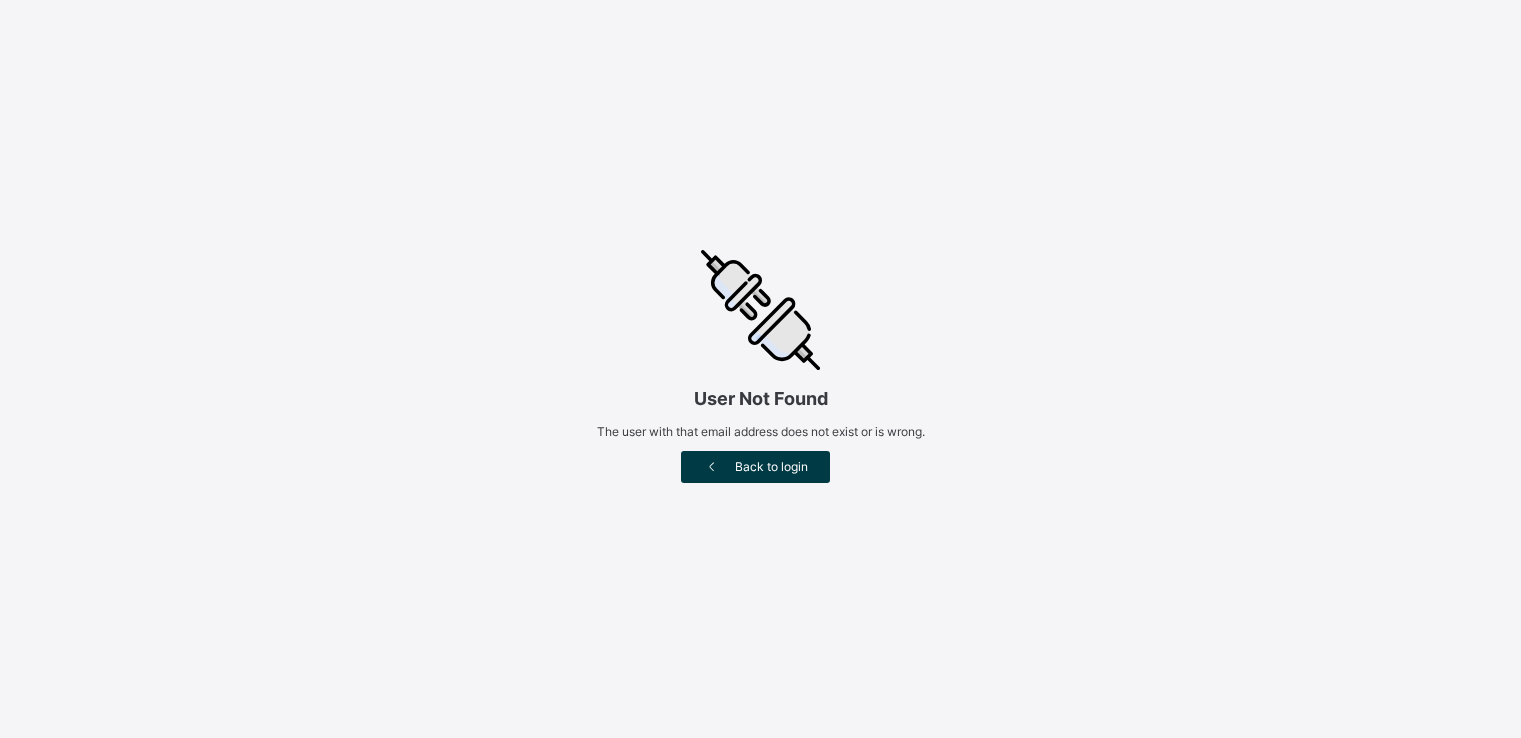scroll, scrollTop: 0, scrollLeft: 0, axis: both 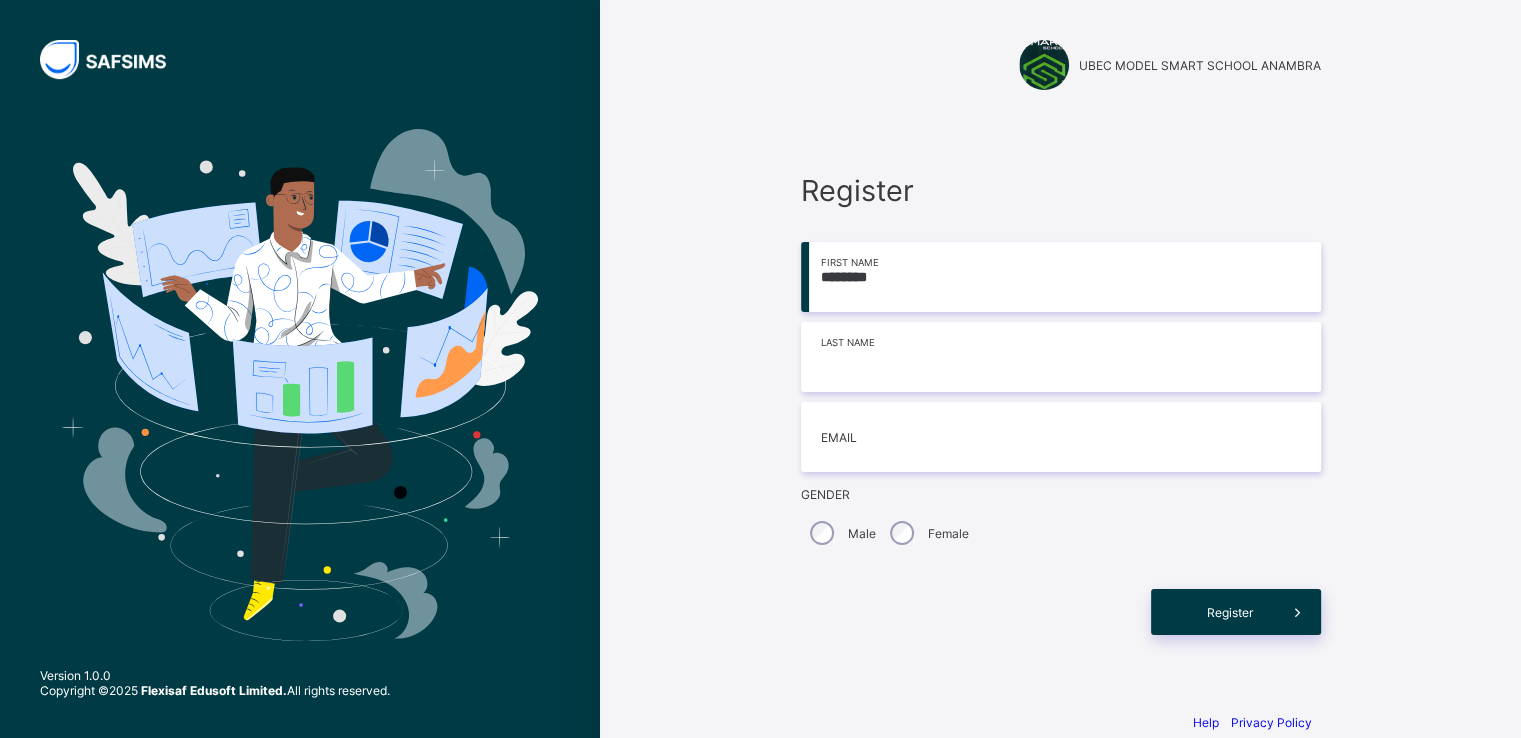 type on "*******" 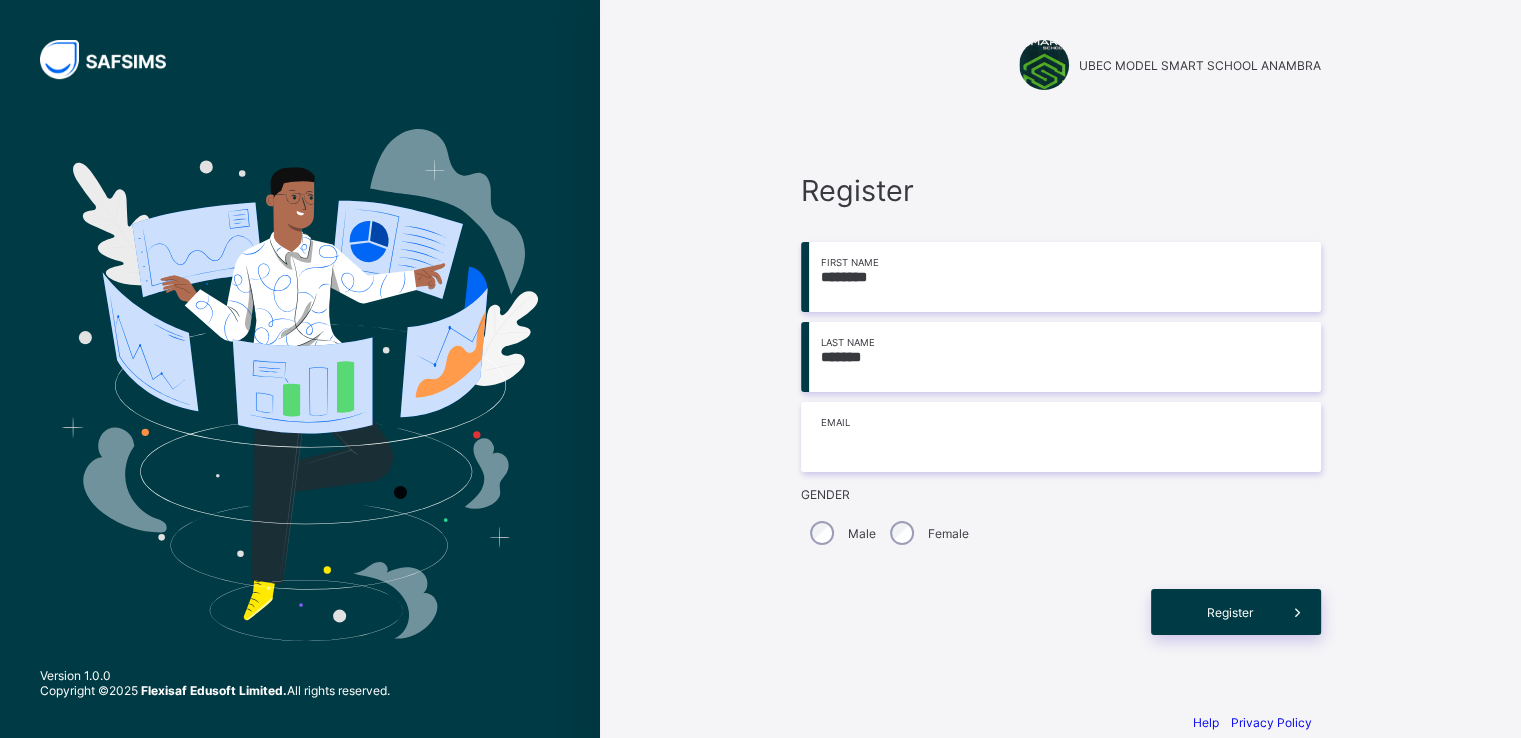 type on "*******" 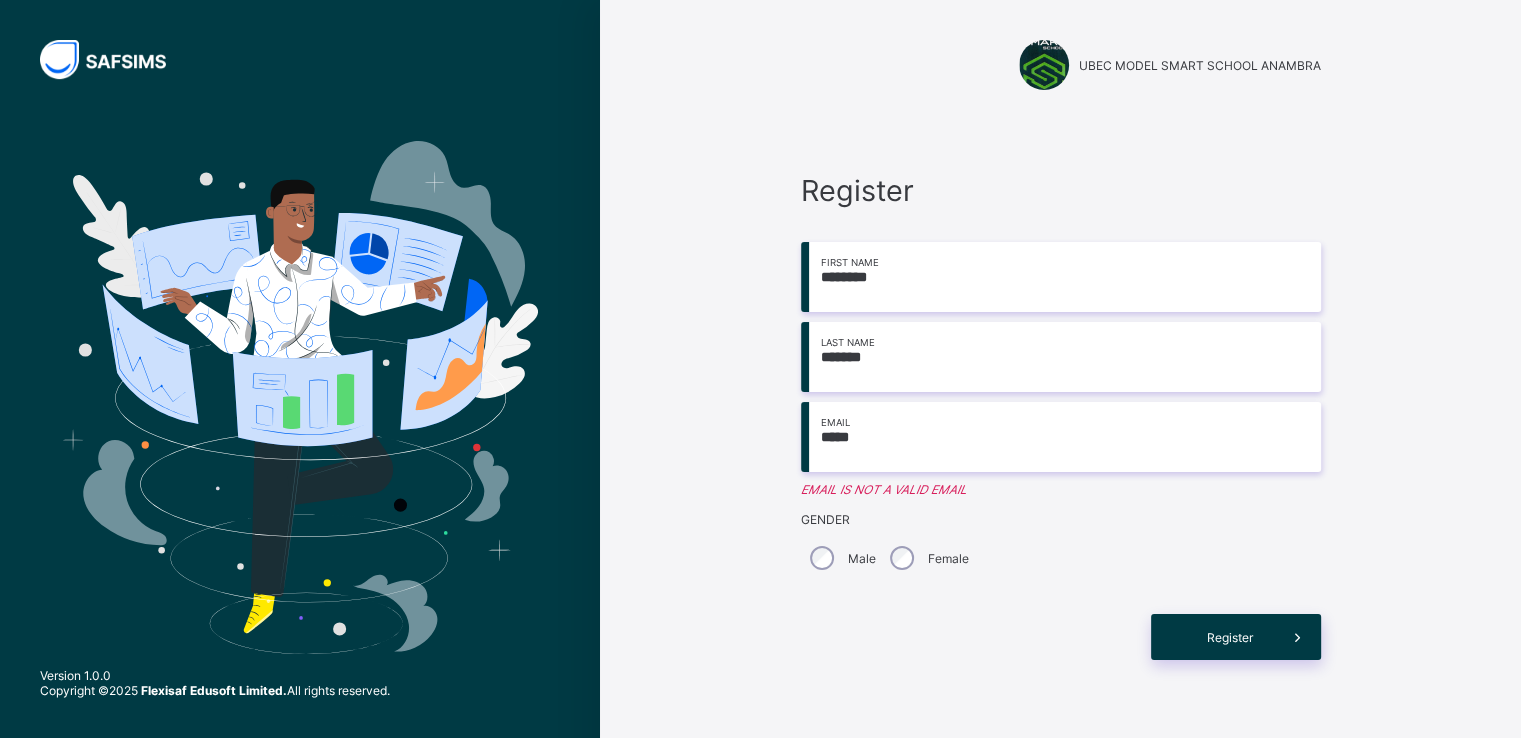 type on "**********" 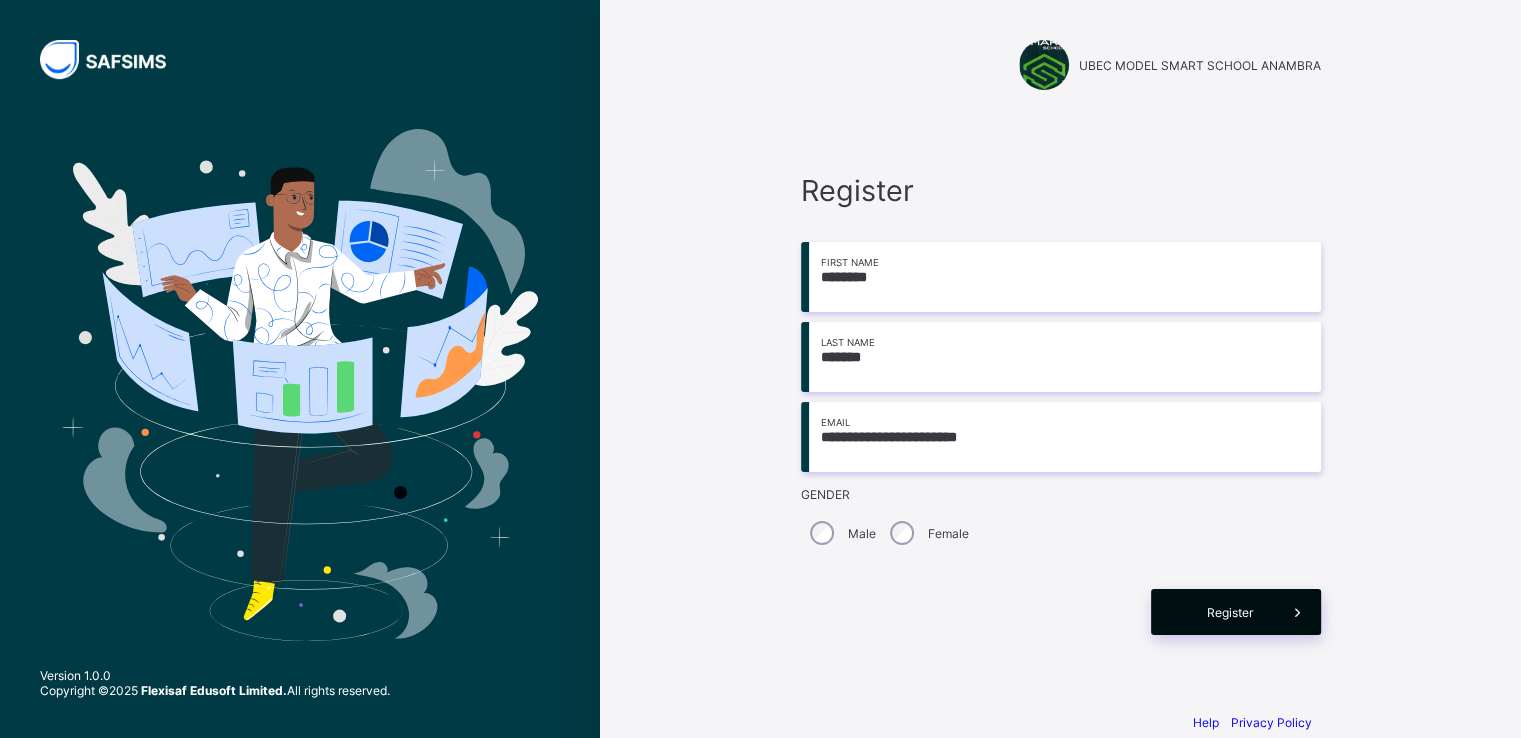 click on "Register" at bounding box center (1230, 612) 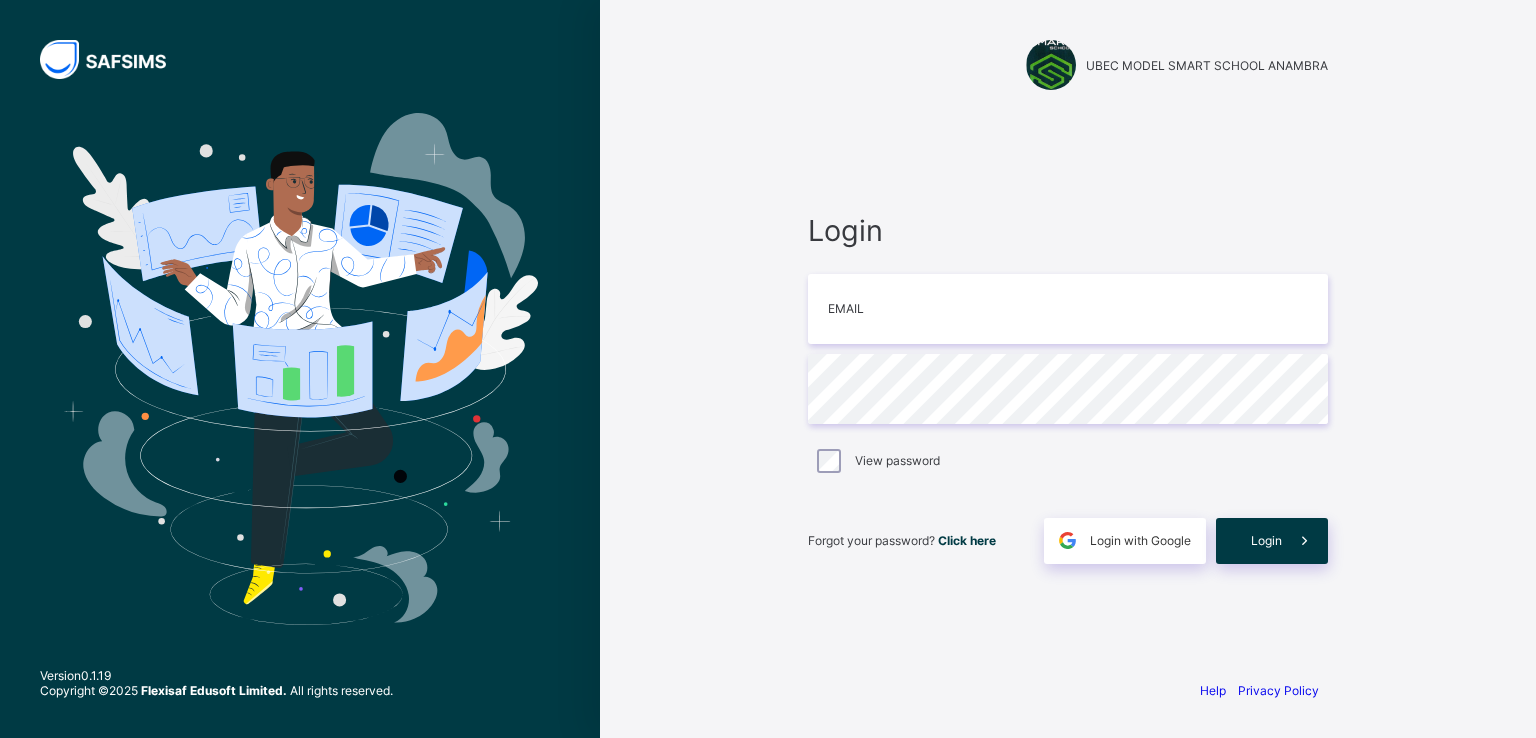 scroll, scrollTop: 0, scrollLeft: 0, axis: both 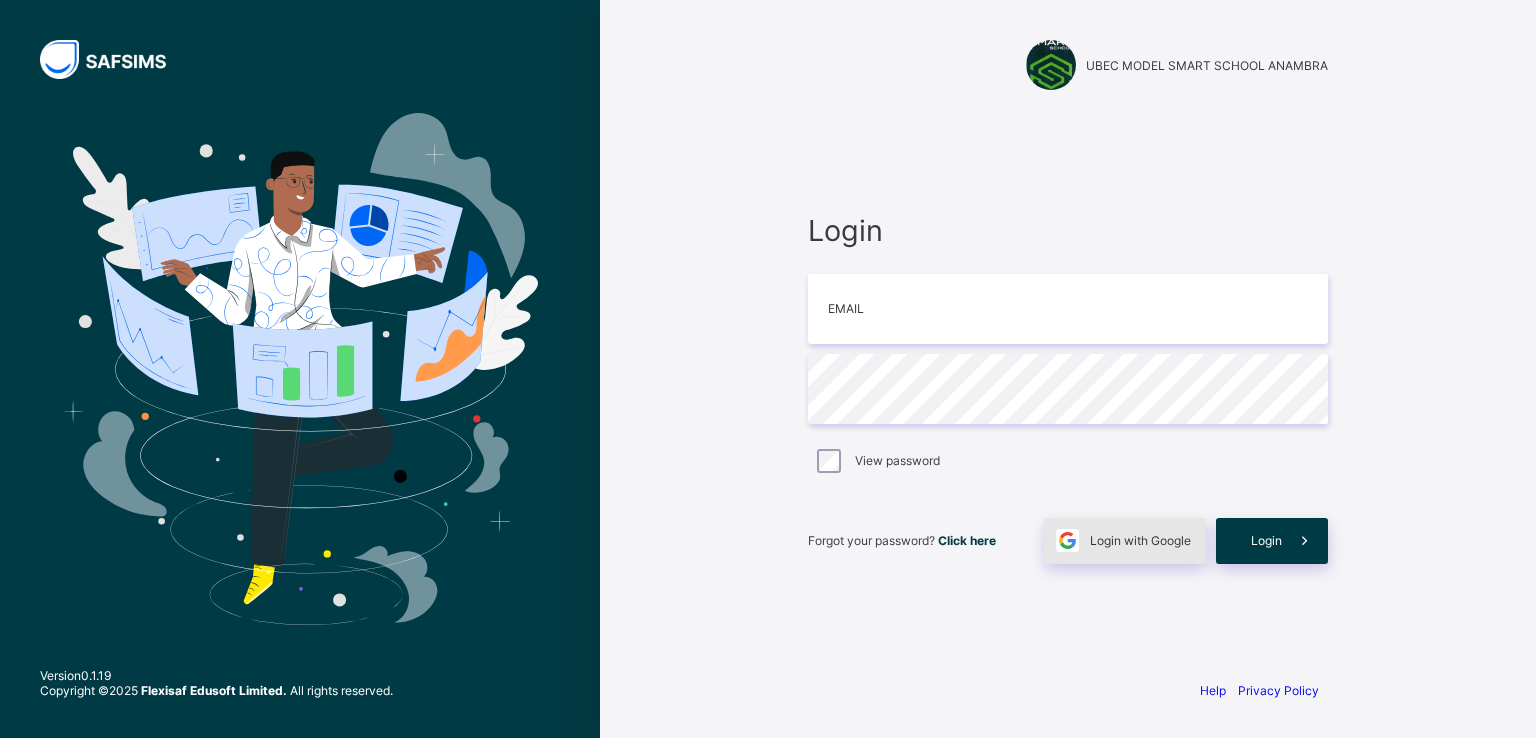click on "Login with Google" at bounding box center [1140, 540] 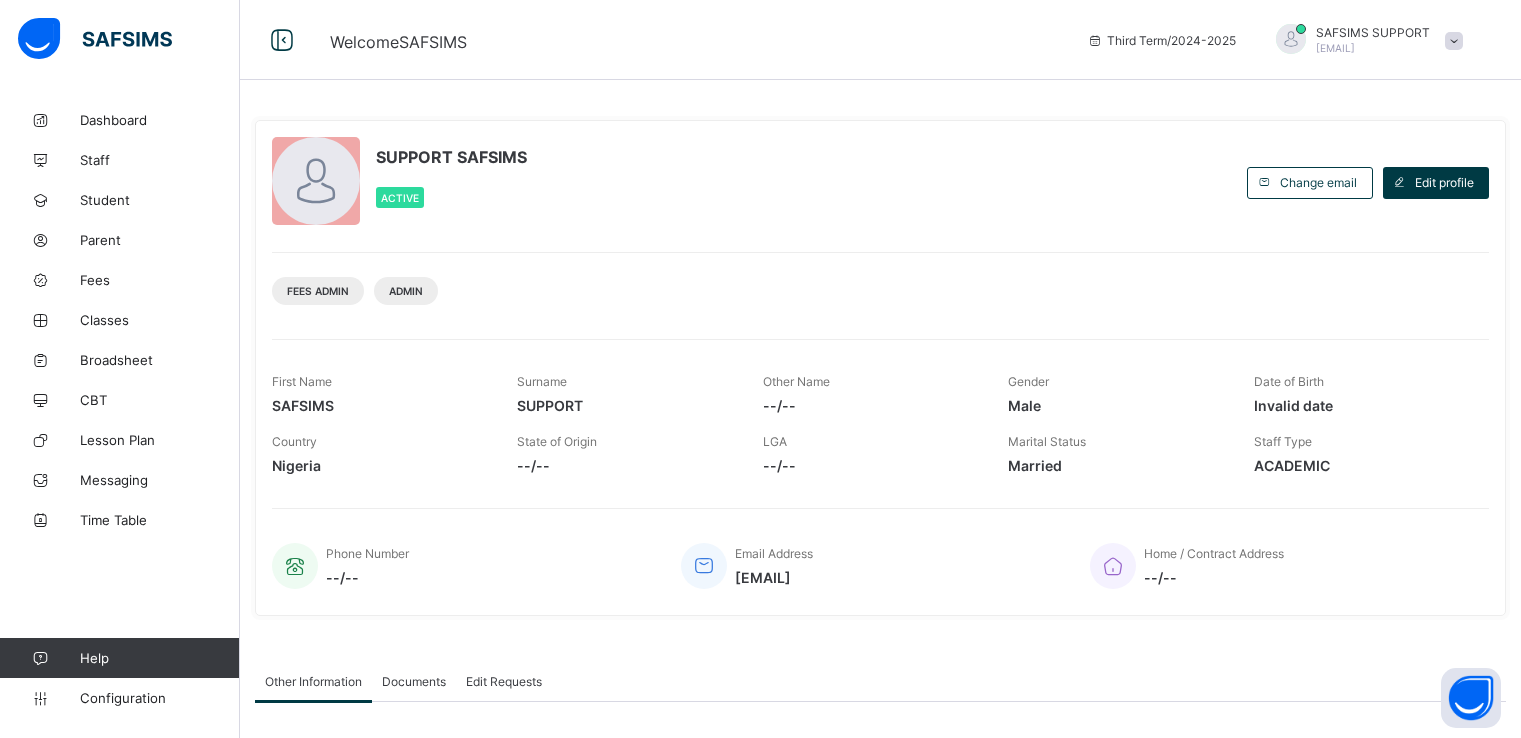 scroll, scrollTop: 0, scrollLeft: 0, axis: both 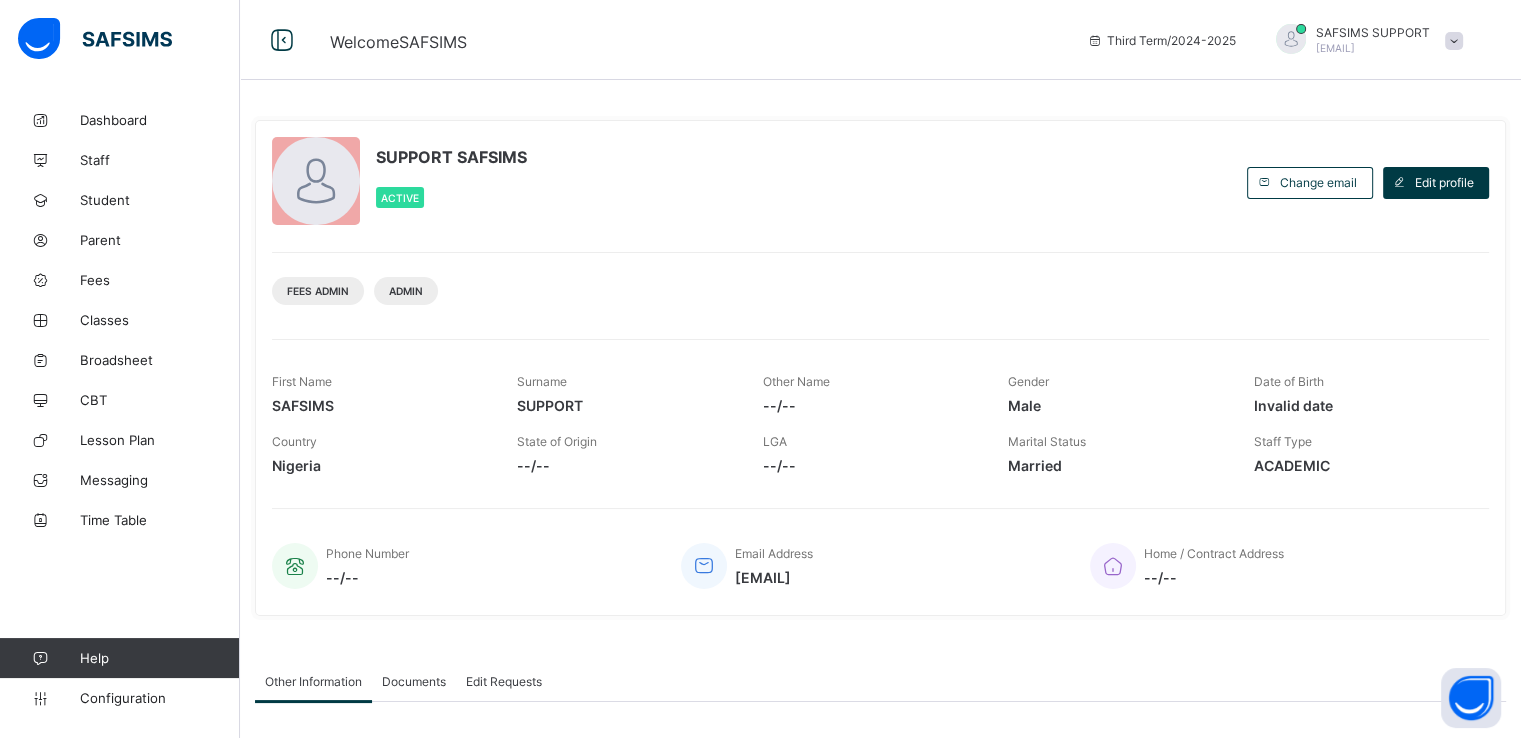 click on "Staff" at bounding box center (160, 160) 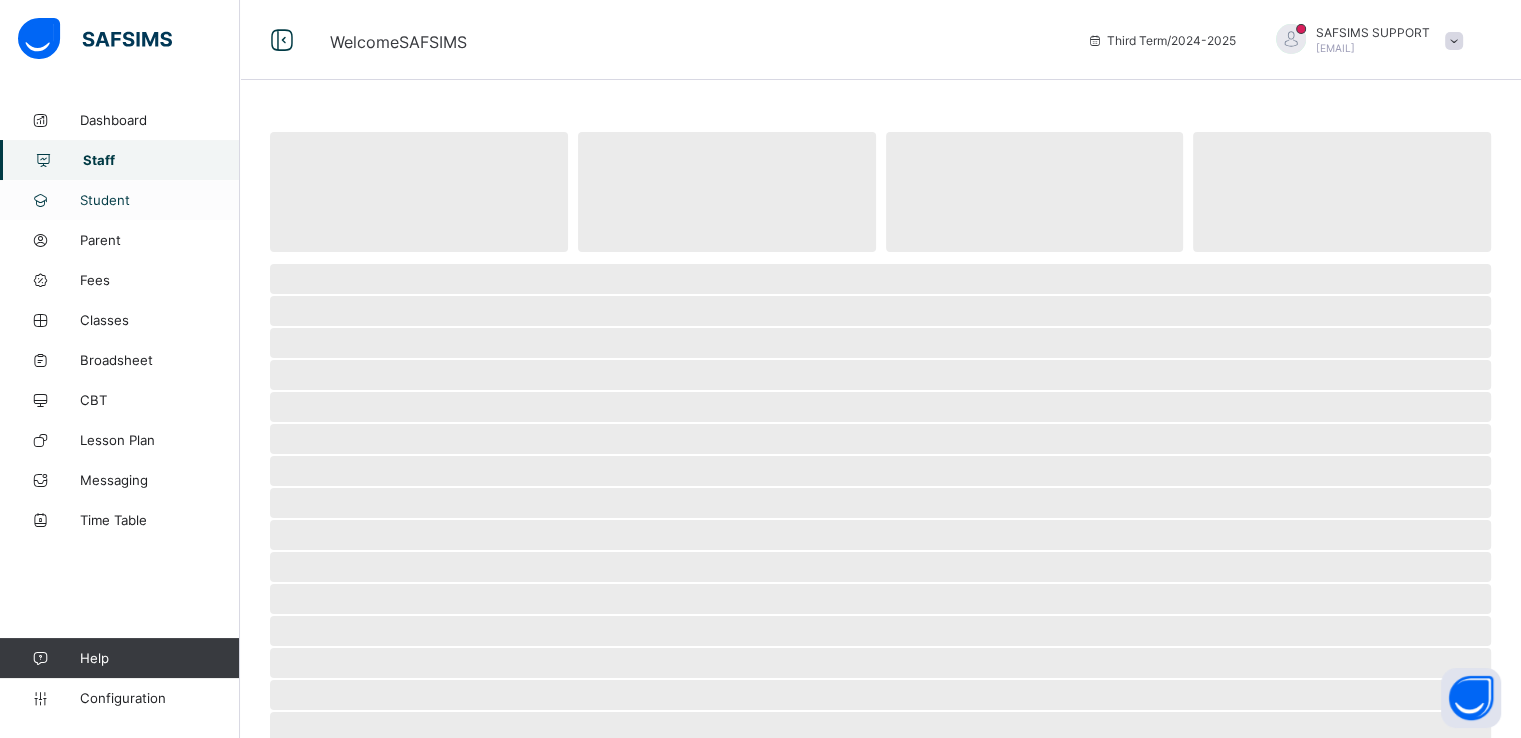 click on "Student" at bounding box center [160, 200] 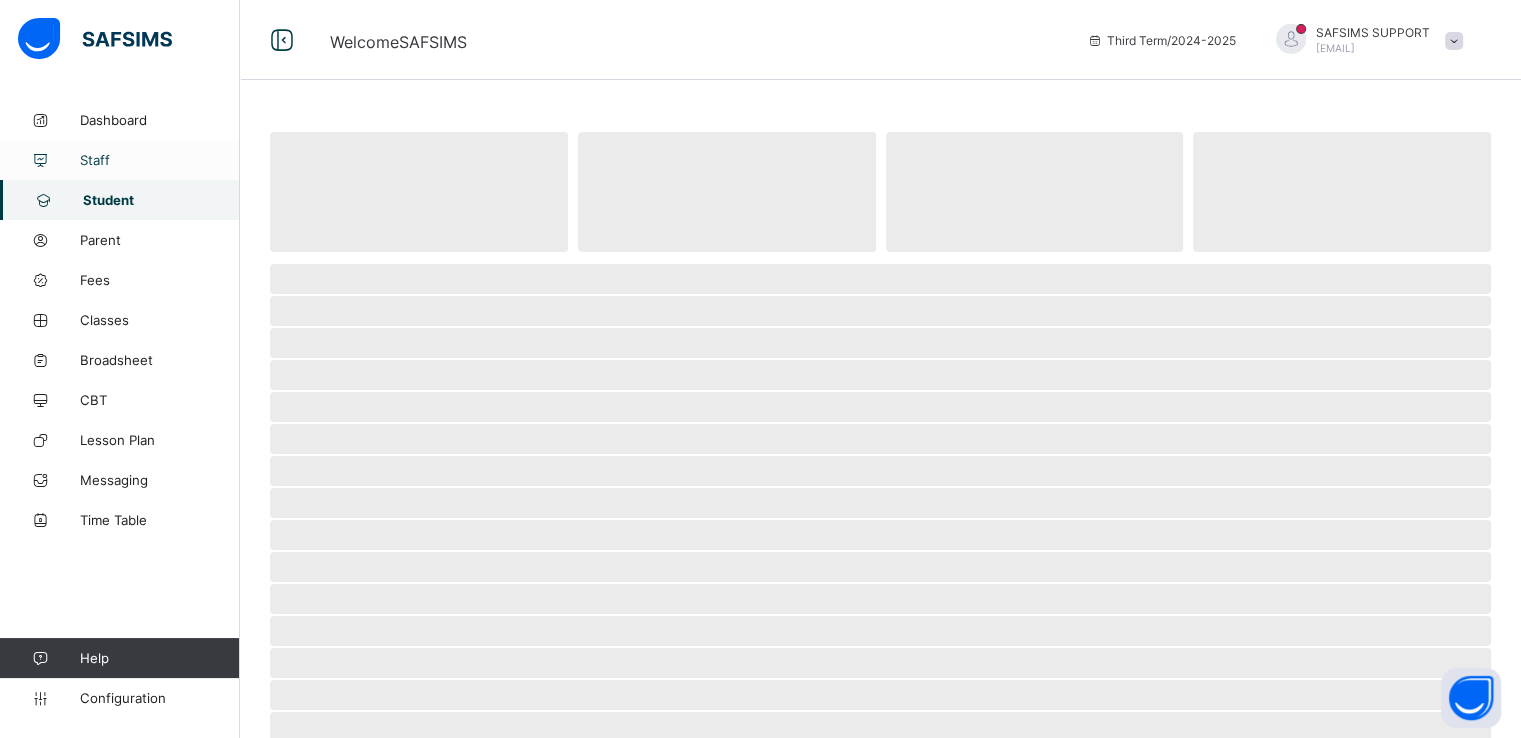 click on "Staff" at bounding box center [120, 160] 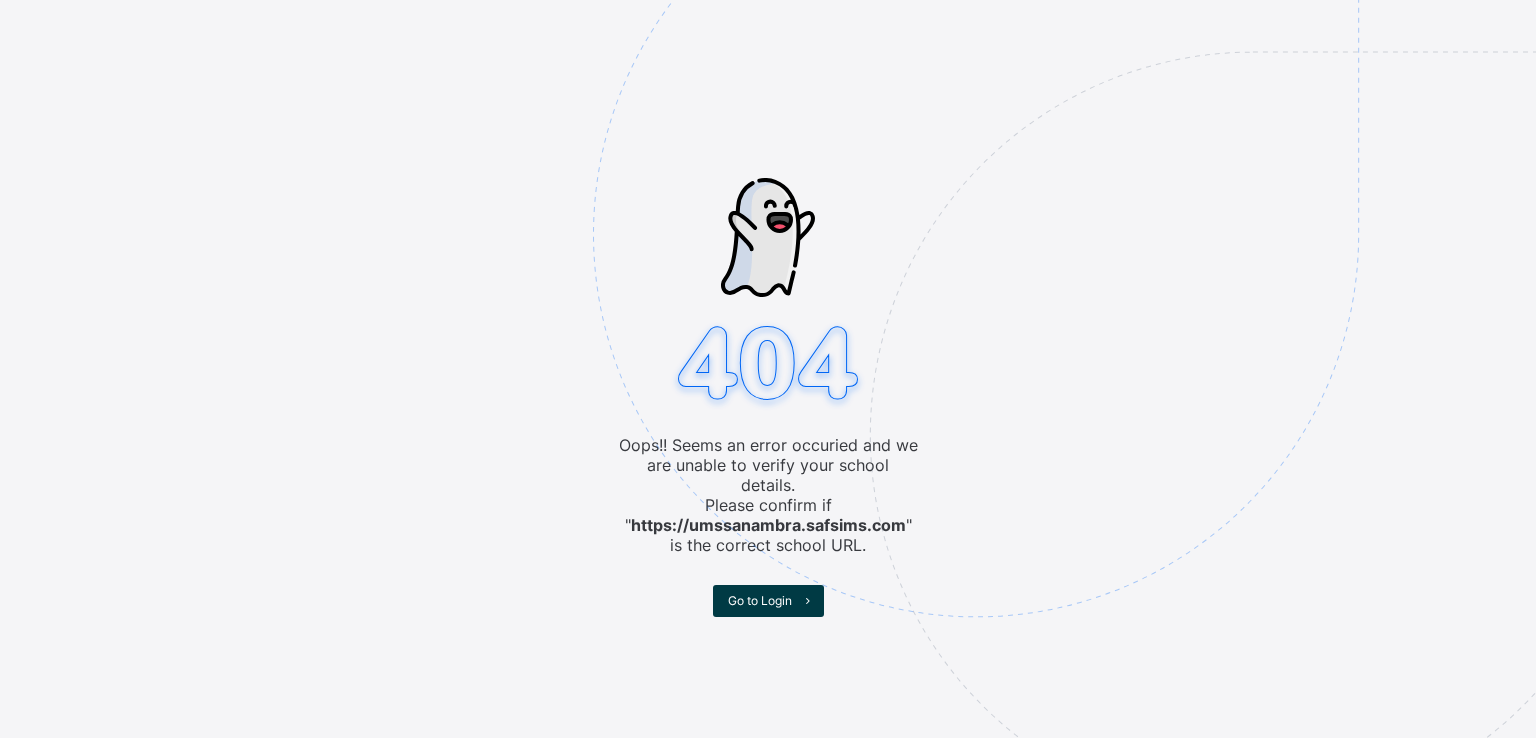 scroll, scrollTop: 0, scrollLeft: 0, axis: both 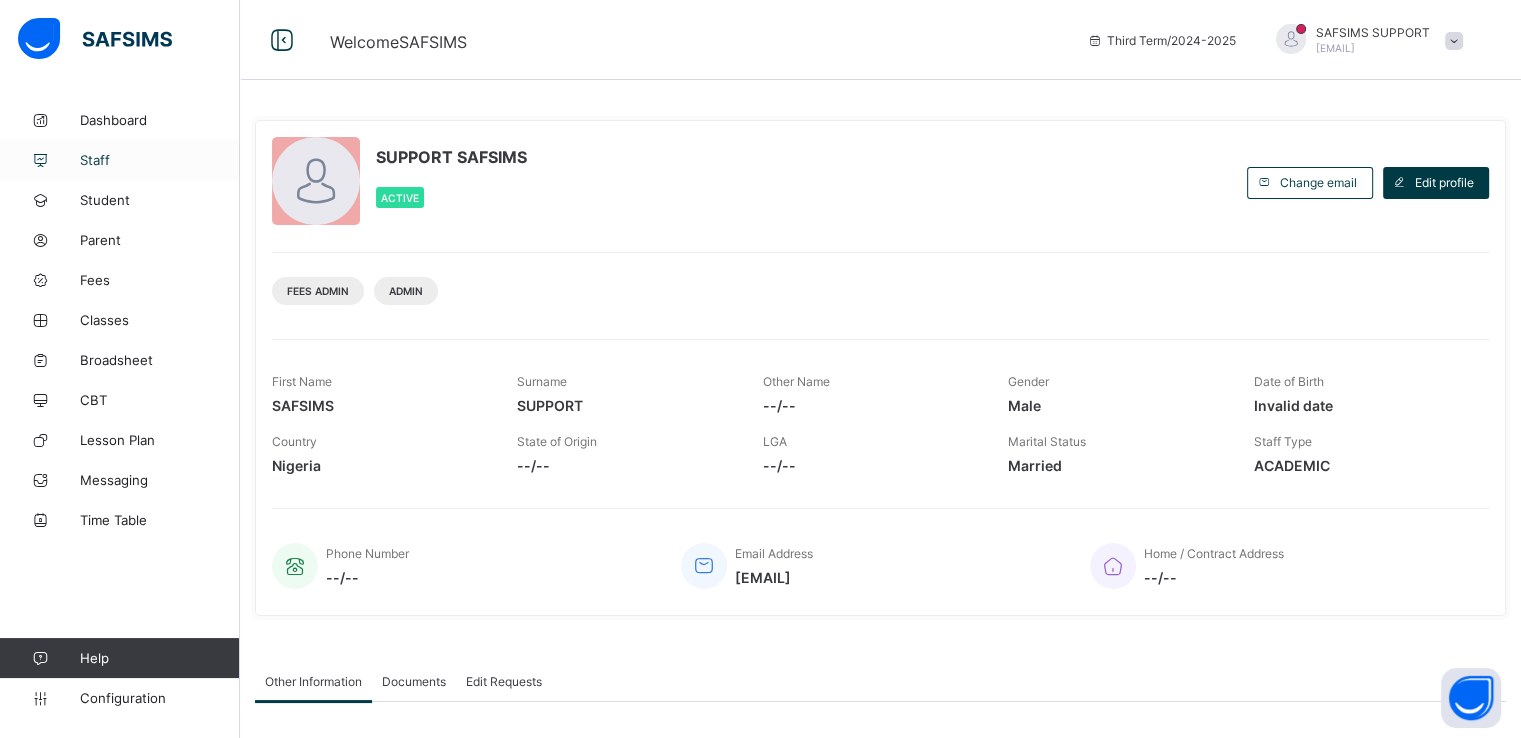 click on "Staff" at bounding box center (160, 160) 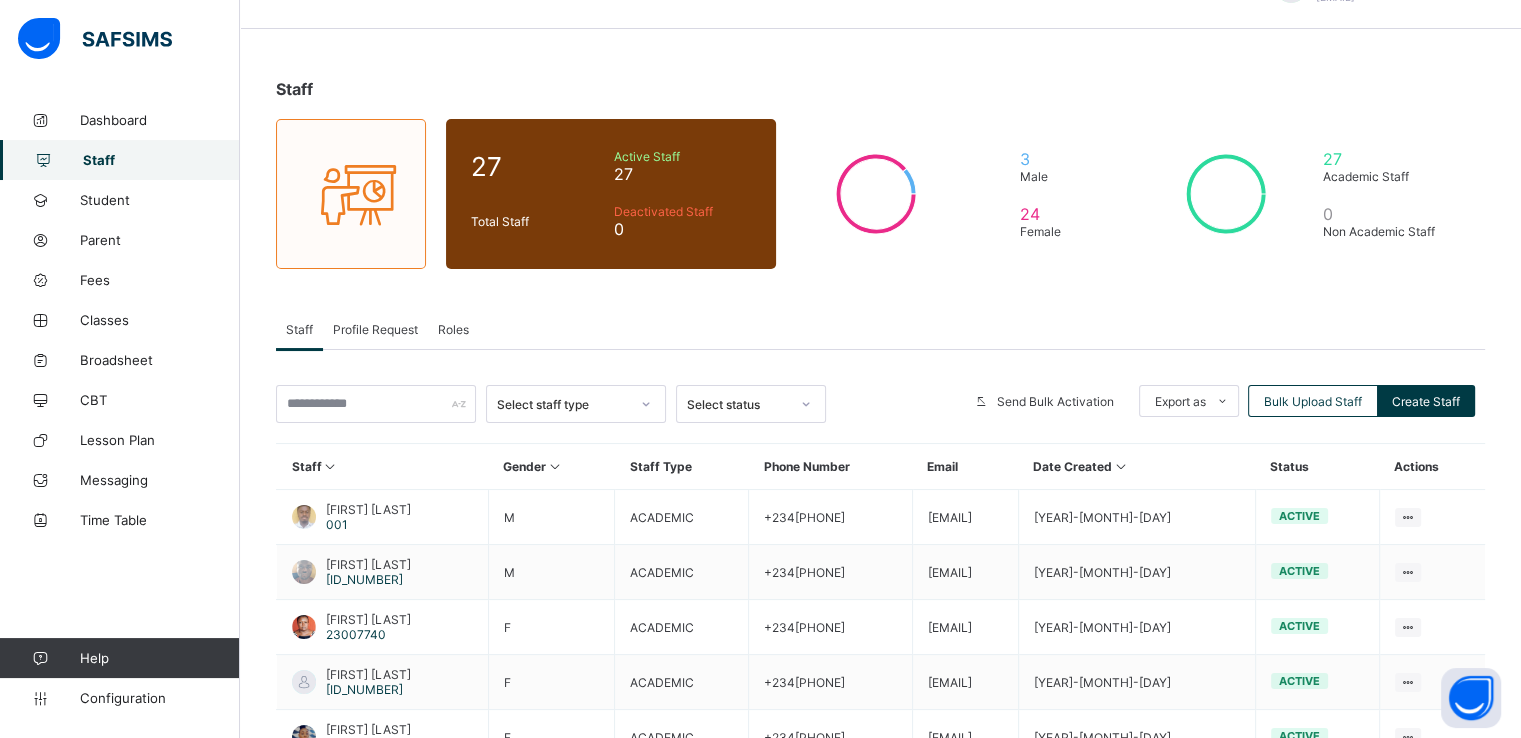 scroll, scrollTop: 42, scrollLeft: 0, axis: vertical 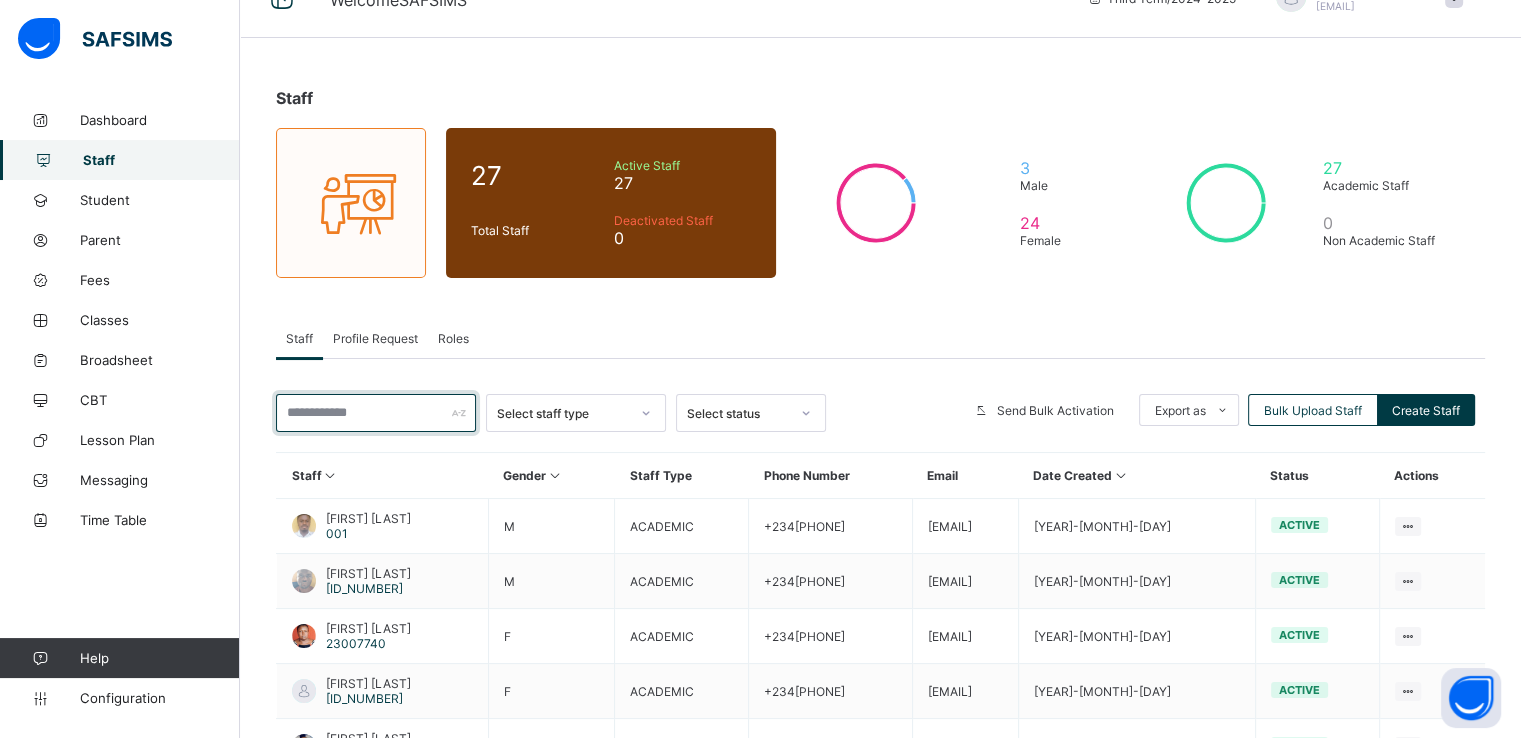 click at bounding box center [376, 413] 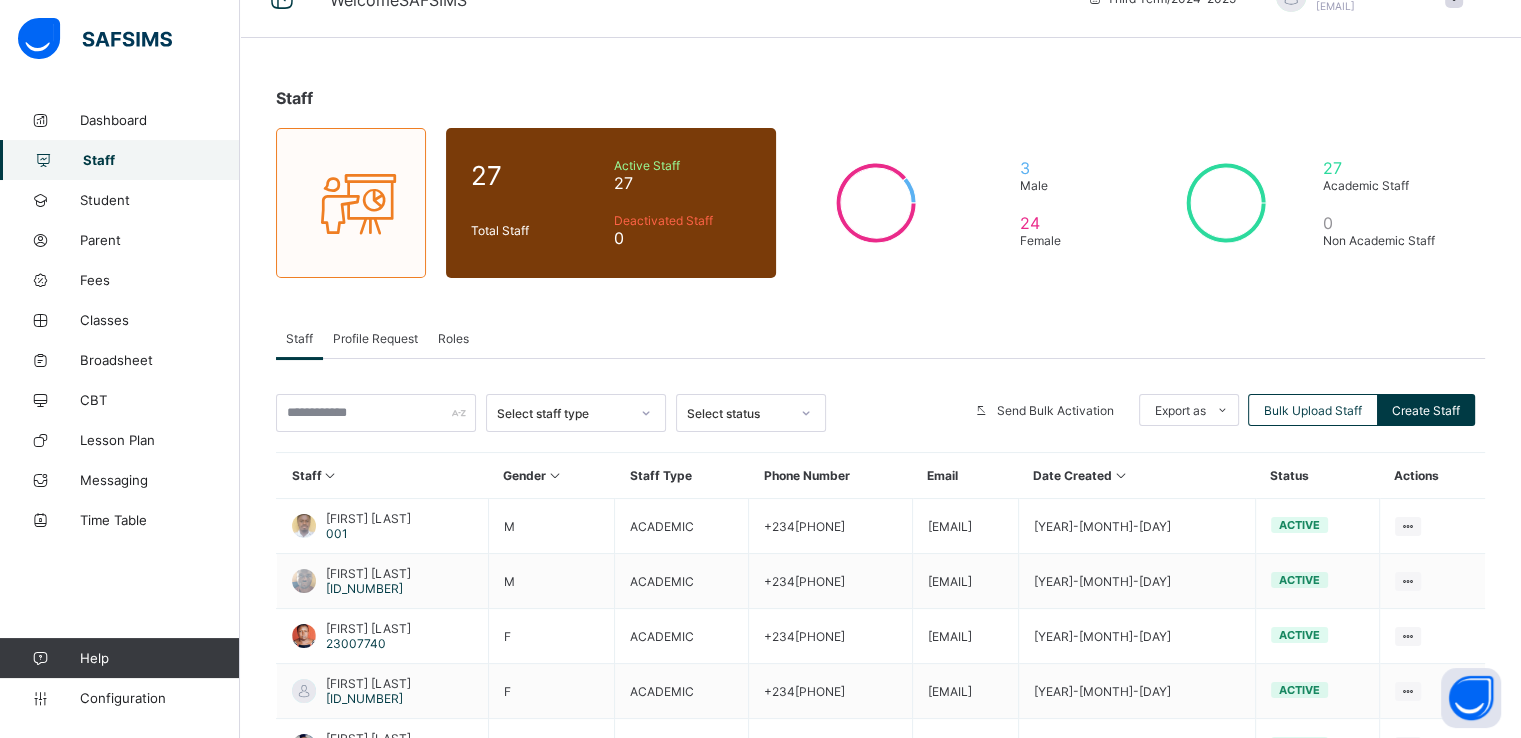click on "Staff Profile Request Roles" at bounding box center [880, 338] 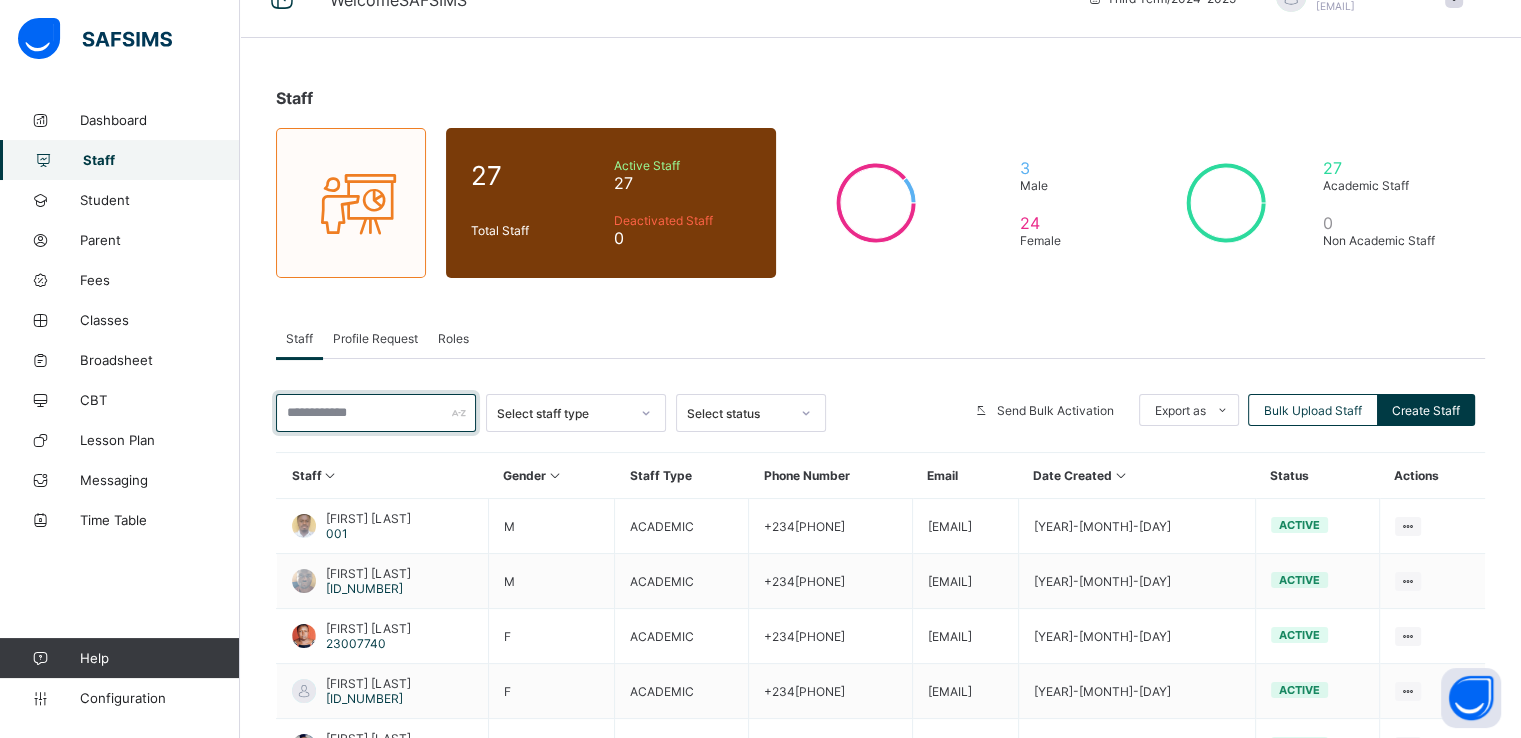 click at bounding box center (376, 413) 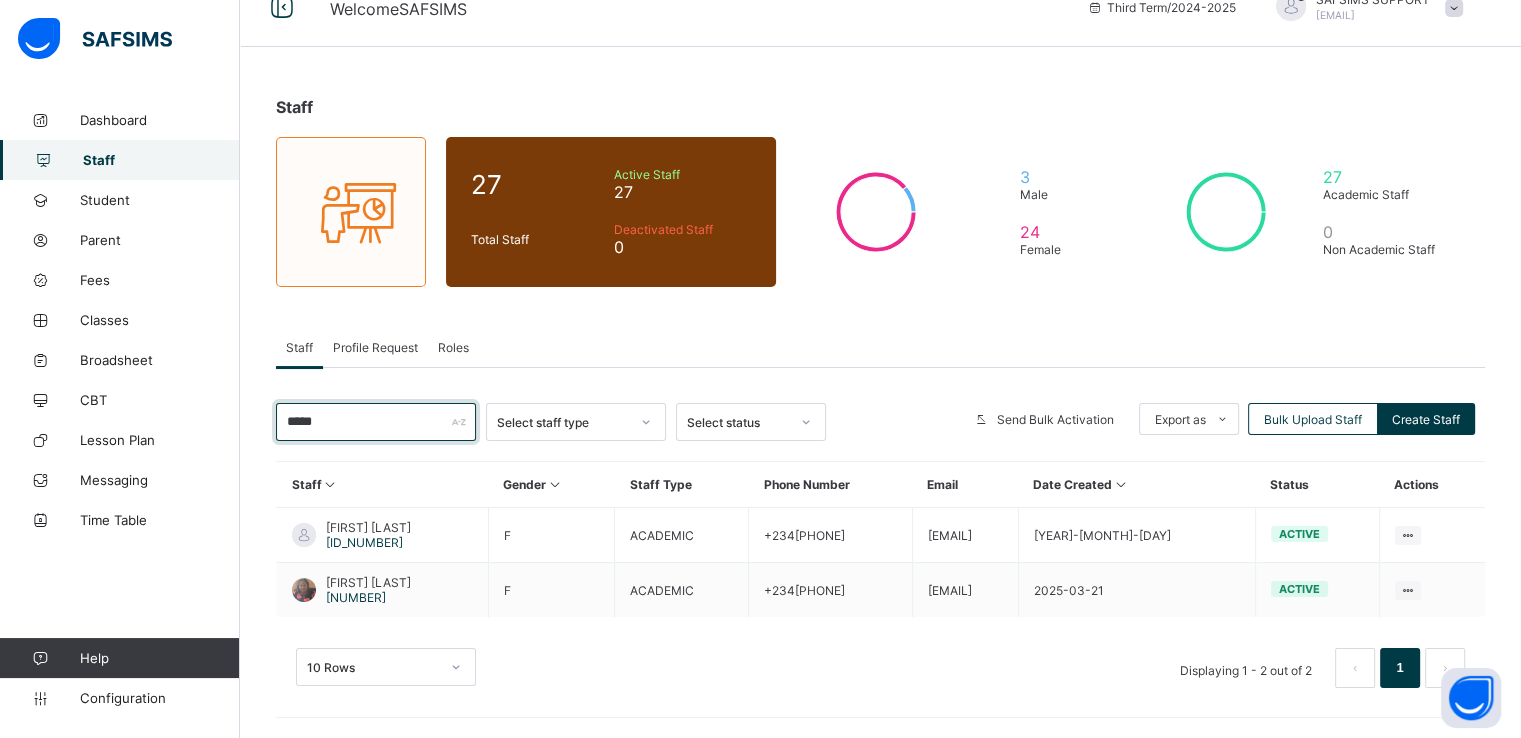 scroll, scrollTop: 32, scrollLeft: 0, axis: vertical 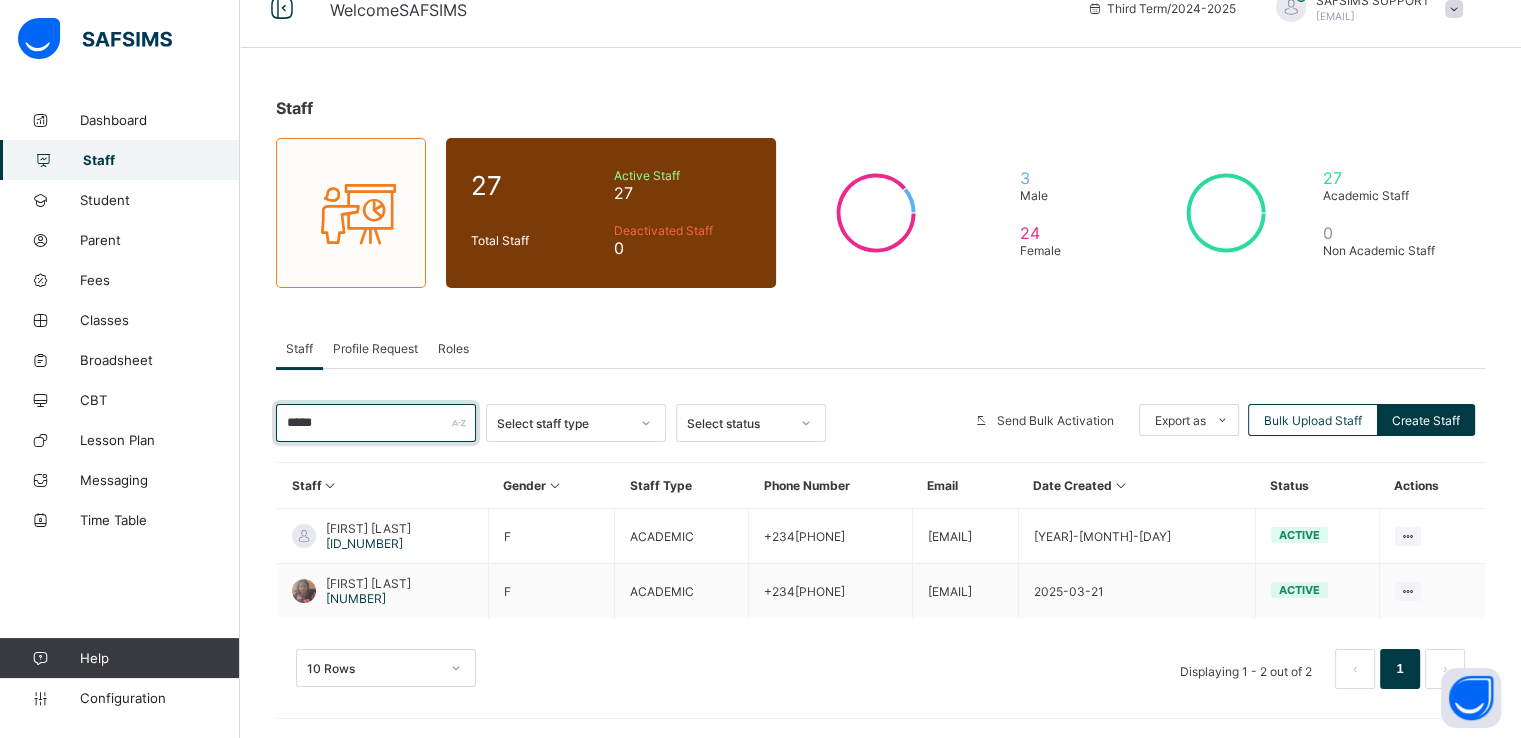 click on "*****" at bounding box center [376, 423] 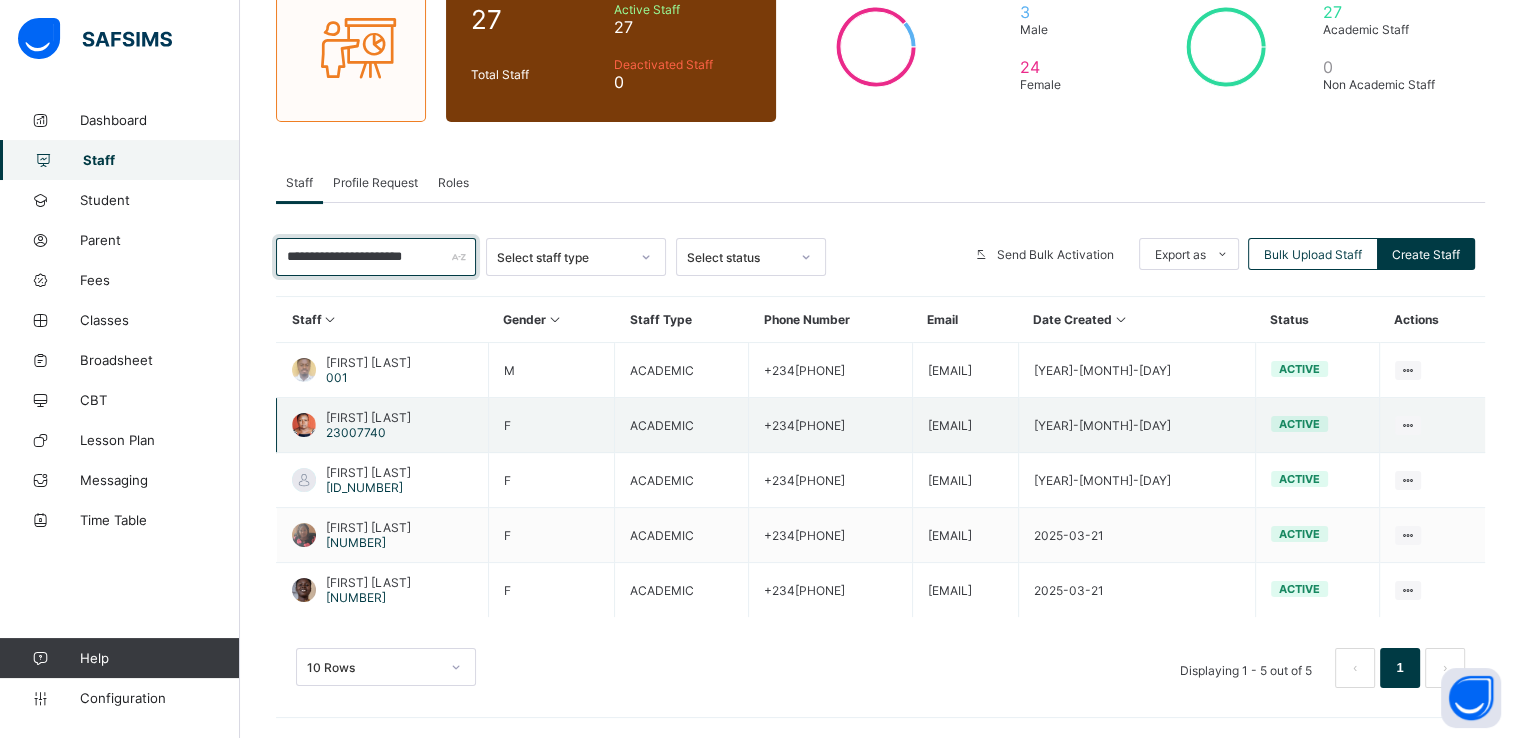 scroll, scrollTop: 0, scrollLeft: 0, axis: both 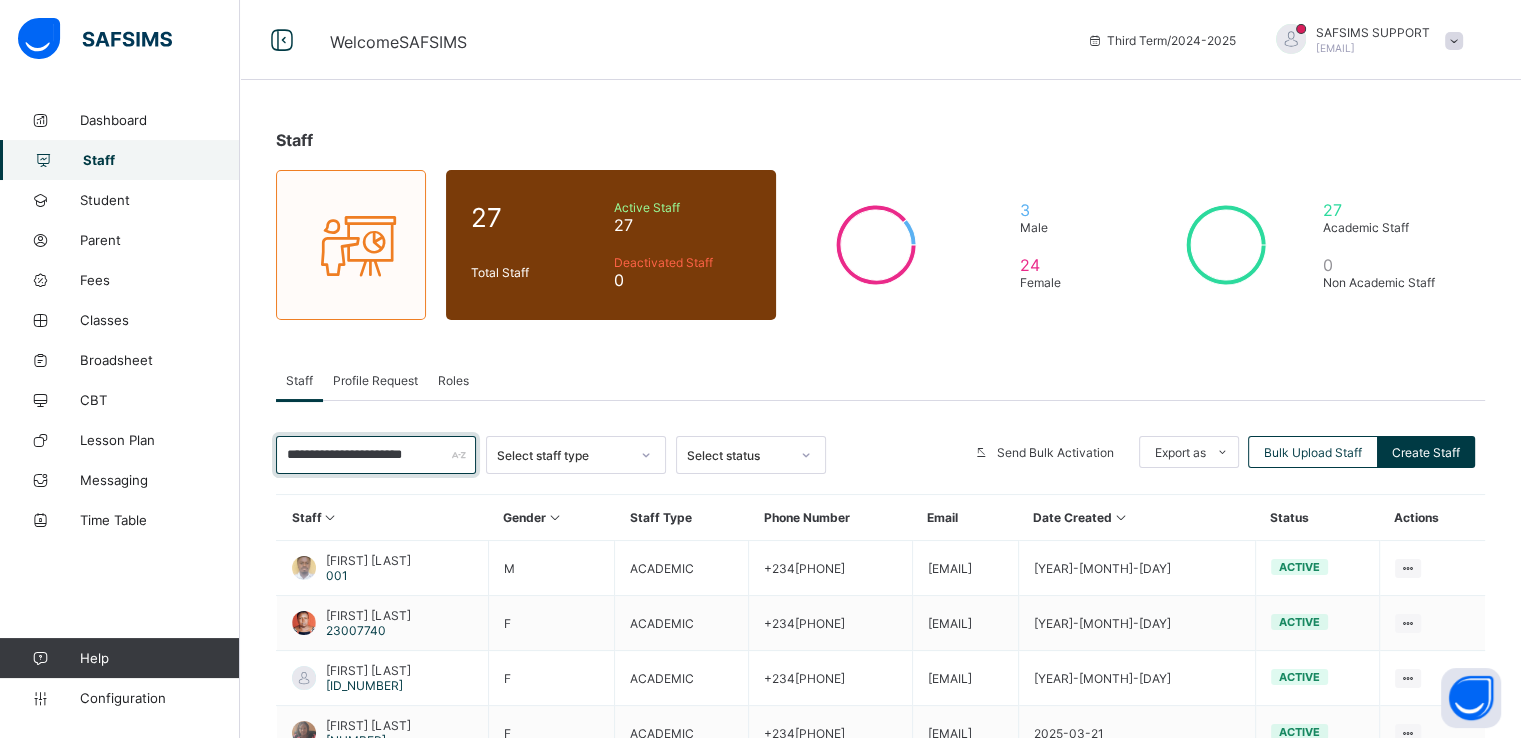 type on "**********" 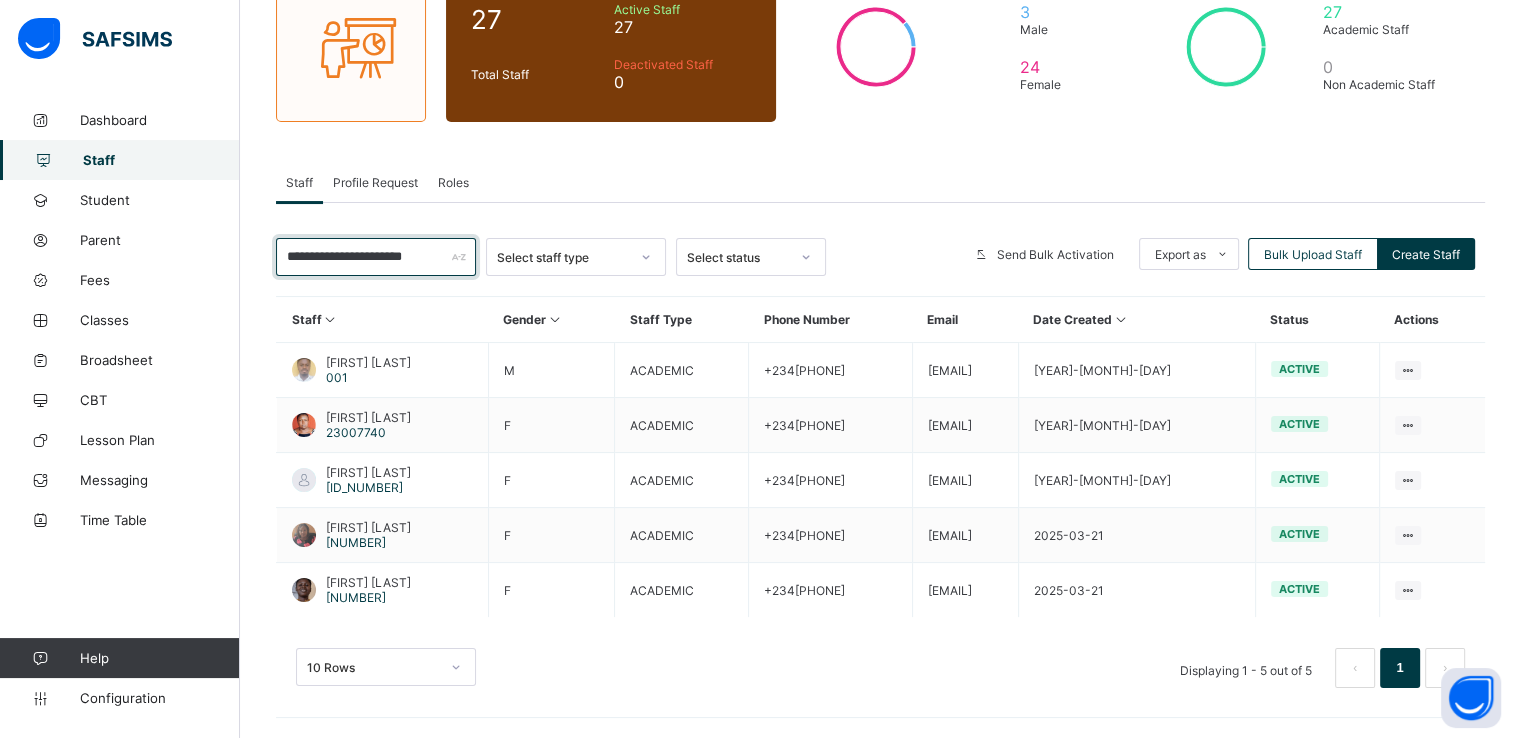 scroll, scrollTop: 0, scrollLeft: 0, axis: both 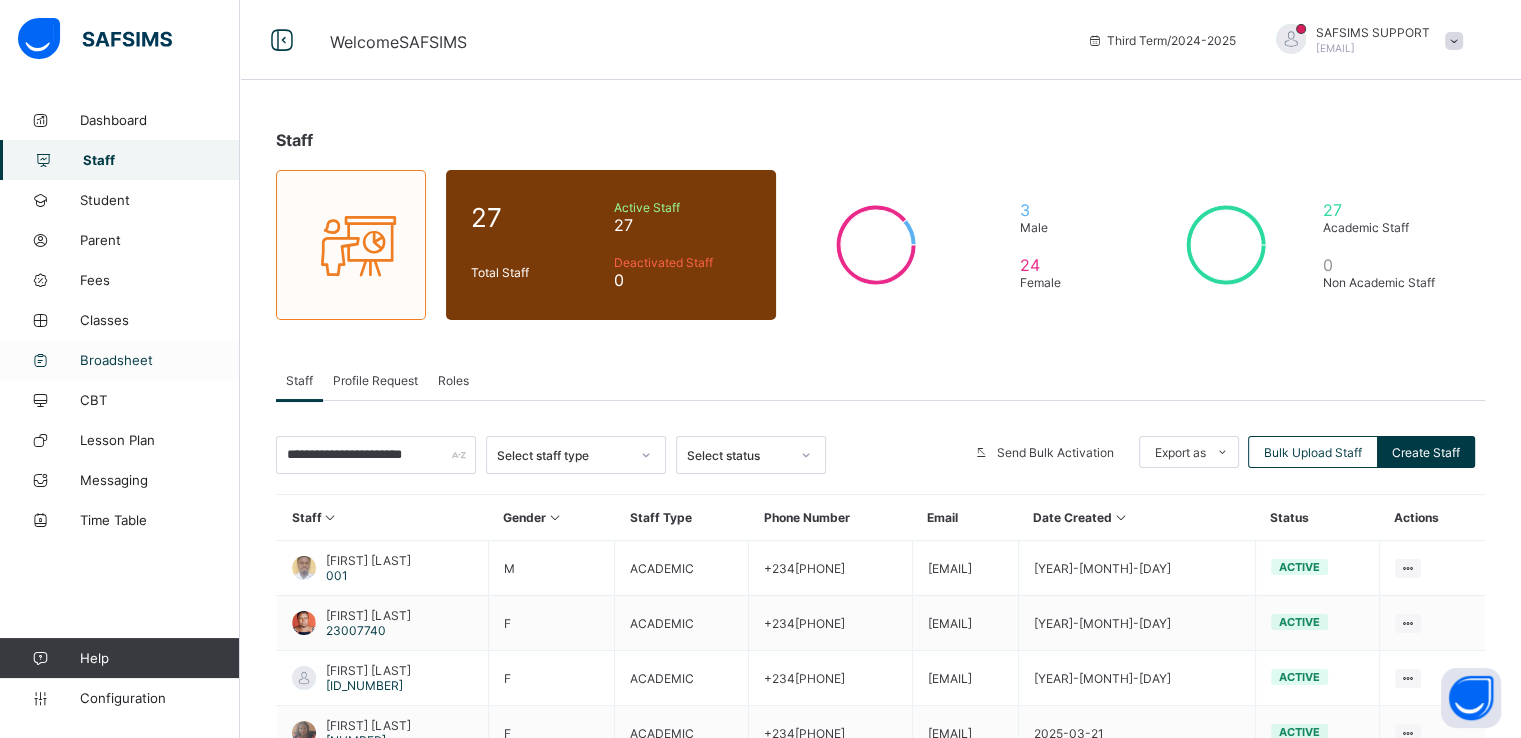 click on "Broadsheet" at bounding box center [160, 360] 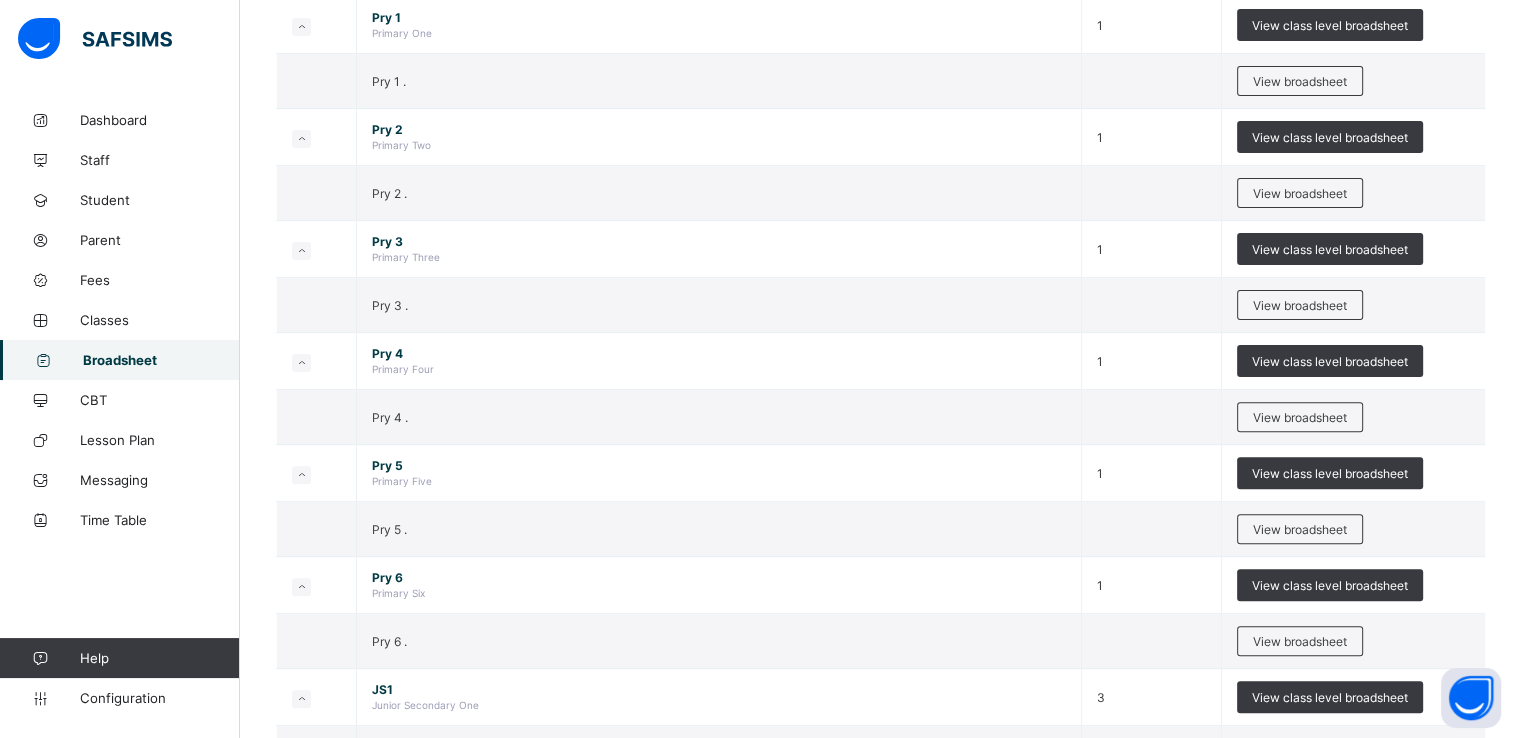 scroll, scrollTop: 572, scrollLeft: 0, axis: vertical 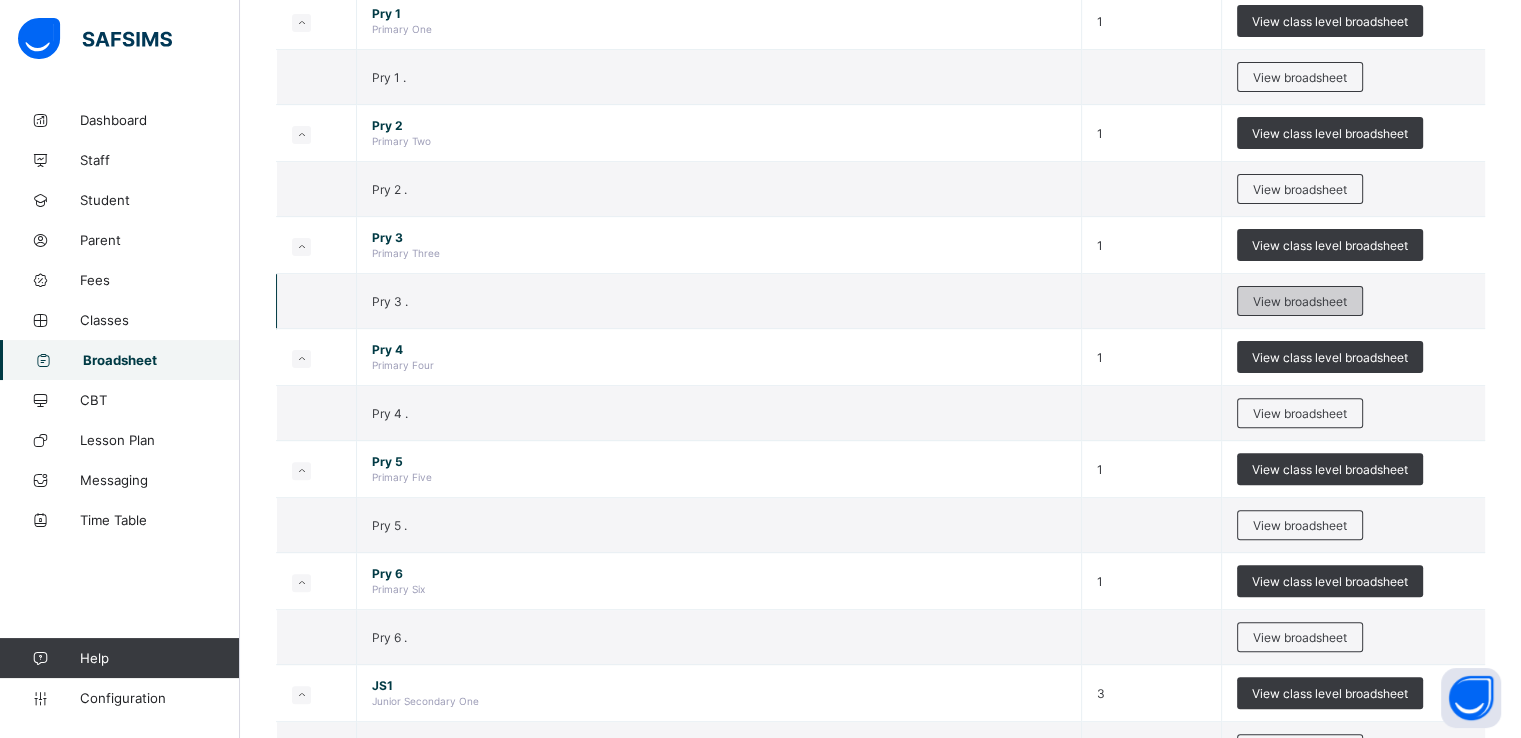 click on "View broadsheet" at bounding box center (1300, 301) 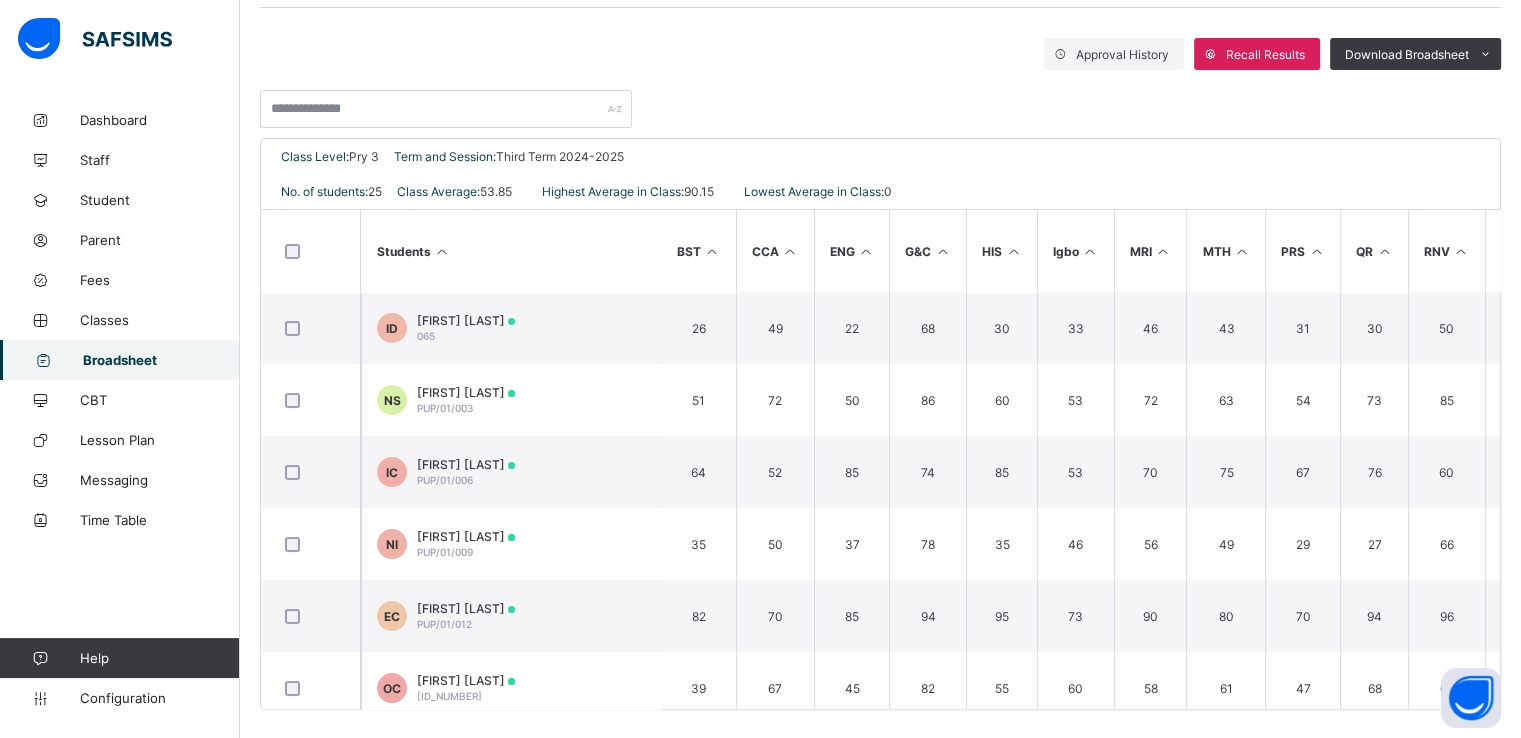 scroll, scrollTop: 344, scrollLeft: 0, axis: vertical 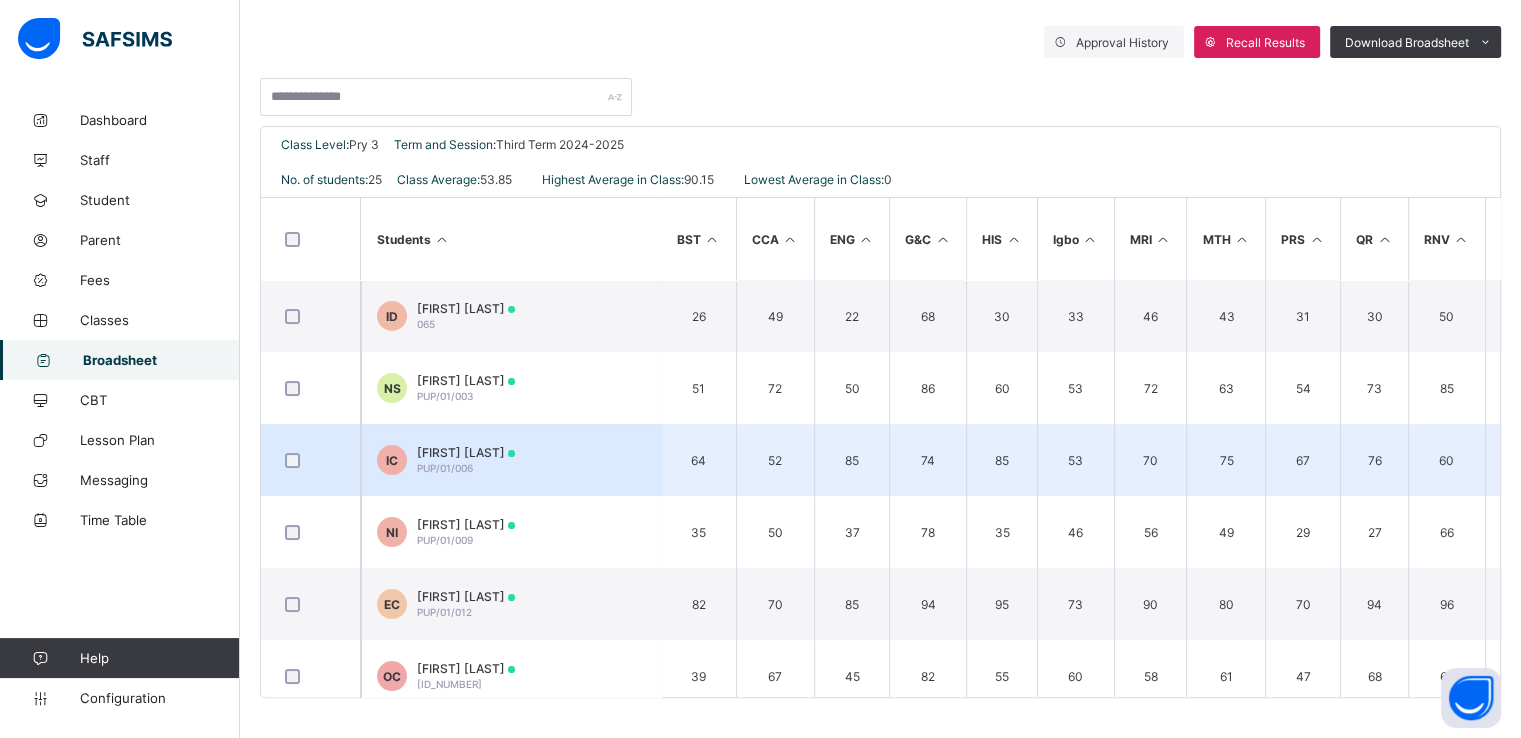 click on "IGWENAGU CHARIS CHISIMDIRI   PUP/01/006" at bounding box center [466, 460] 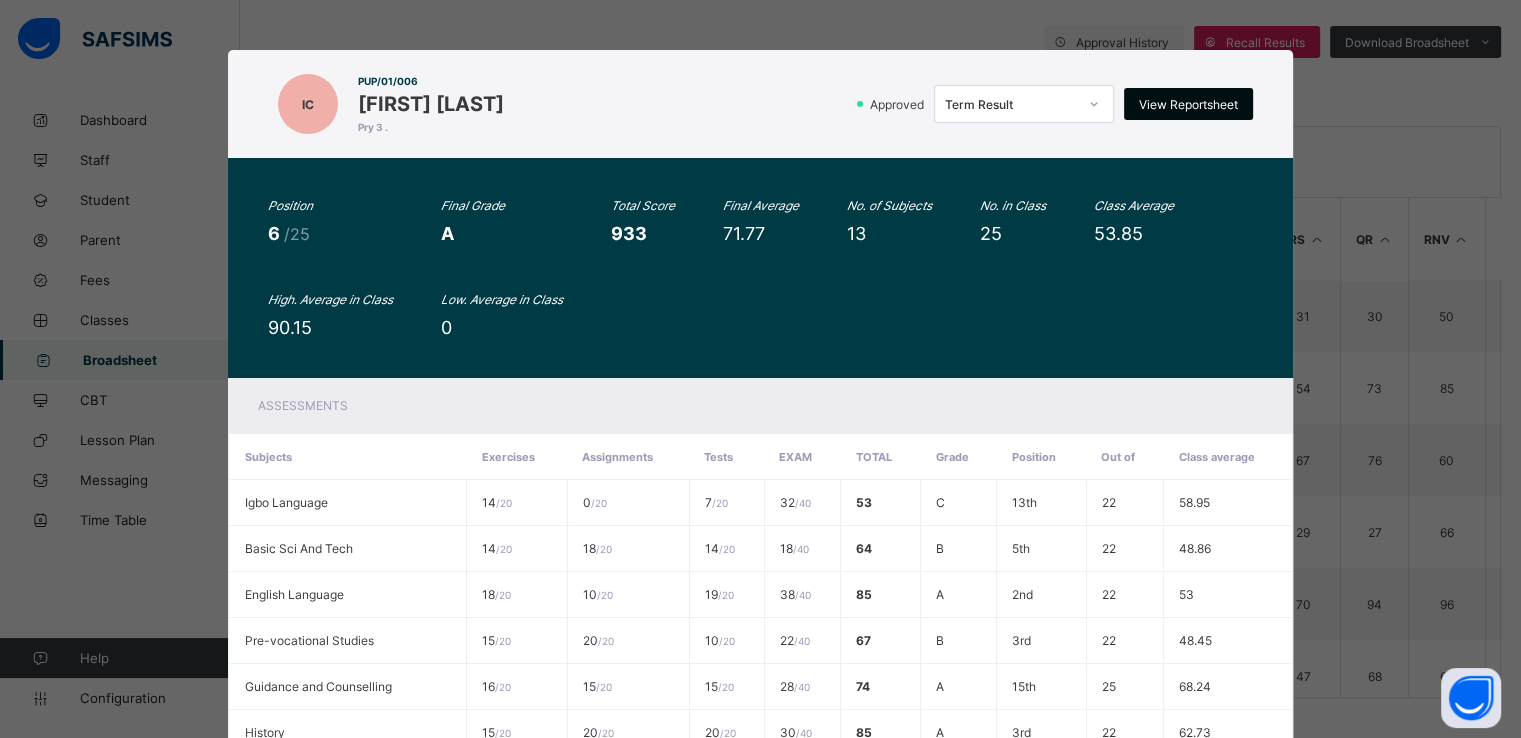 click on "View Reportsheet" at bounding box center (1188, 104) 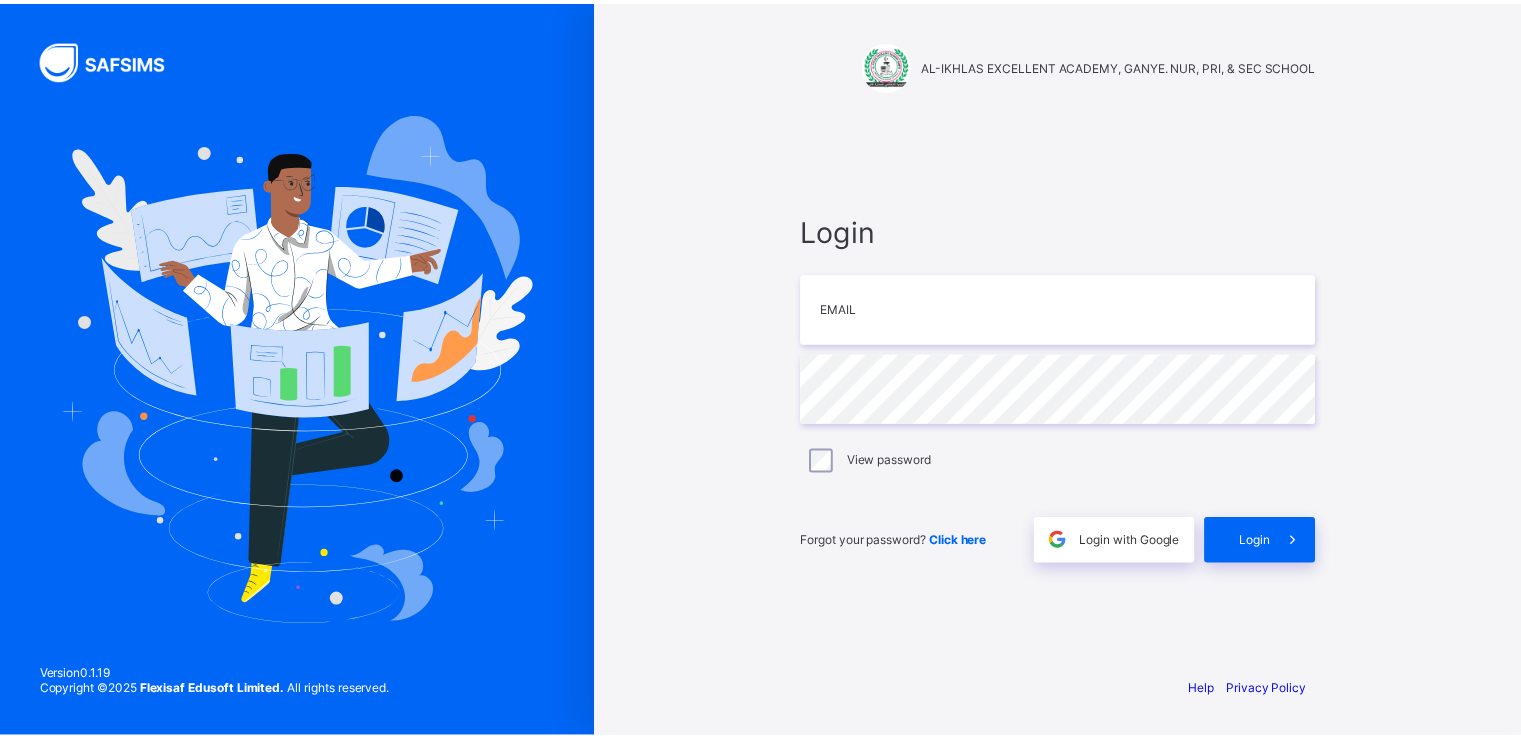 scroll, scrollTop: 0, scrollLeft: 0, axis: both 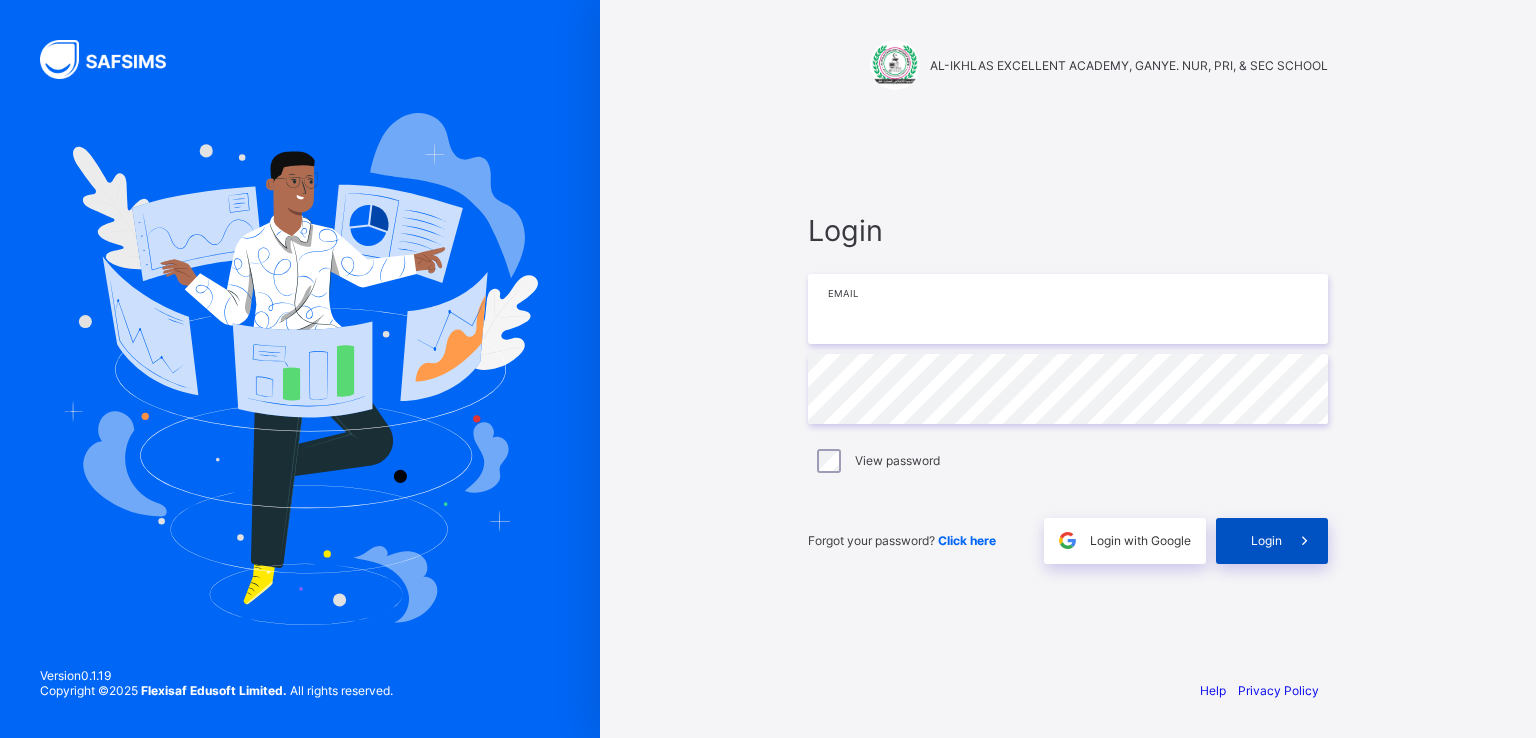 type on "**********" 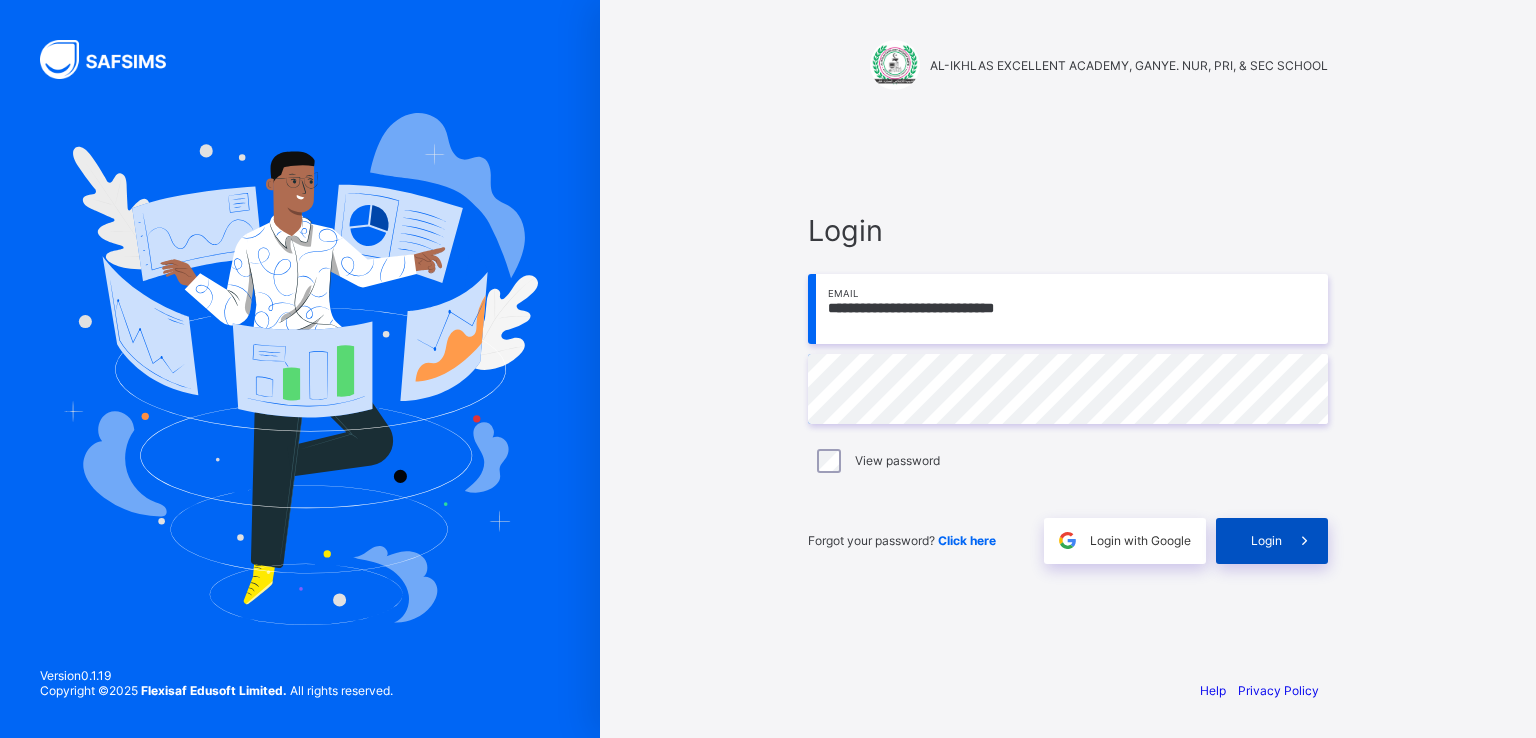 click on "Login" at bounding box center [1266, 540] 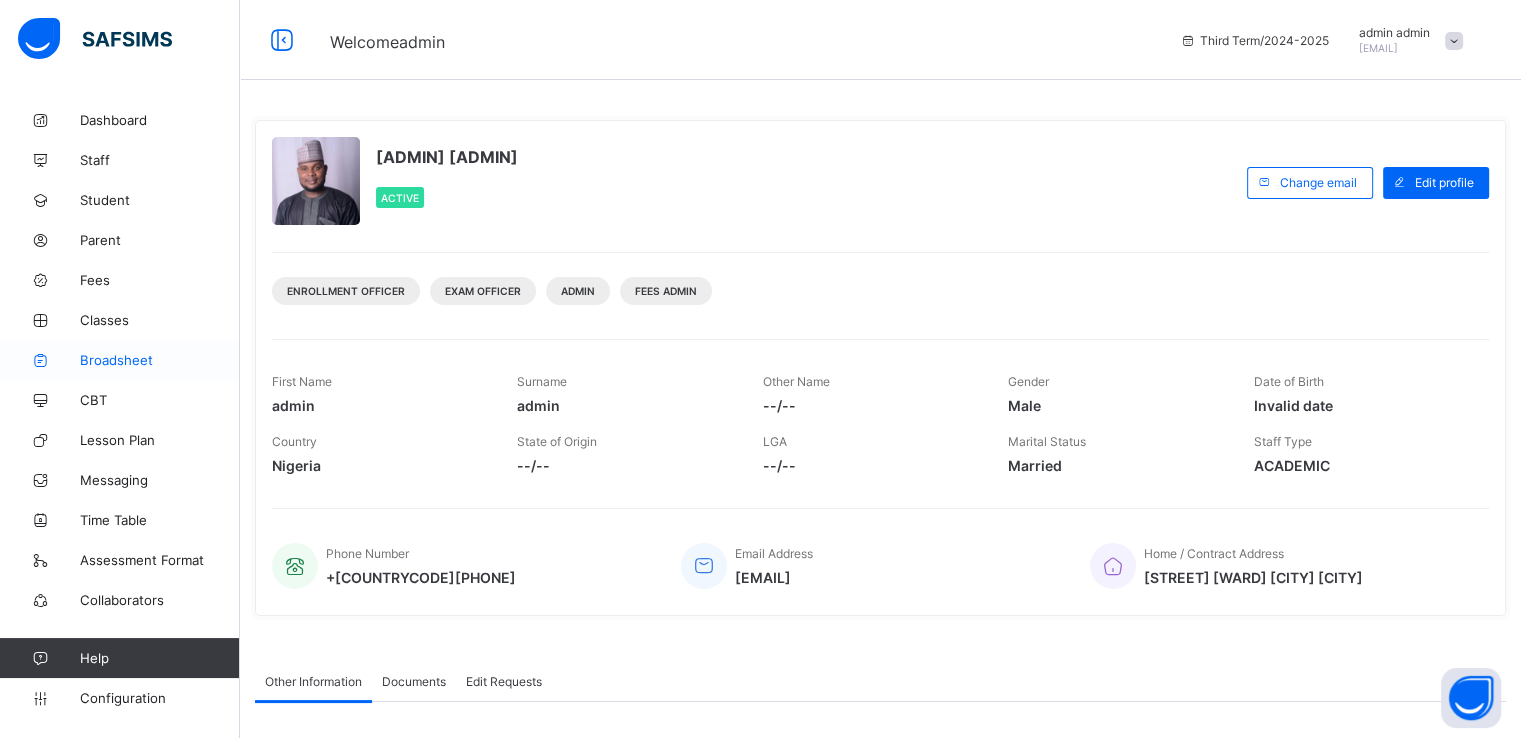 click on "Broadsheet" at bounding box center [160, 360] 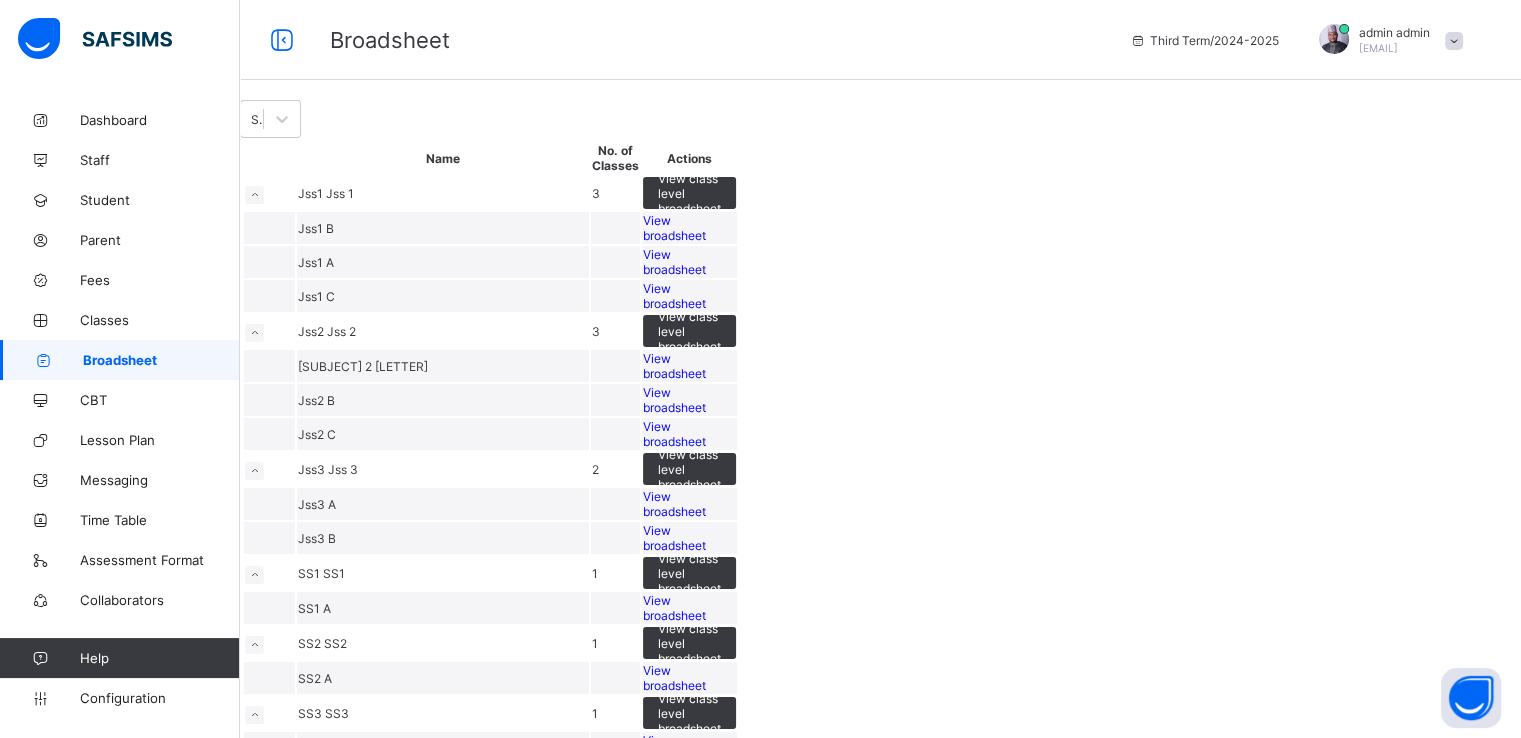 click on "View broadsheet" at bounding box center (674, 262) 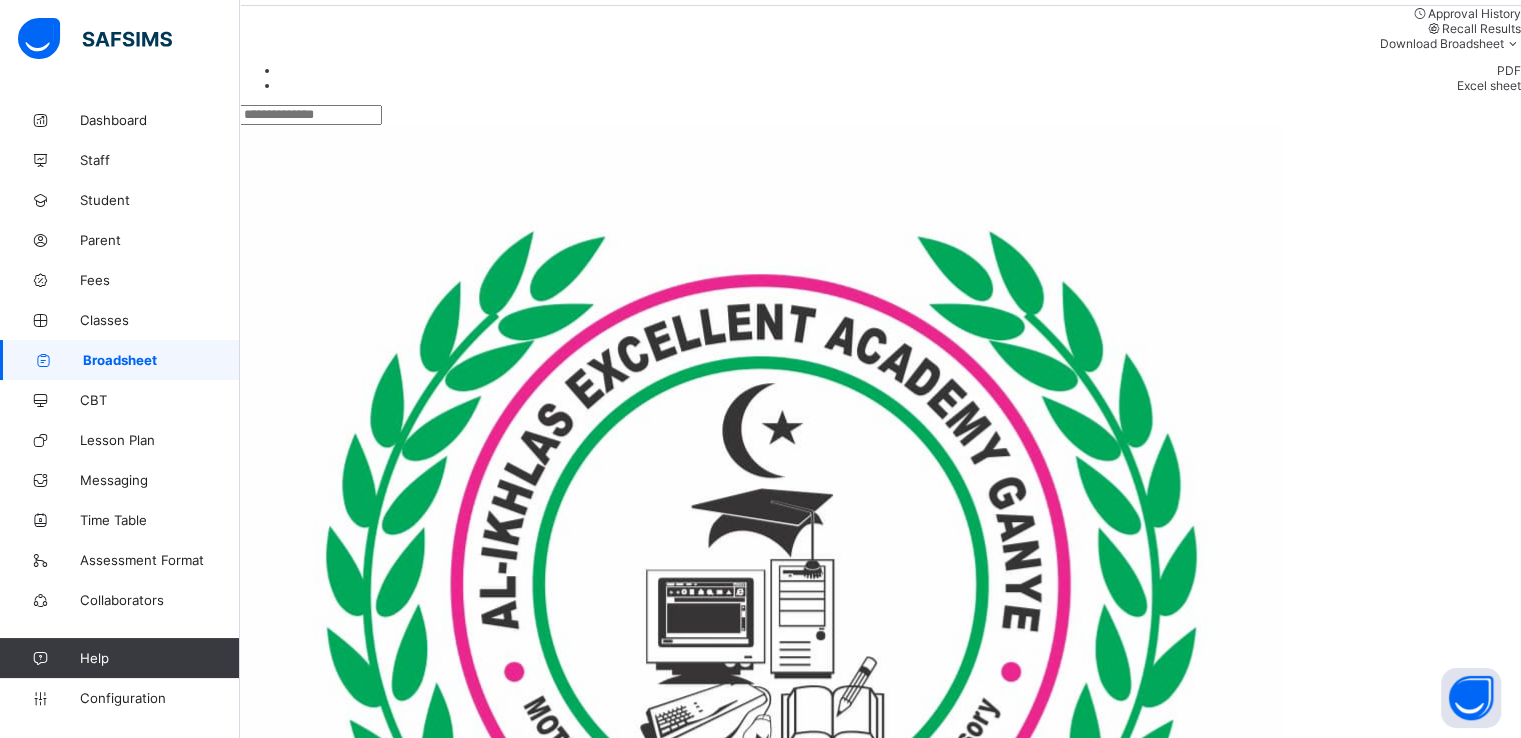 scroll, scrollTop: 344, scrollLeft: 0, axis: vertical 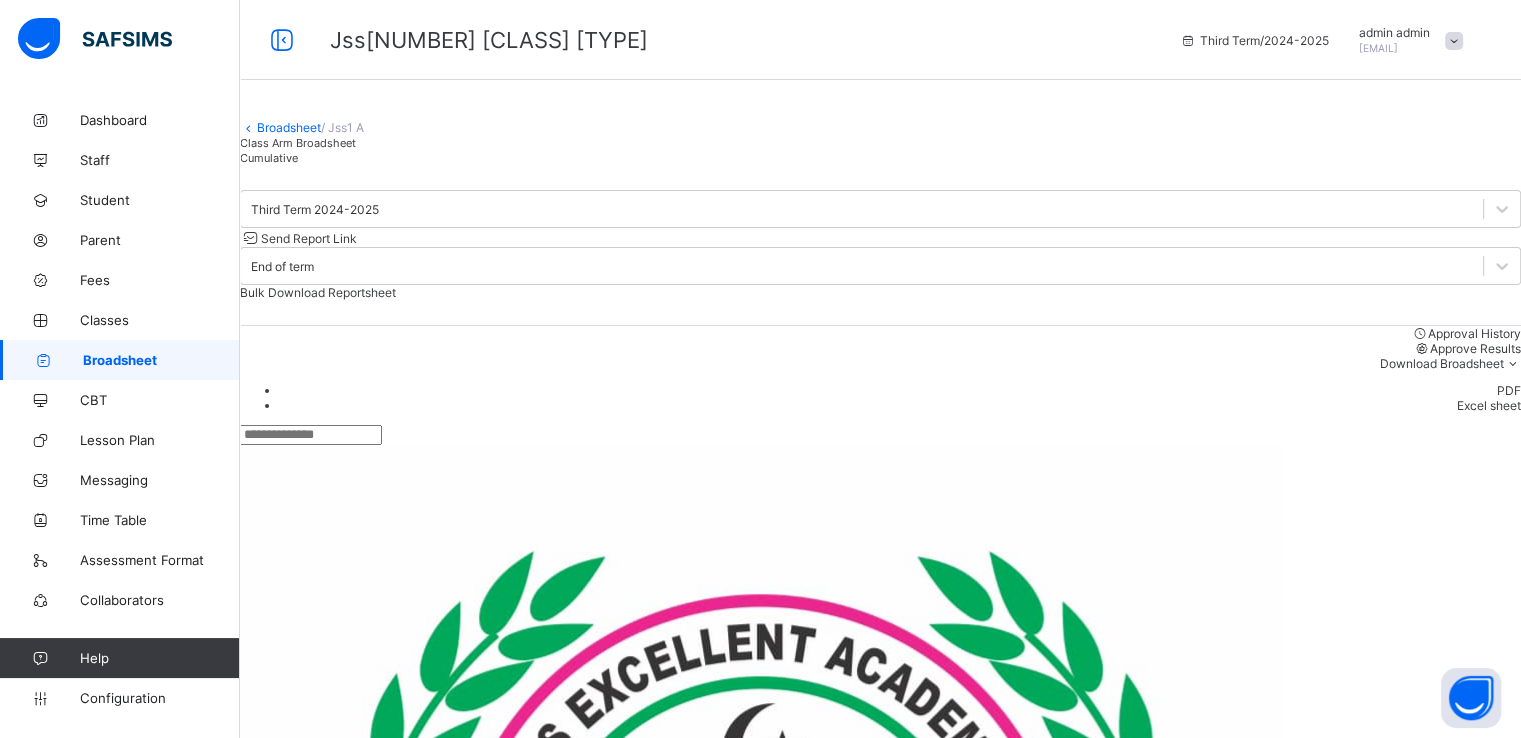 click on "Broadsheet  / Jss1 A Class Arm Broadsheet Cumulative" at bounding box center (880, 132) 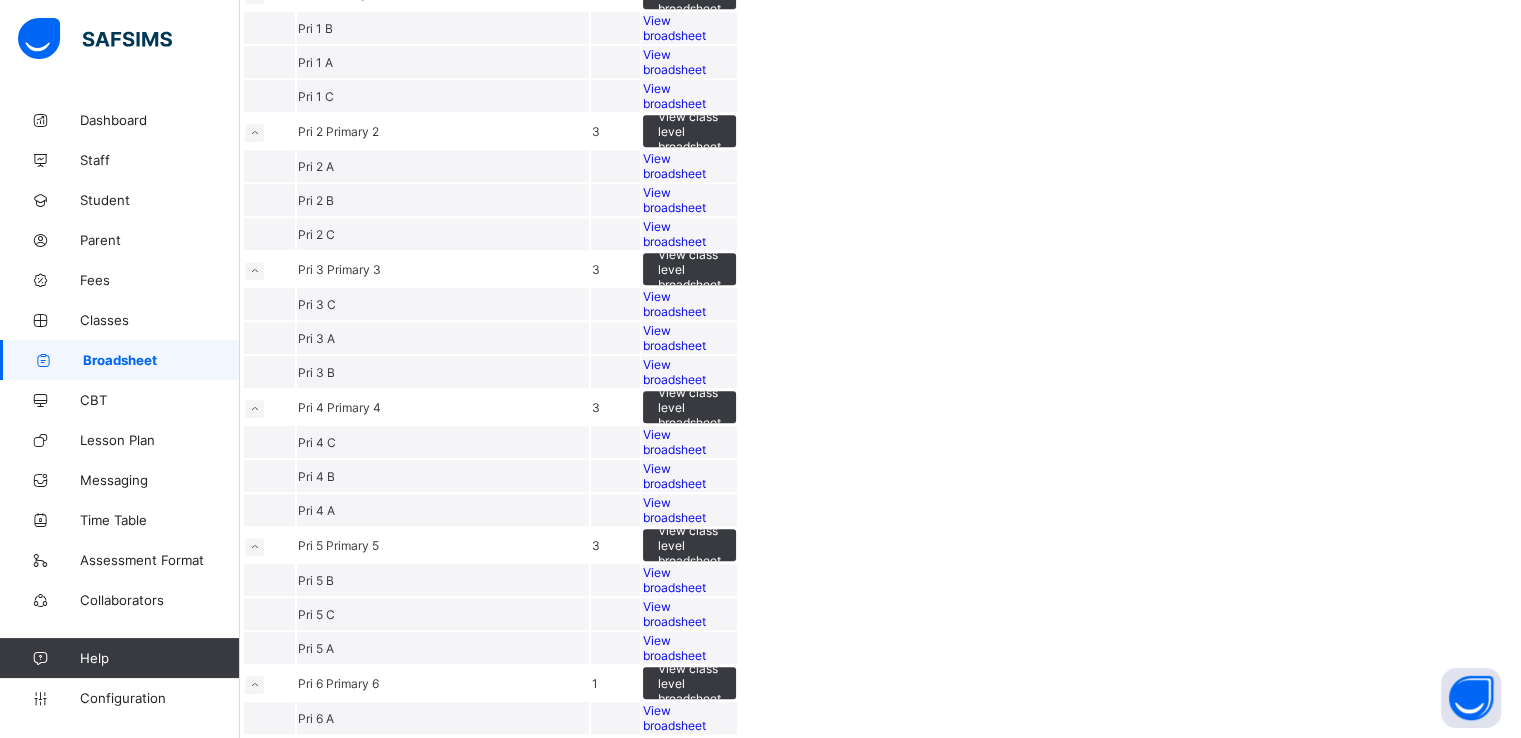 scroll, scrollTop: 1698, scrollLeft: 0, axis: vertical 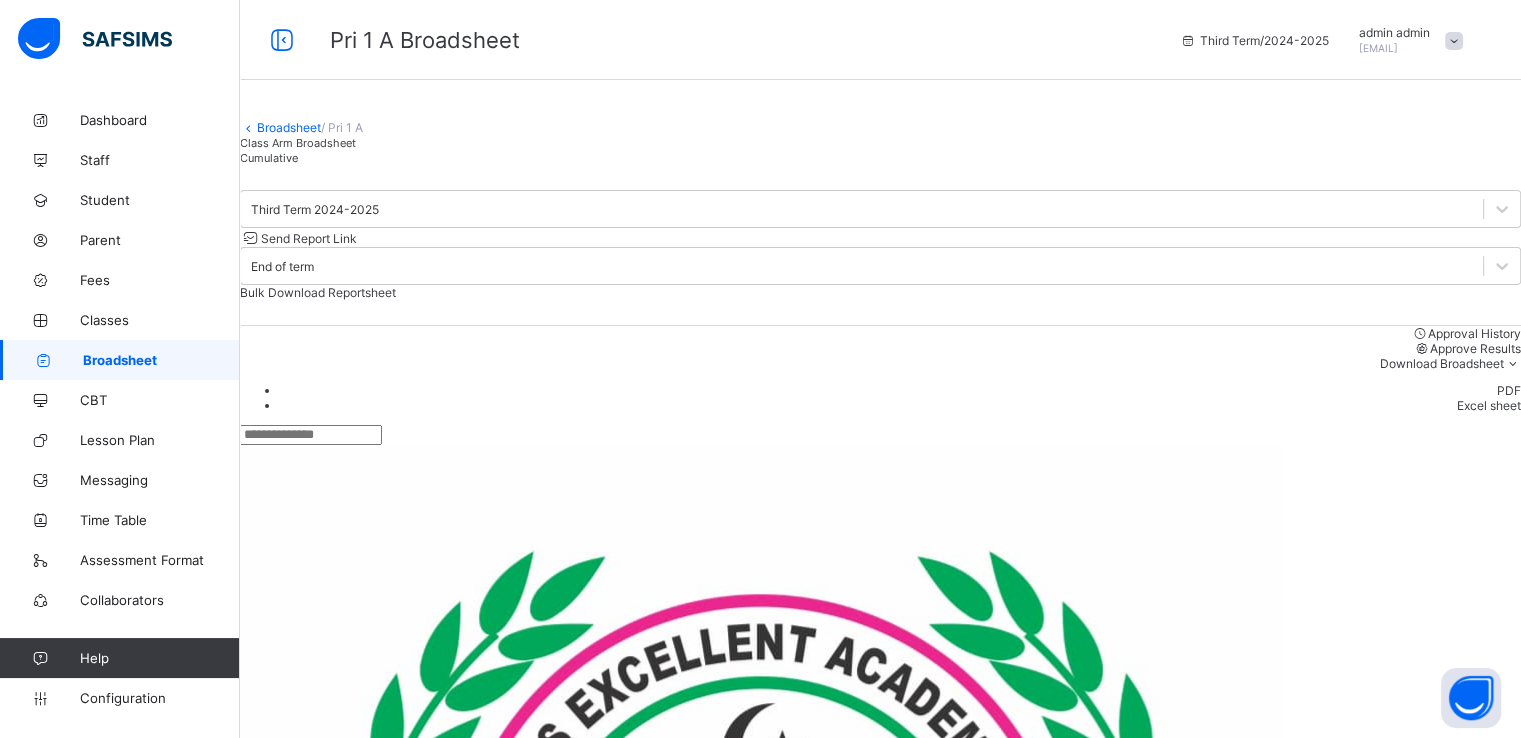 click on "Broadsheet" at bounding box center [289, 127] 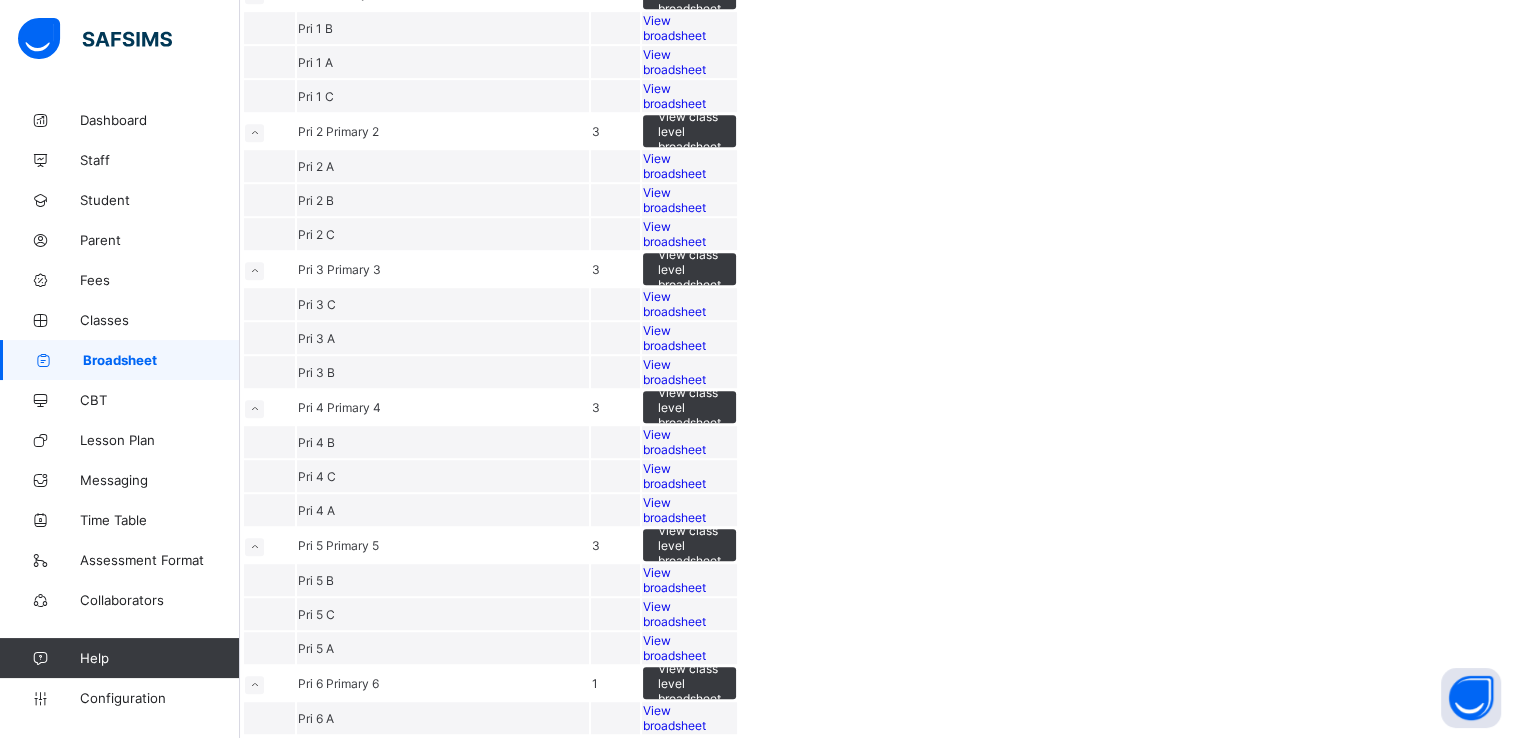 scroll, scrollTop: 2018, scrollLeft: 0, axis: vertical 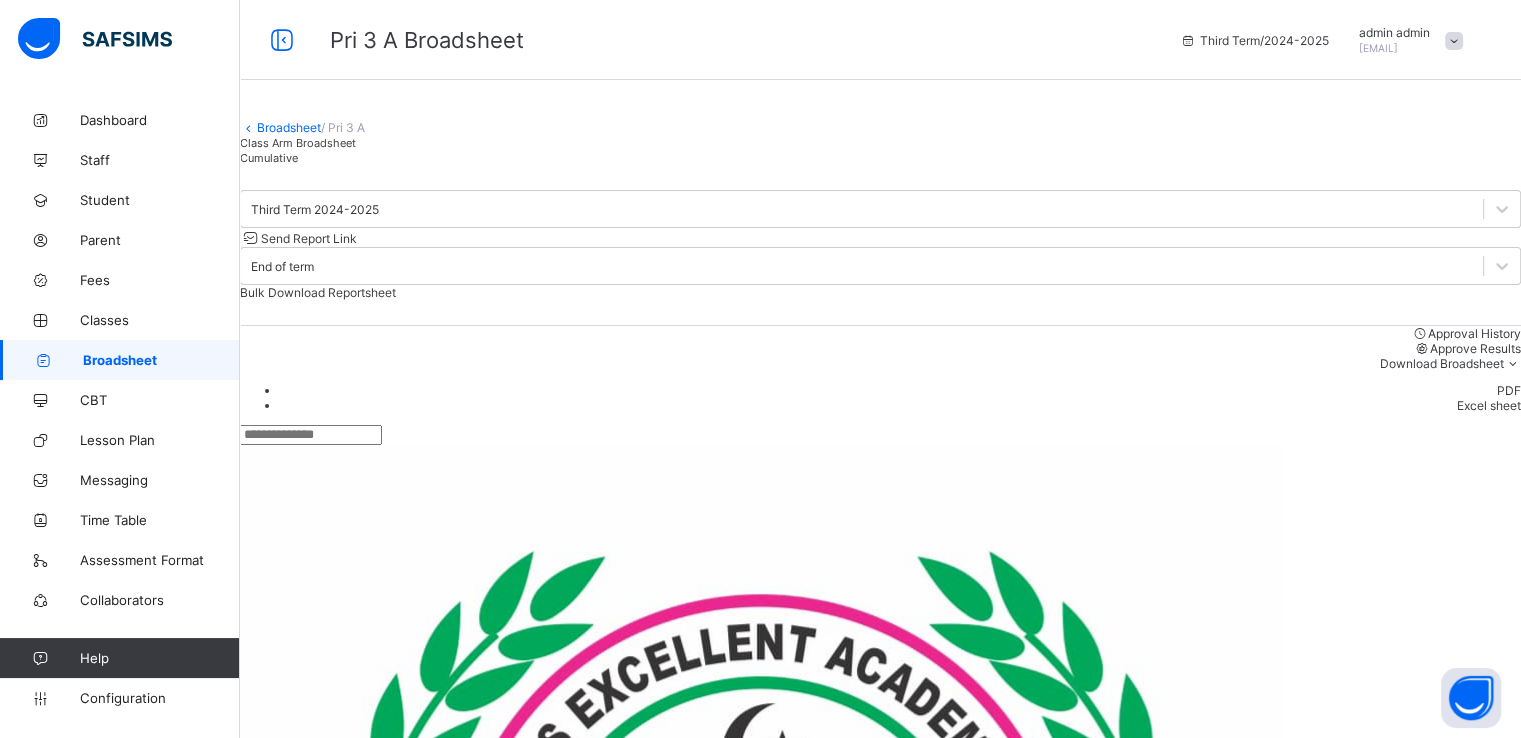 click on "Broadsheet" at bounding box center [289, 127] 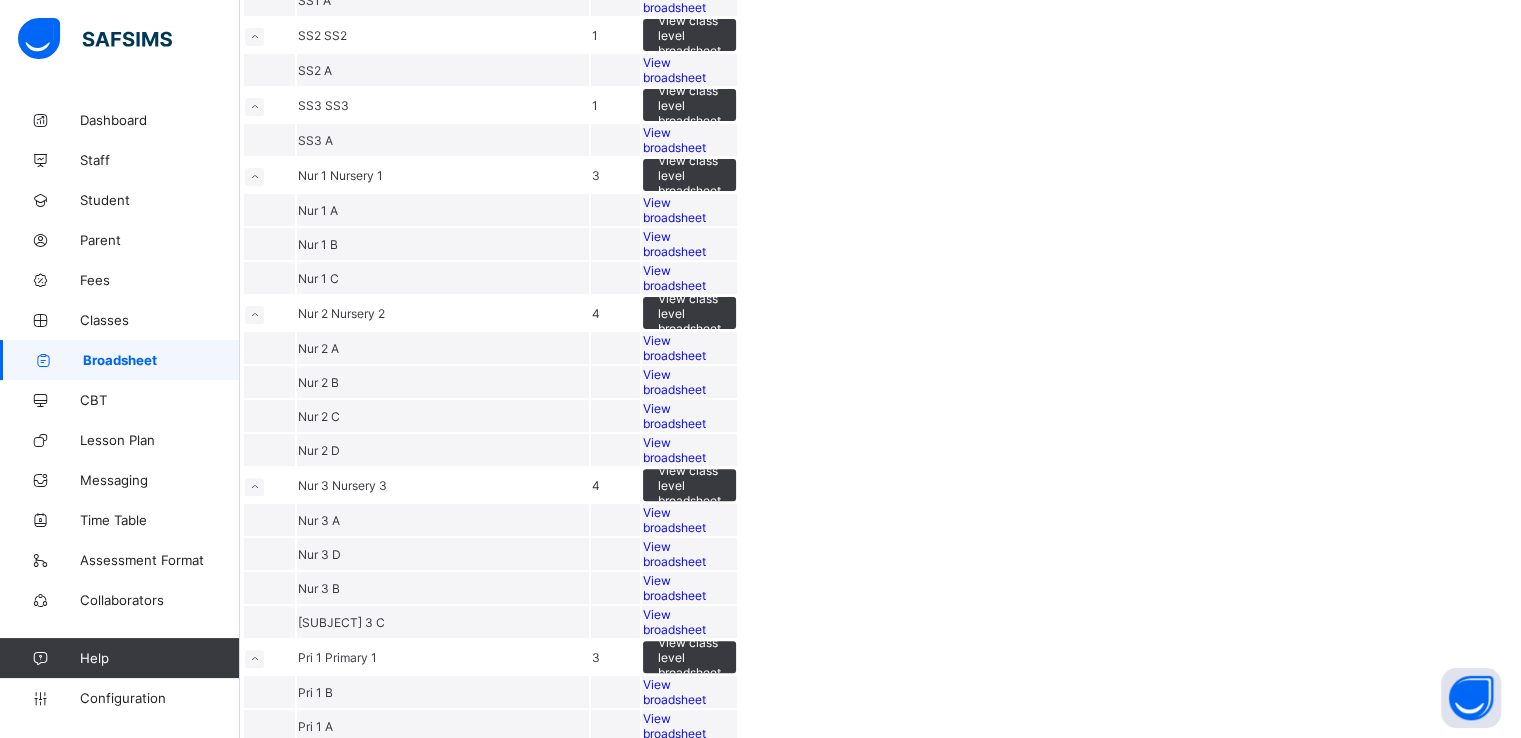 scroll, scrollTop: 736, scrollLeft: 0, axis: vertical 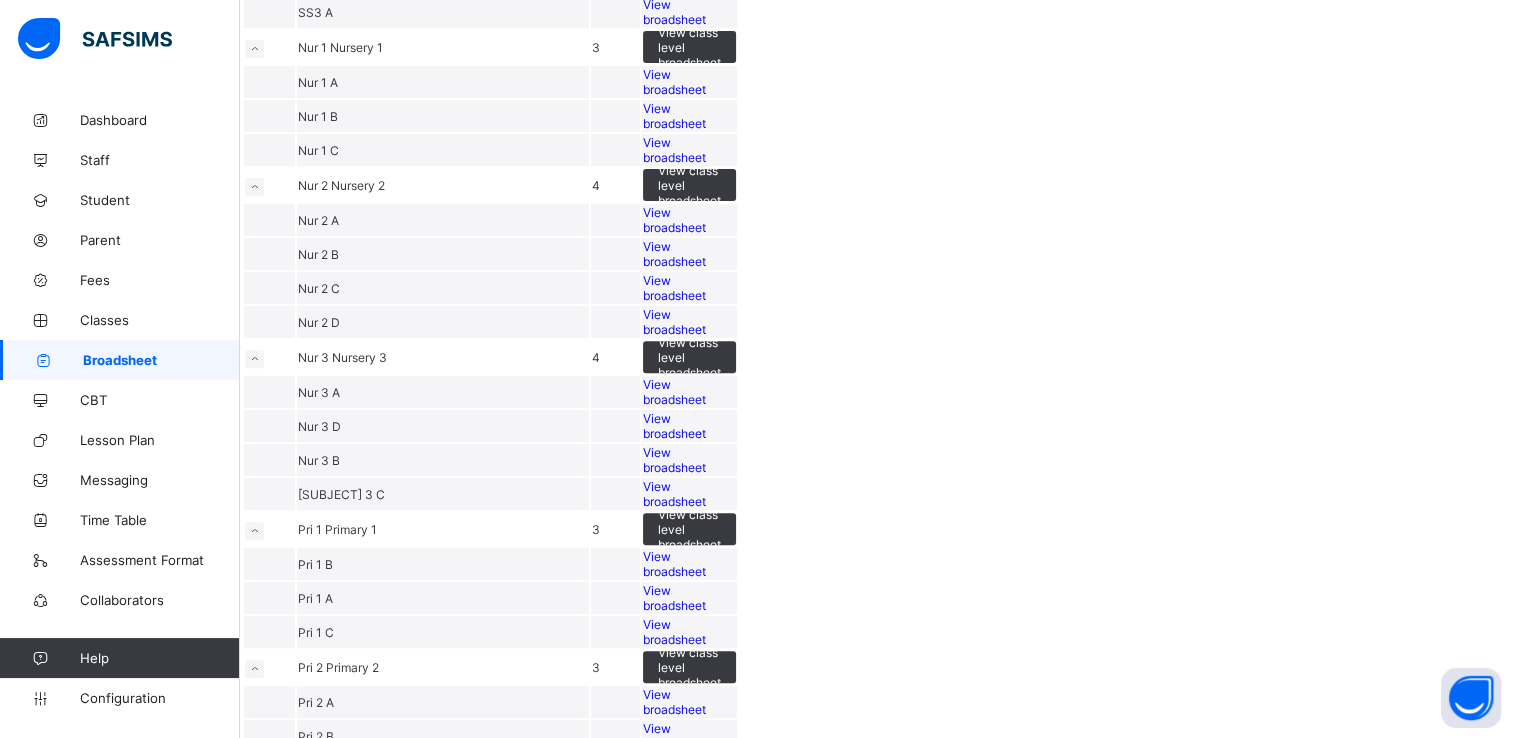 click on "View broadsheet" at bounding box center (674, -58) 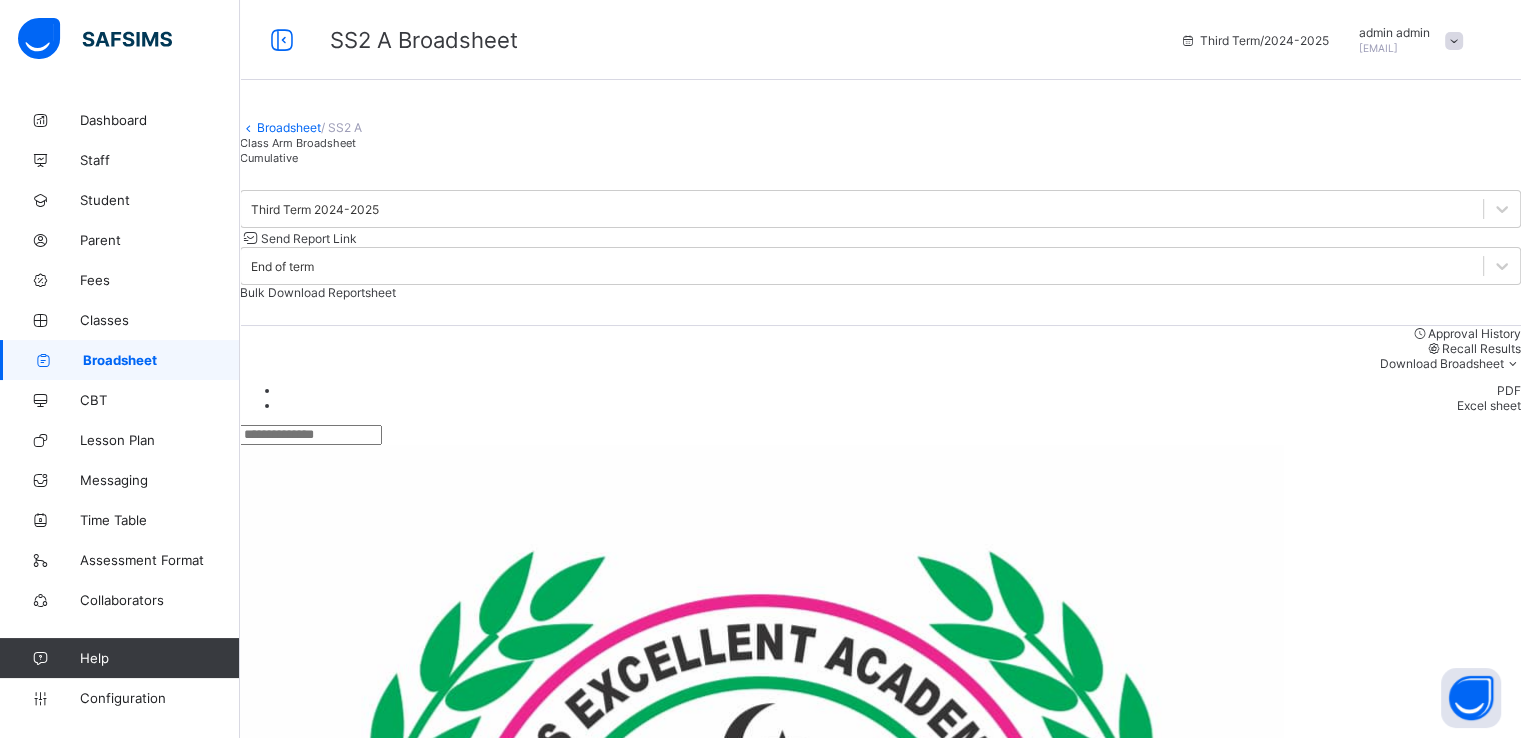 scroll, scrollTop: 344, scrollLeft: 0, axis: vertical 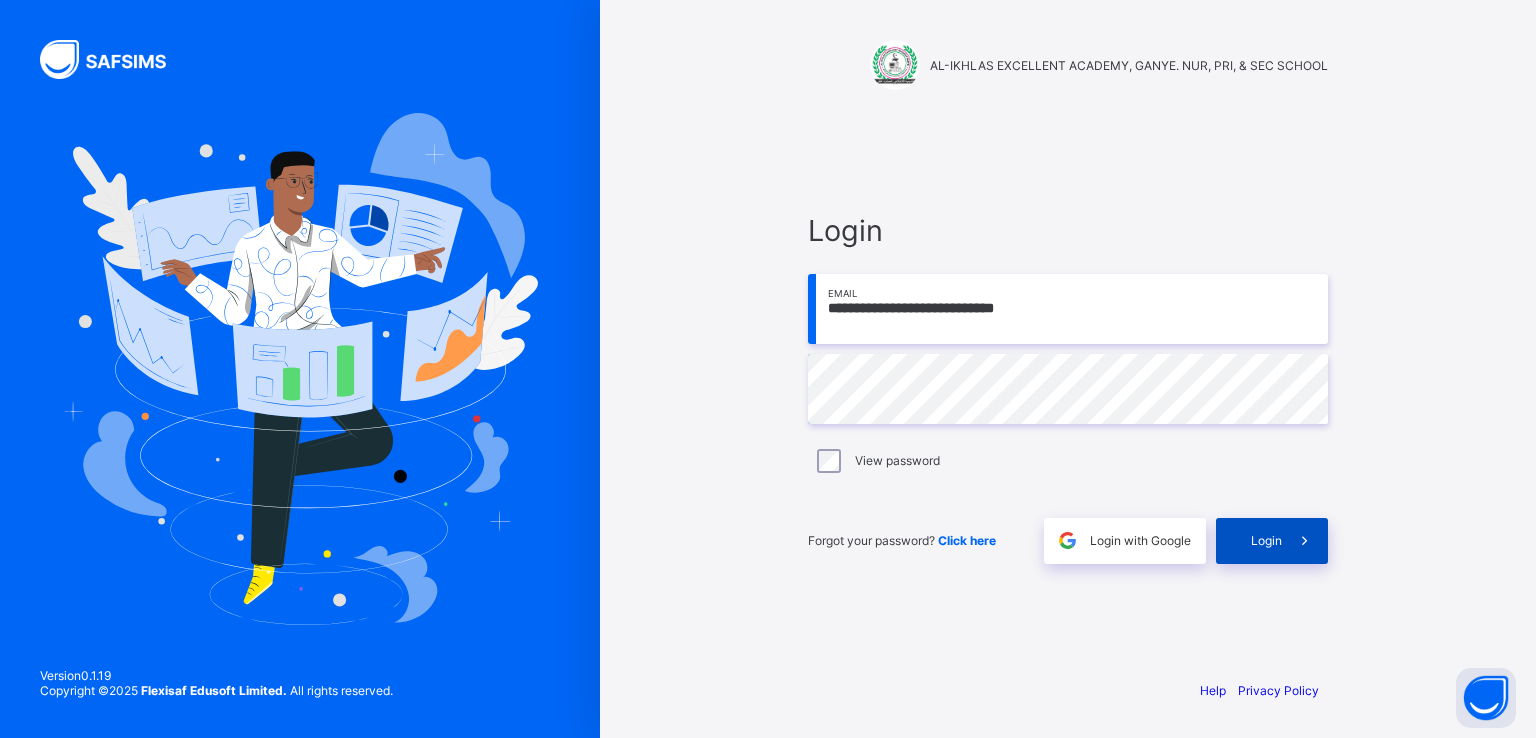 click on "Login" at bounding box center (1266, 540) 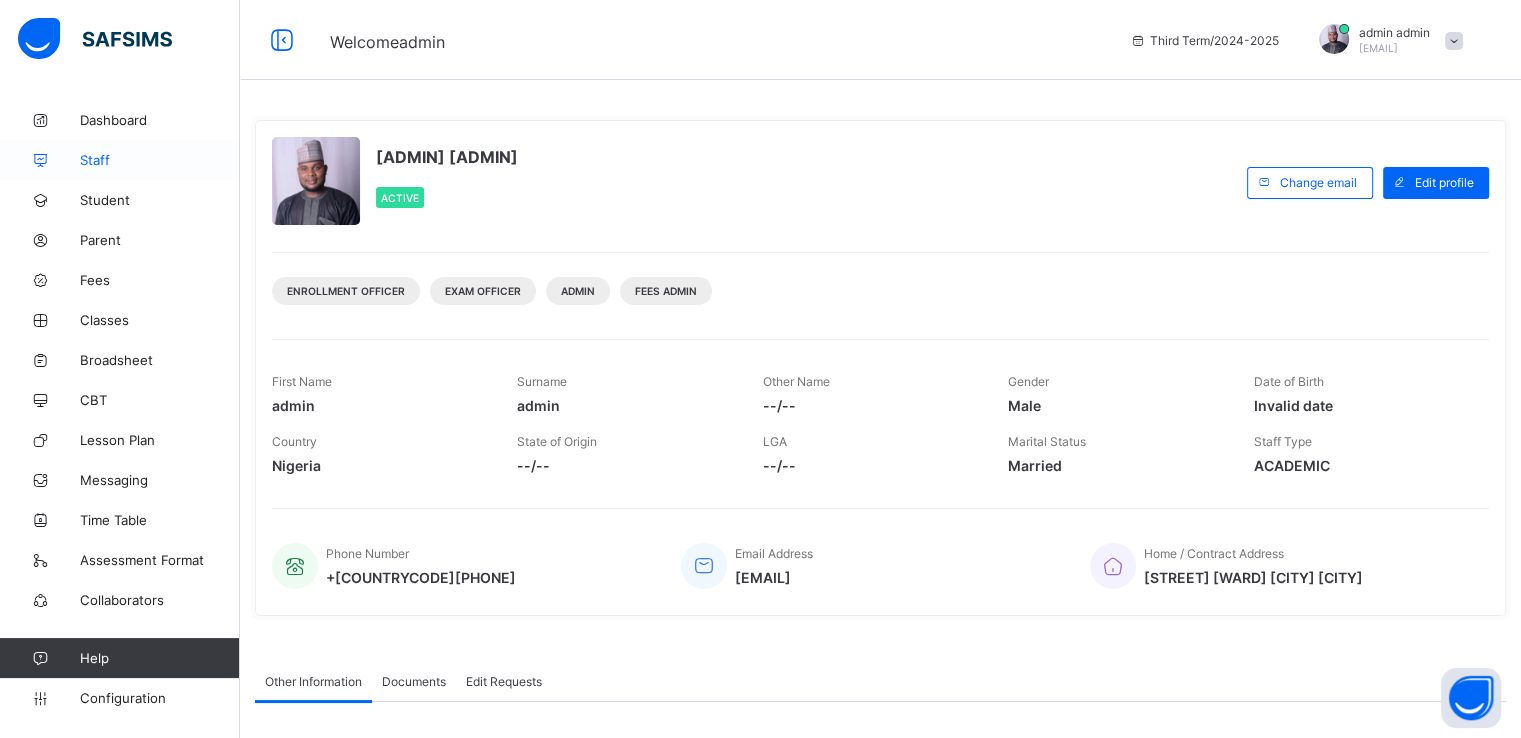 click on "Staff" at bounding box center (160, 160) 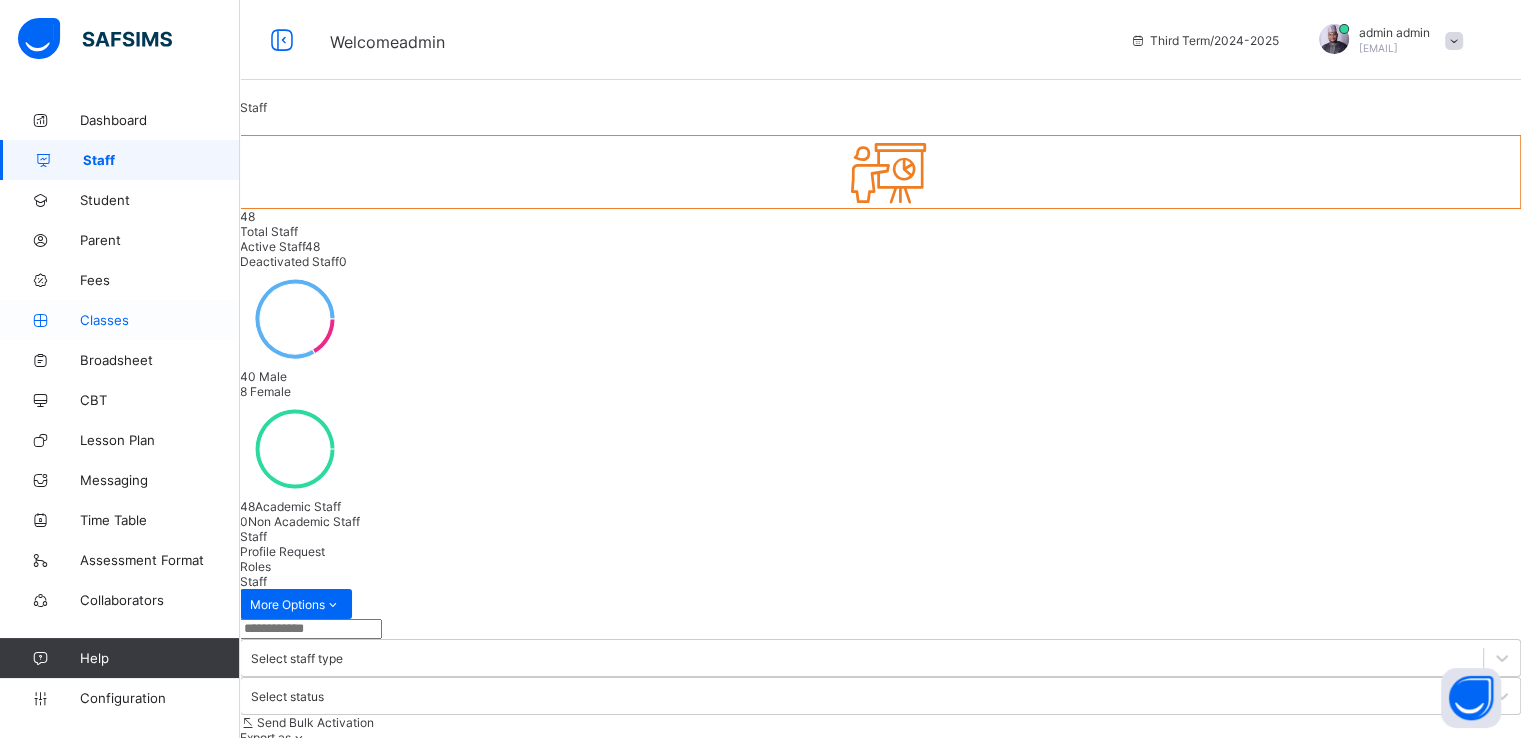 click on "Classes" at bounding box center (160, 320) 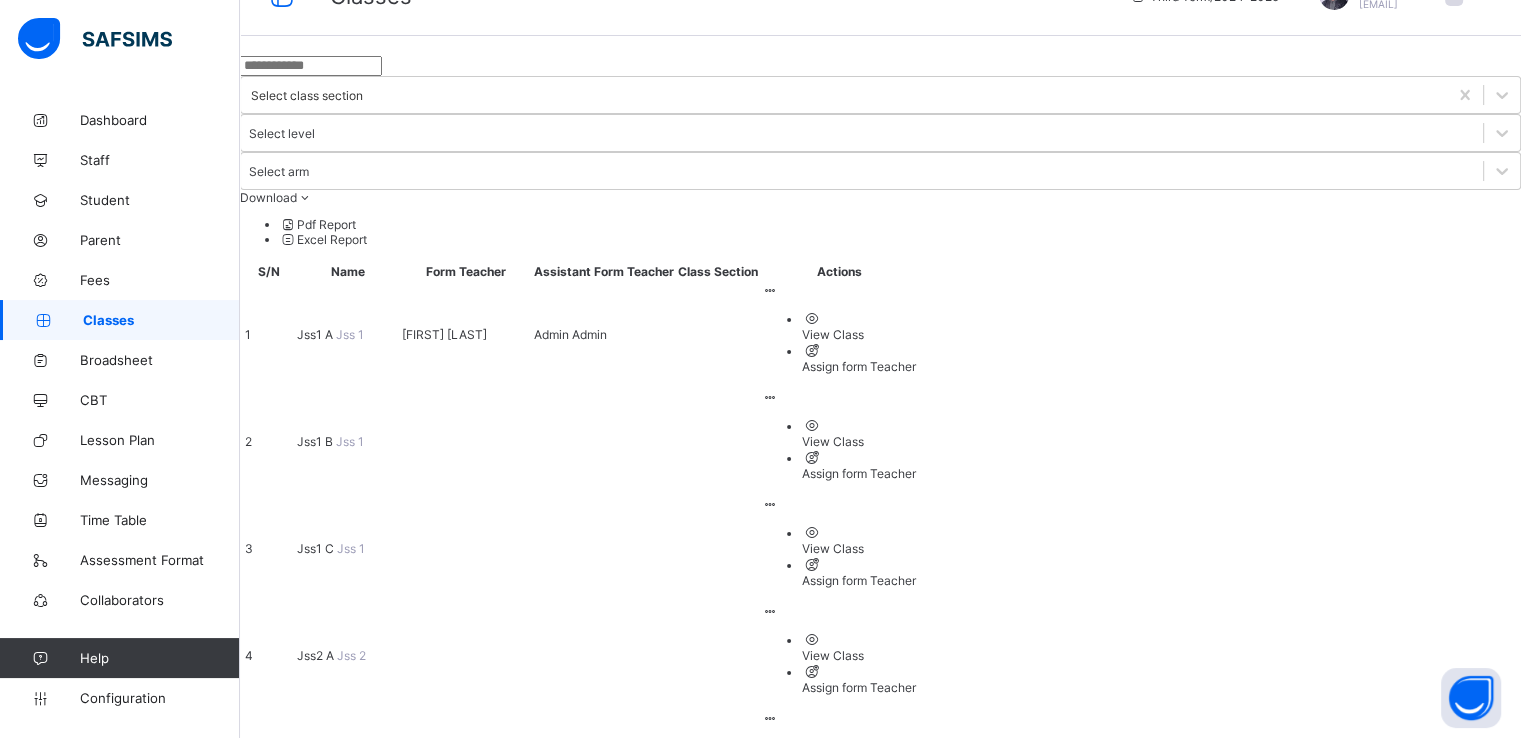 scroll, scrollTop: 0, scrollLeft: 0, axis: both 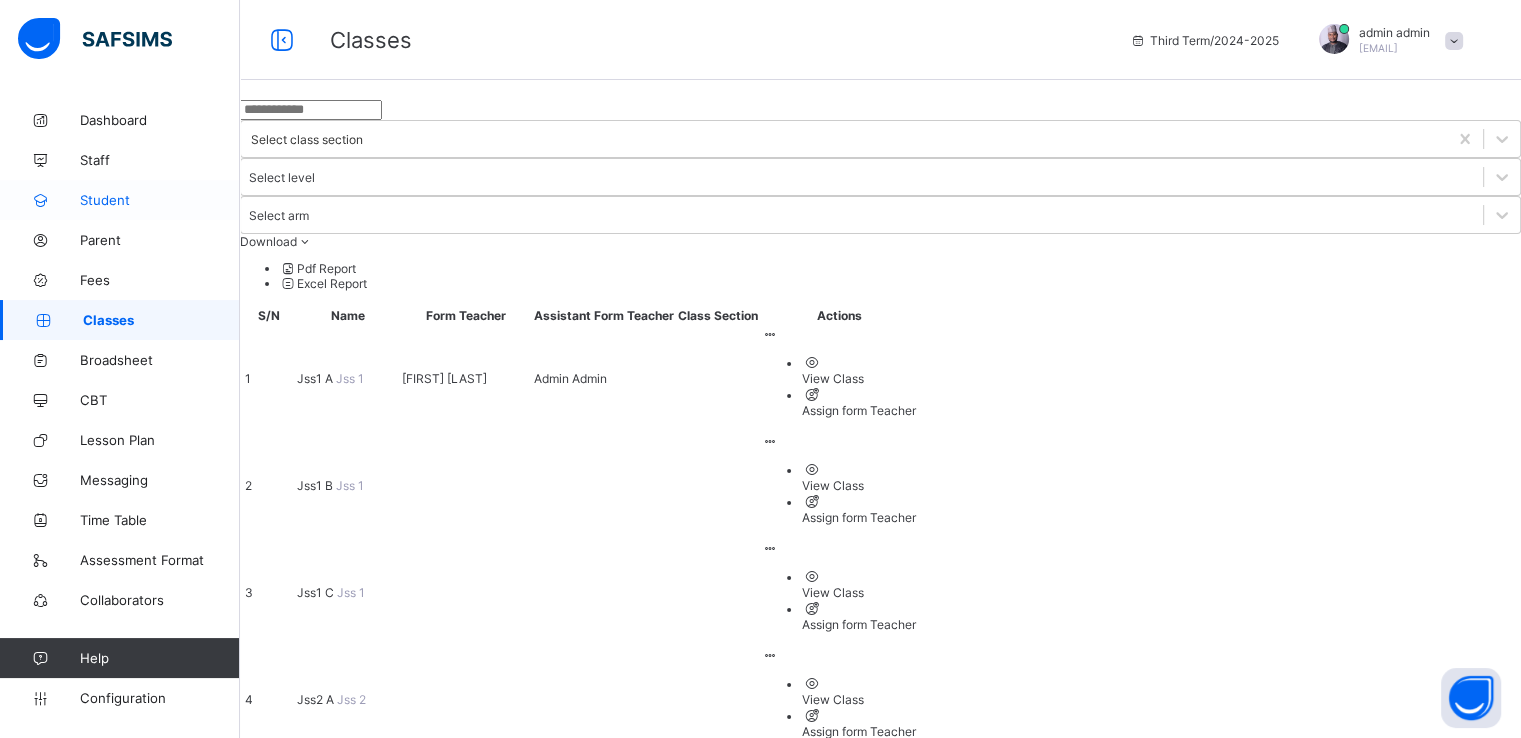 click on "Student" at bounding box center [160, 200] 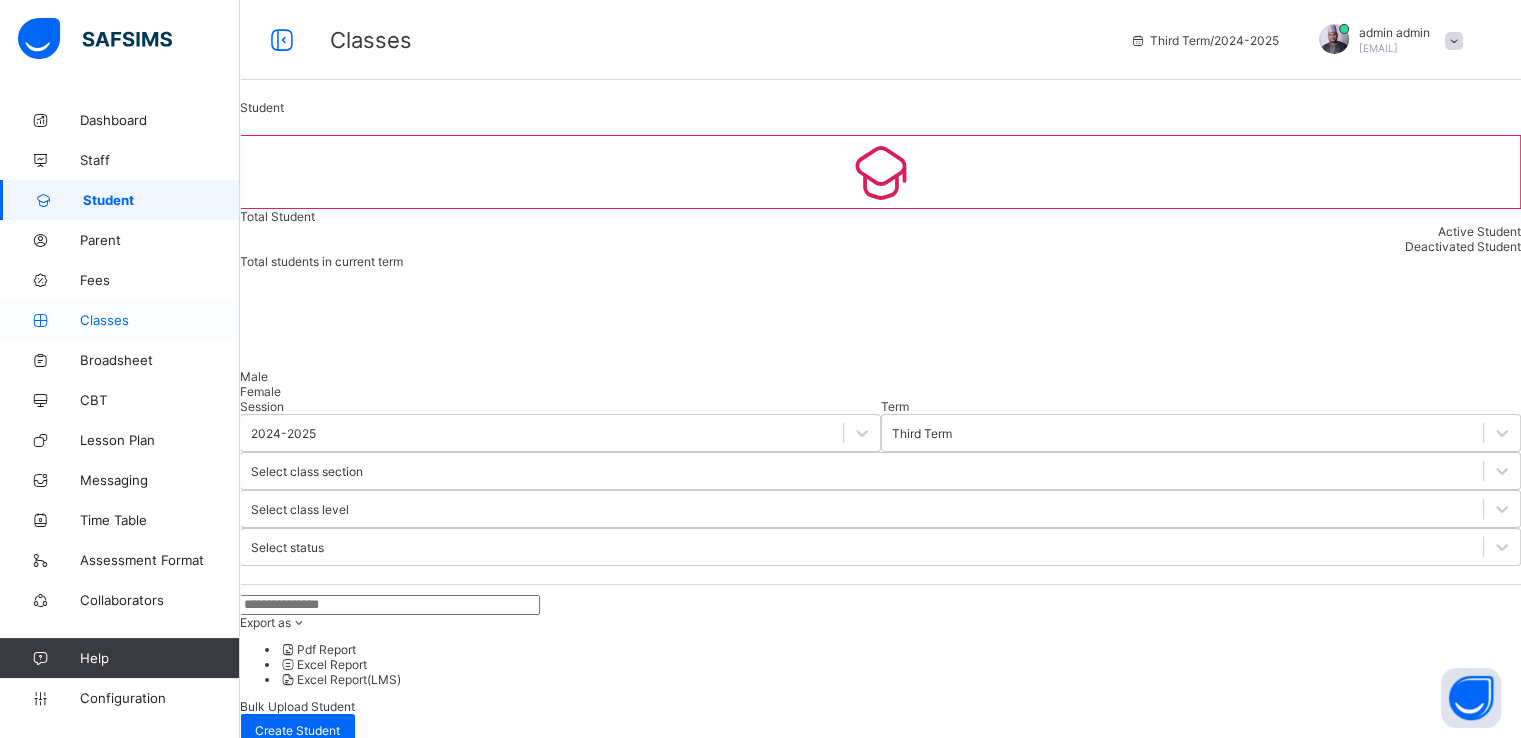 click on "Classes" at bounding box center [160, 320] 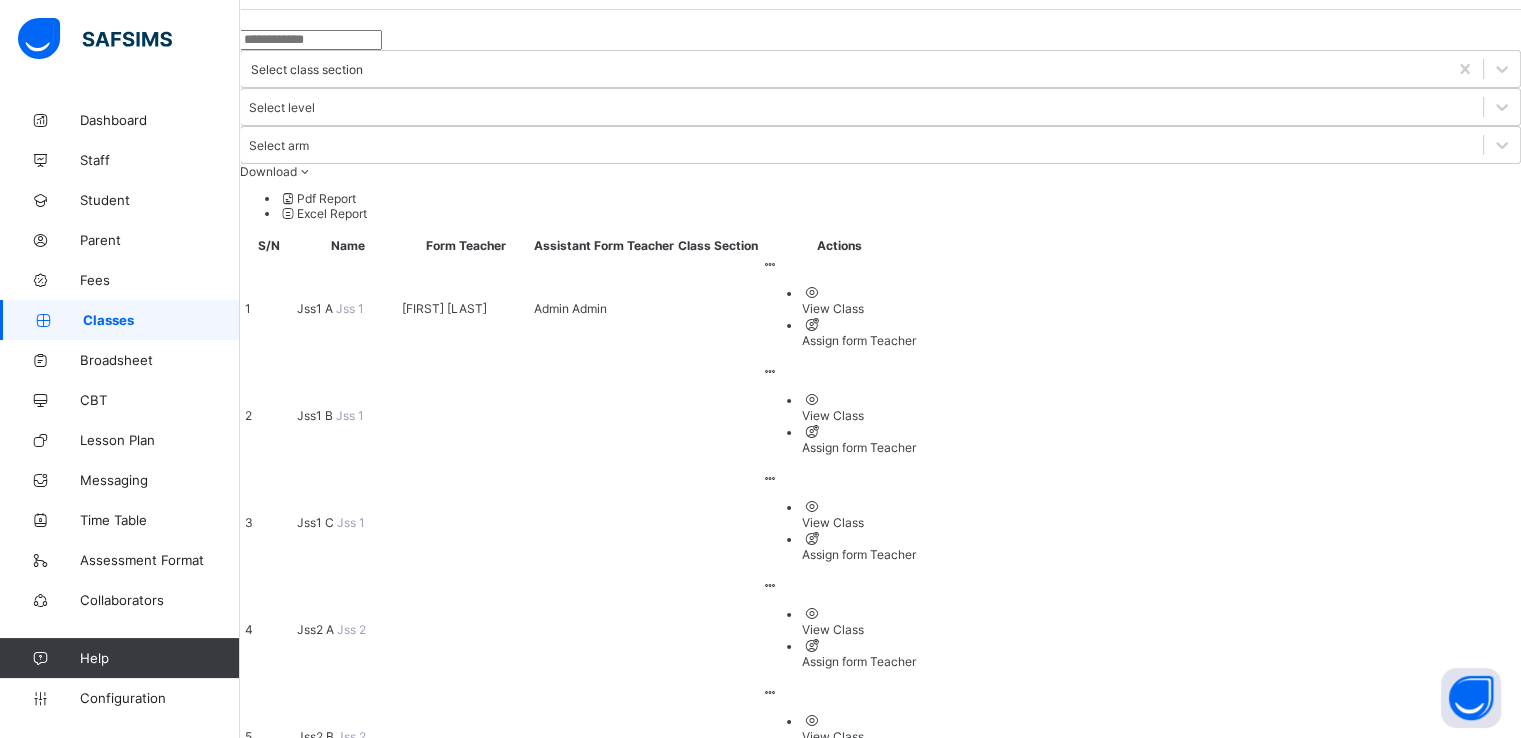 scroll, scrollTop: 59, scrollLeft: 0, axis: vertical 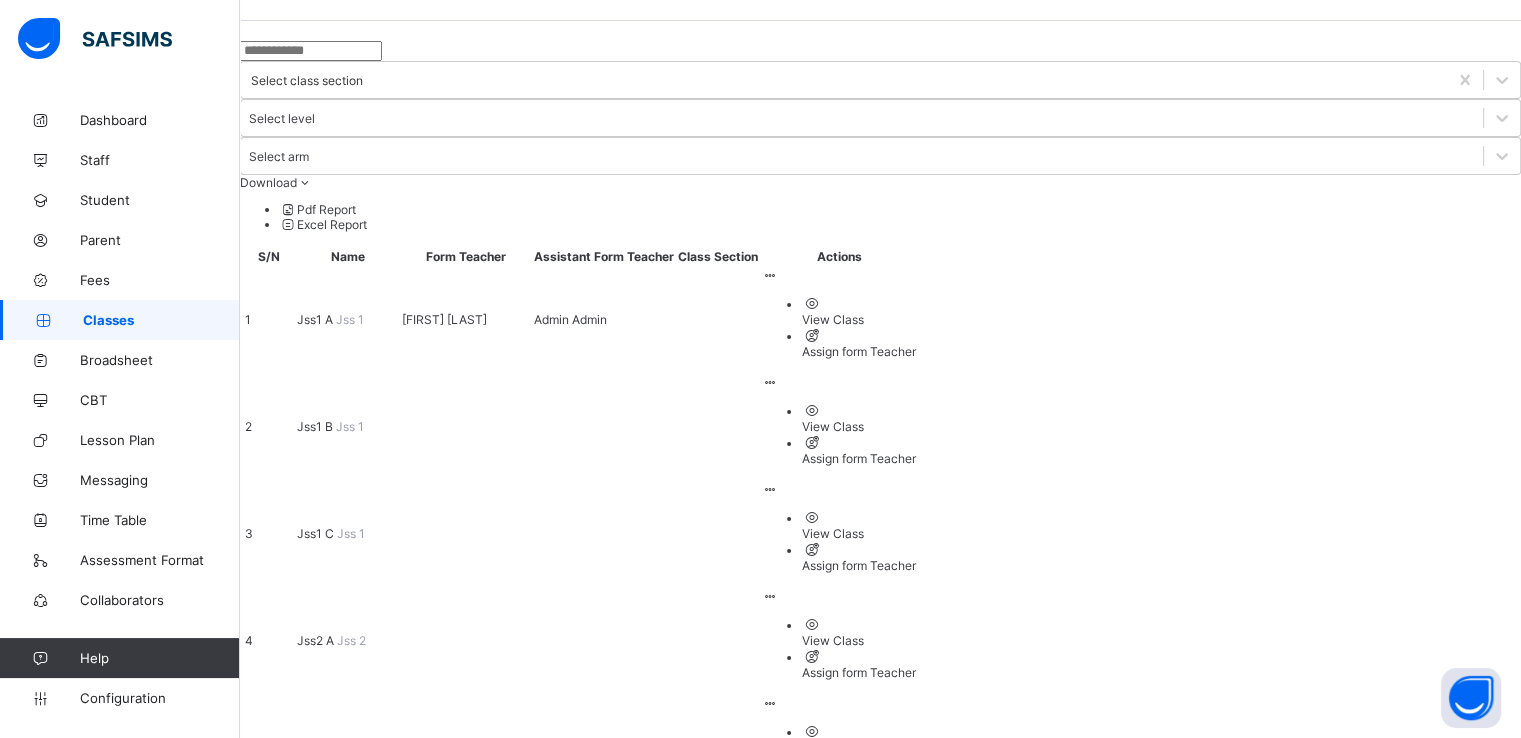 click on "Jss1   A" at bounding box center (316, 319) 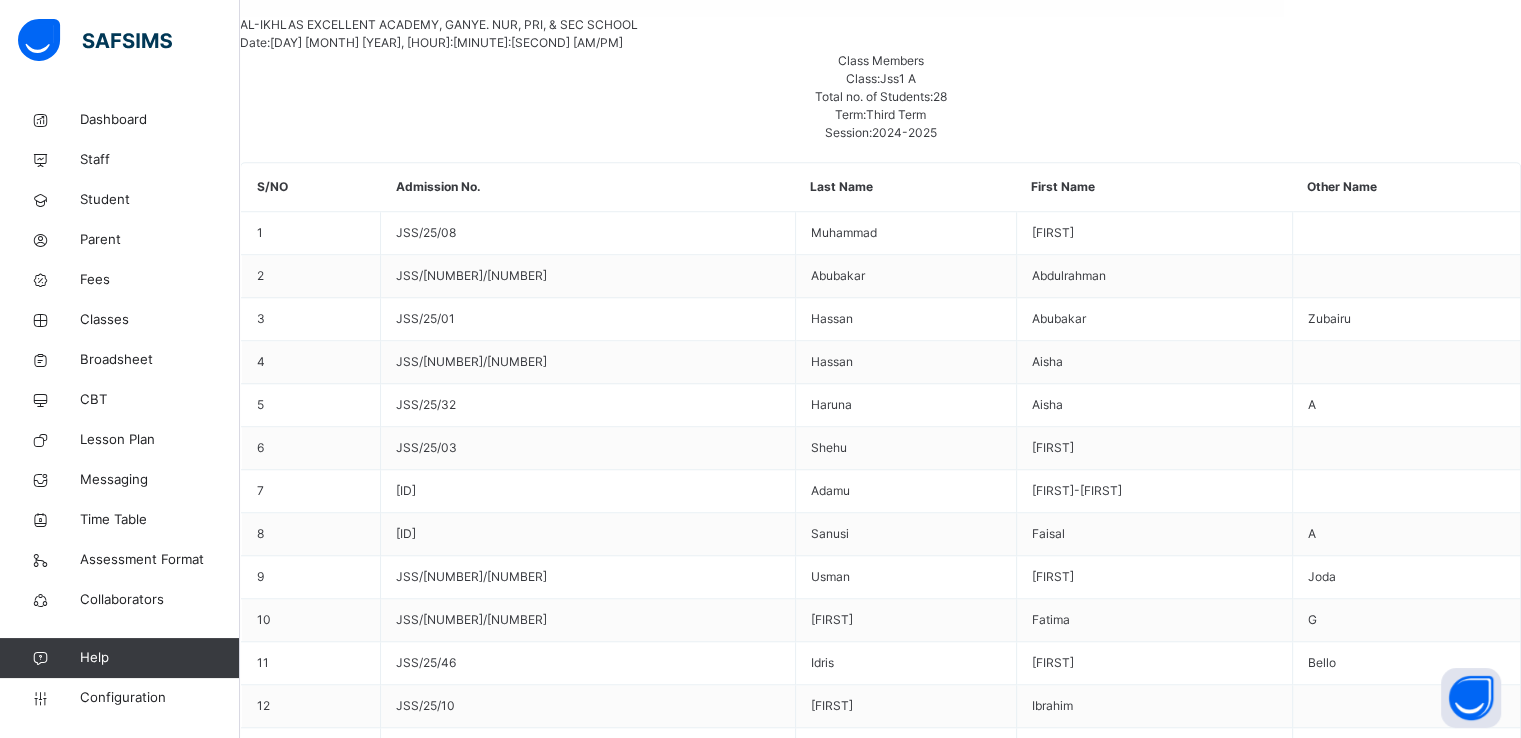 scroll, scrollTop: 1896, scrollLeft: 0, axis: vertical 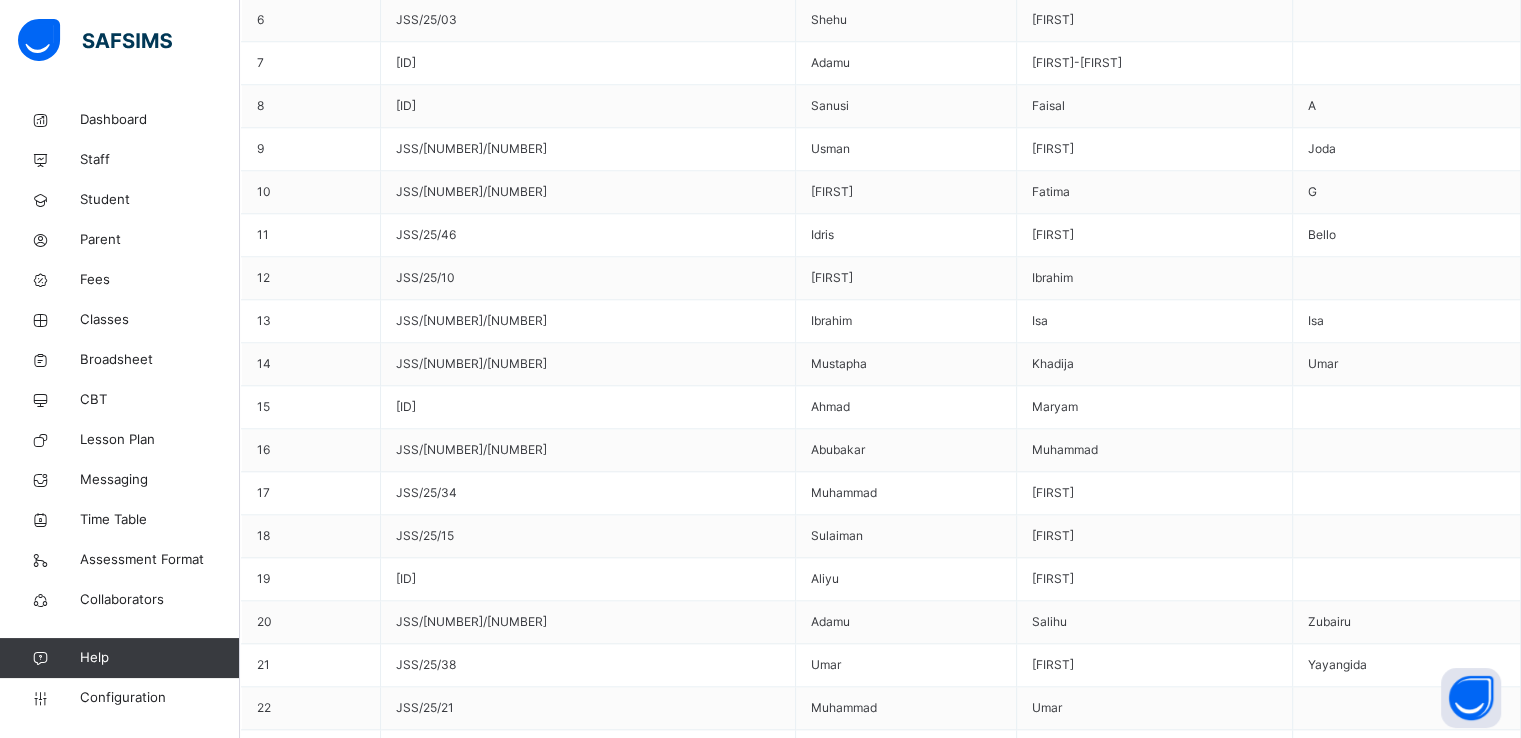 click on "Zahra'u  Auwal" at bounding box center (411, 5313) 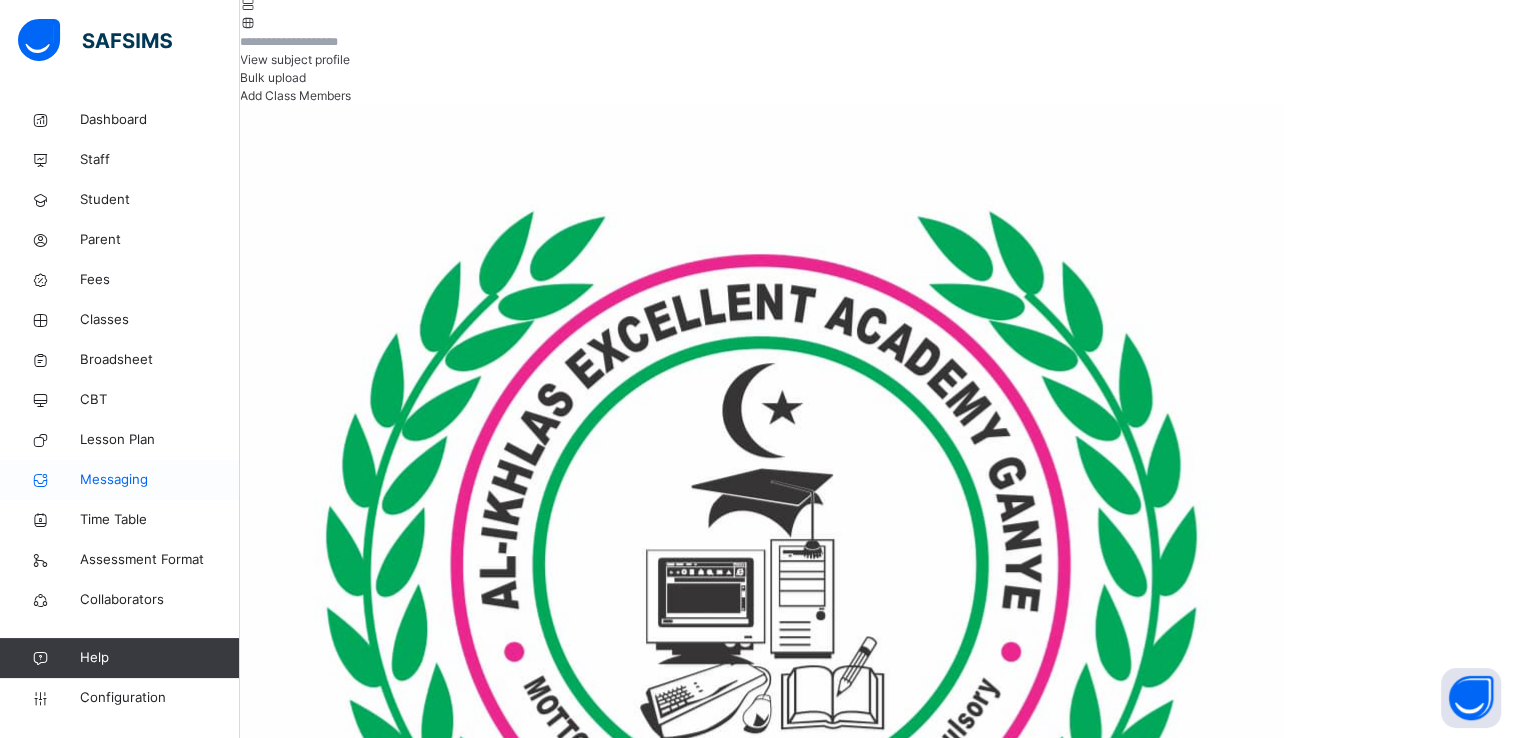 scroll, scrollTop: 0, scrollLeft: 0, axis: both 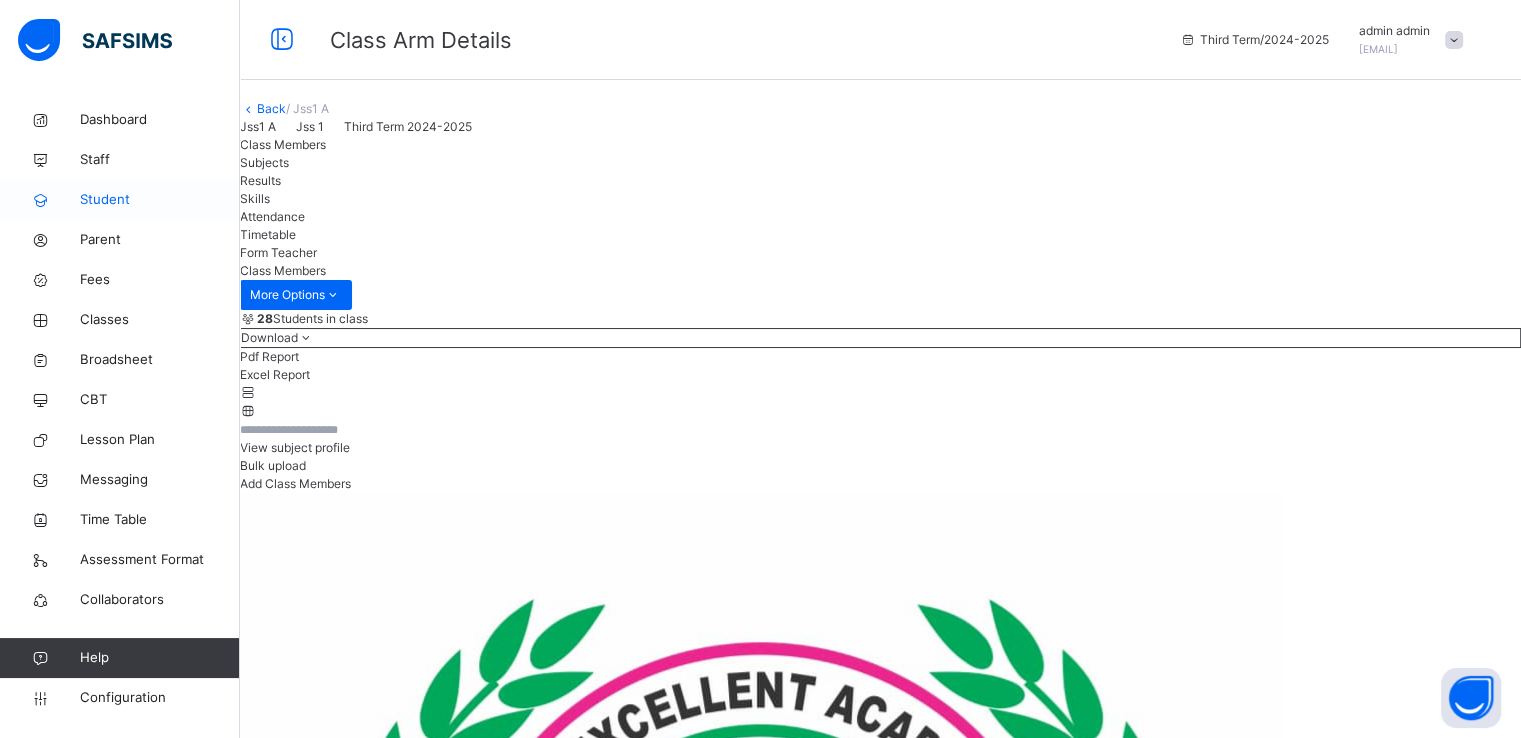 click on "Student" at bounding box center (160, 200) 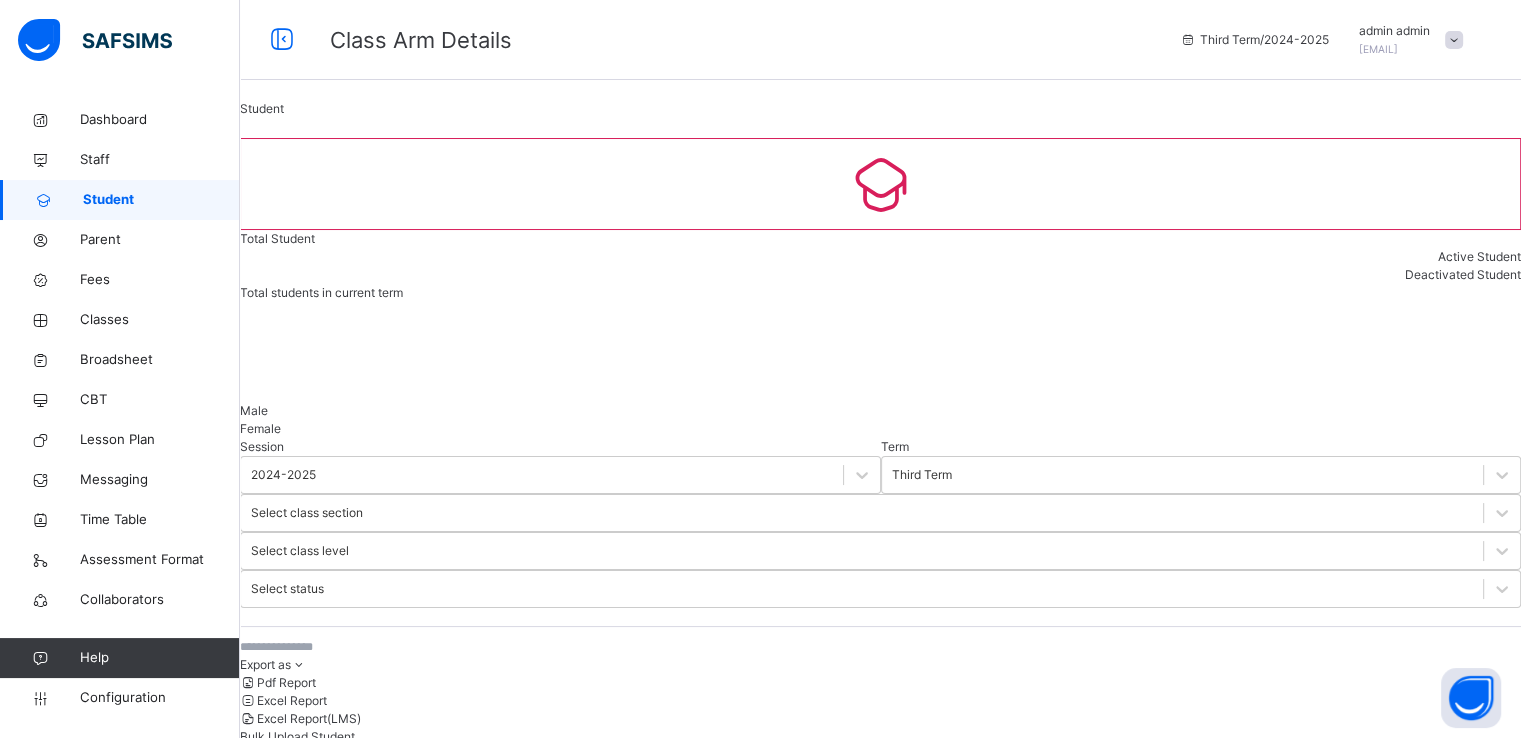 click on "Create Student" at bounding box center (297, 762) 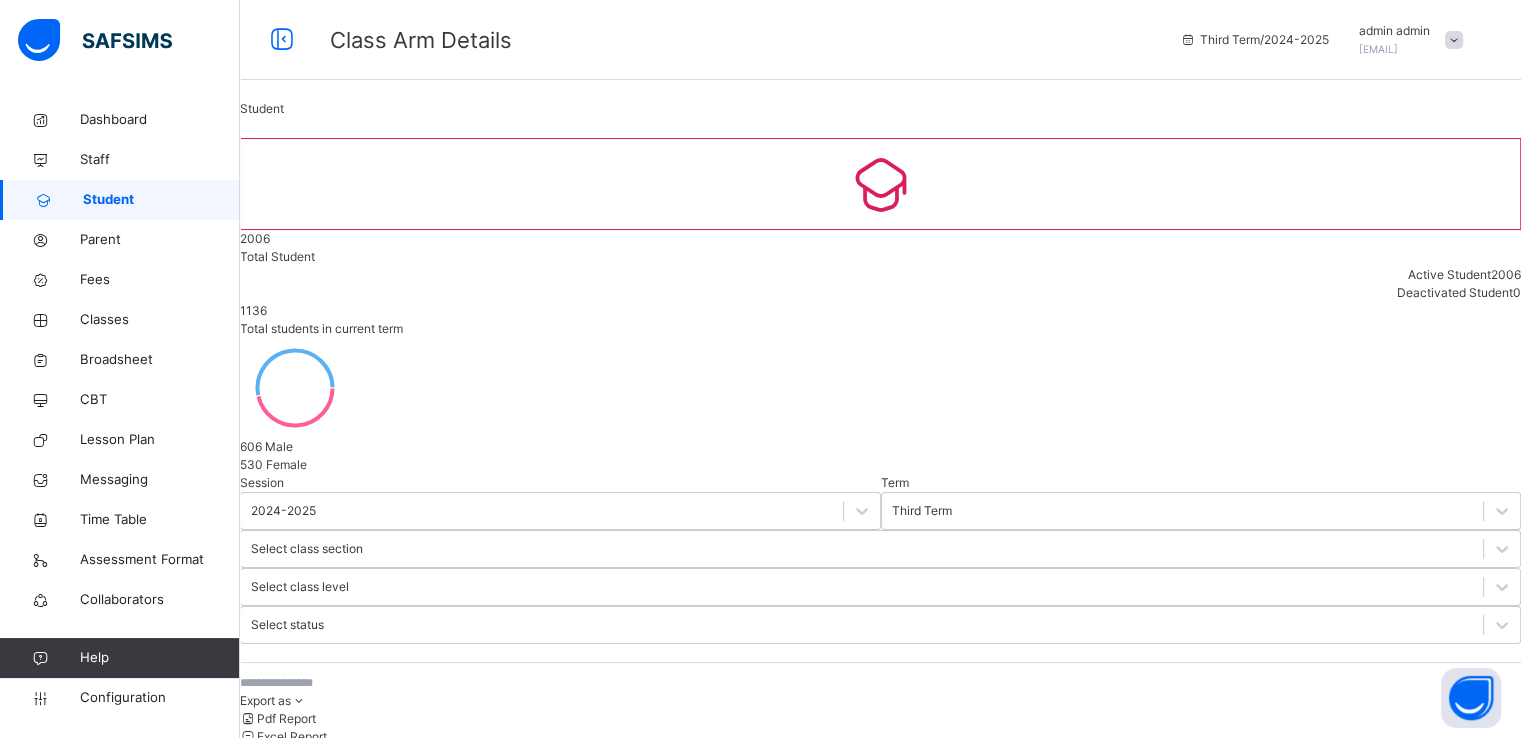 click on "Female" at bounding box center [880, 2872] 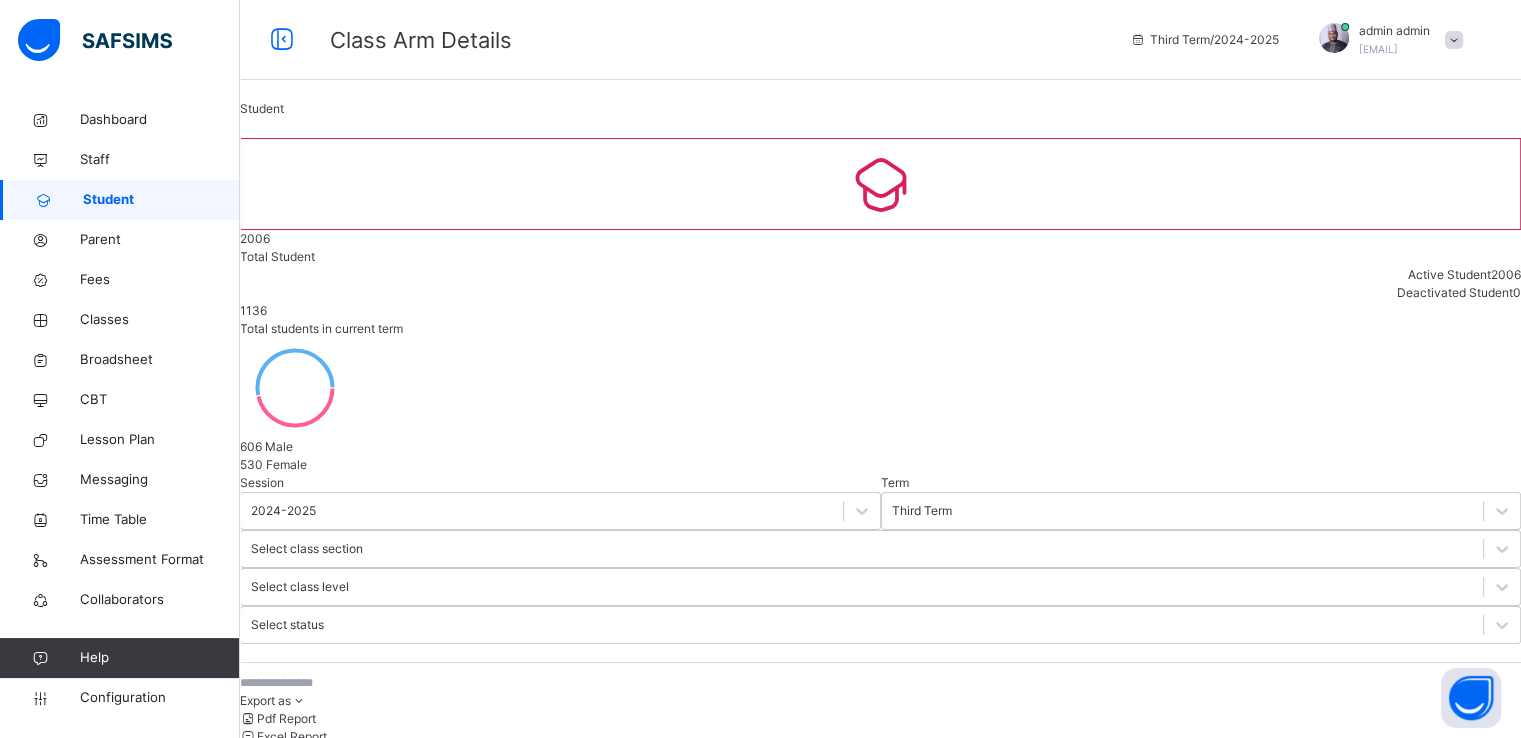type on "*****" 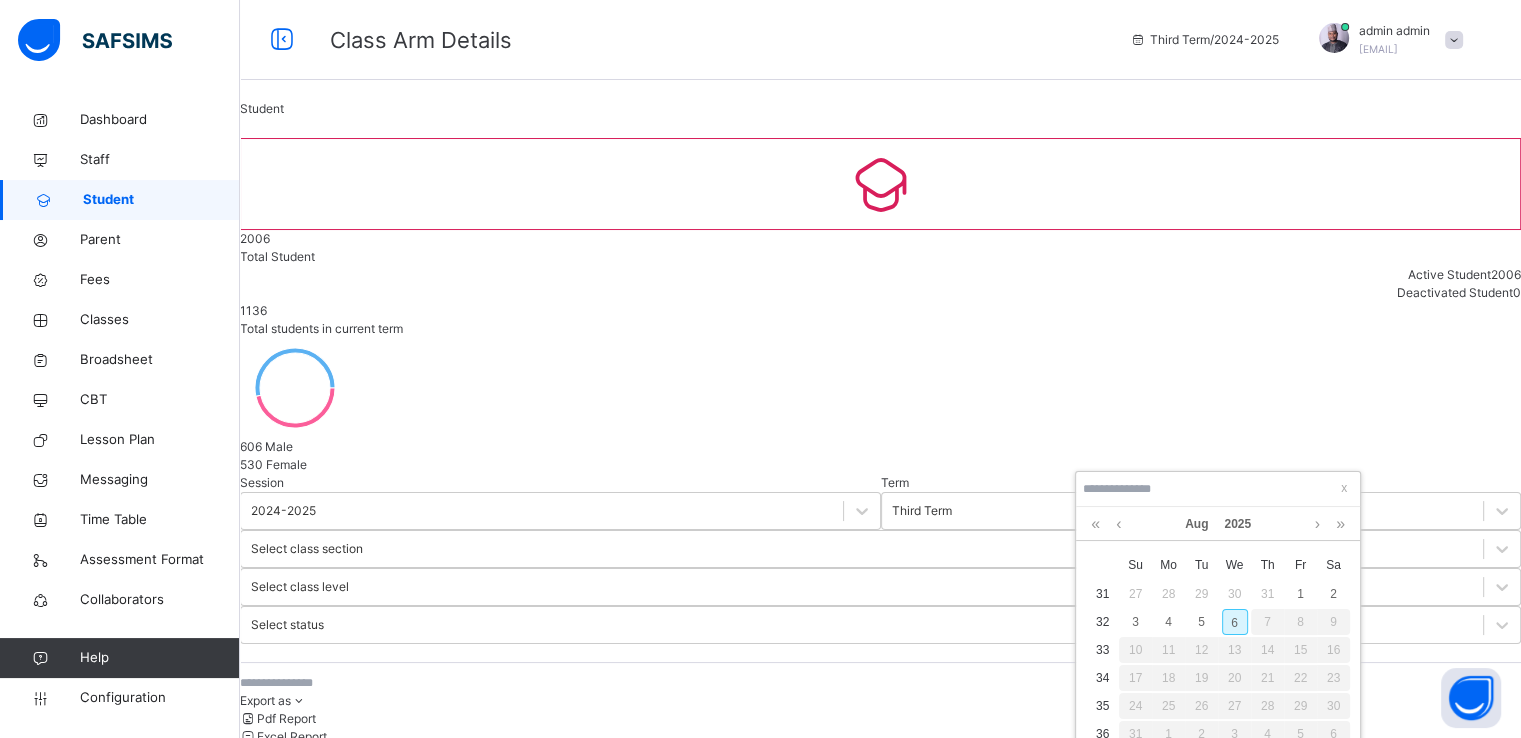 click on "6" at bounding box center [1235, 622] 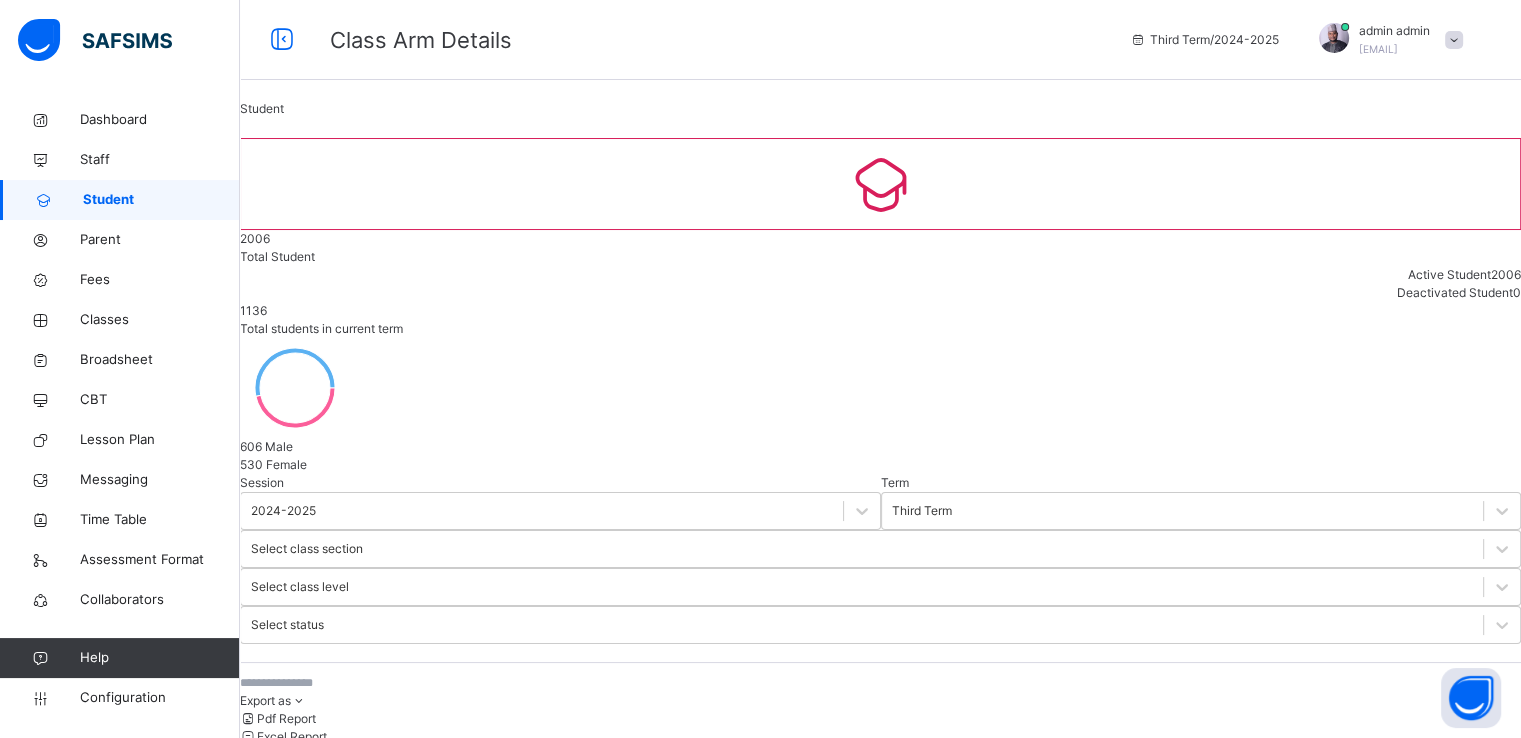 click on "*********" at bounding box center [330, 2915] 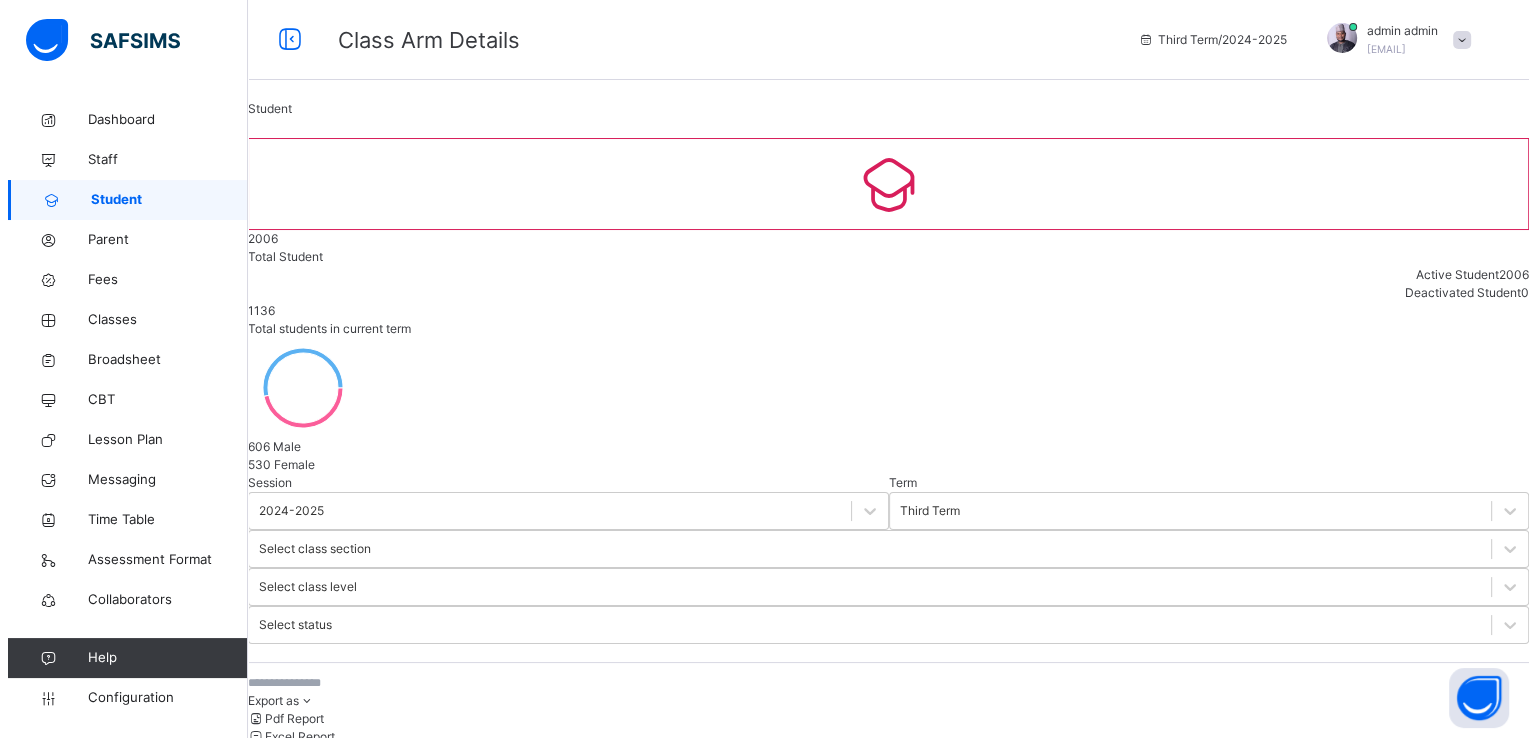 scroll, scrollTop: 795, scrollLeft: 0, axis: vertical 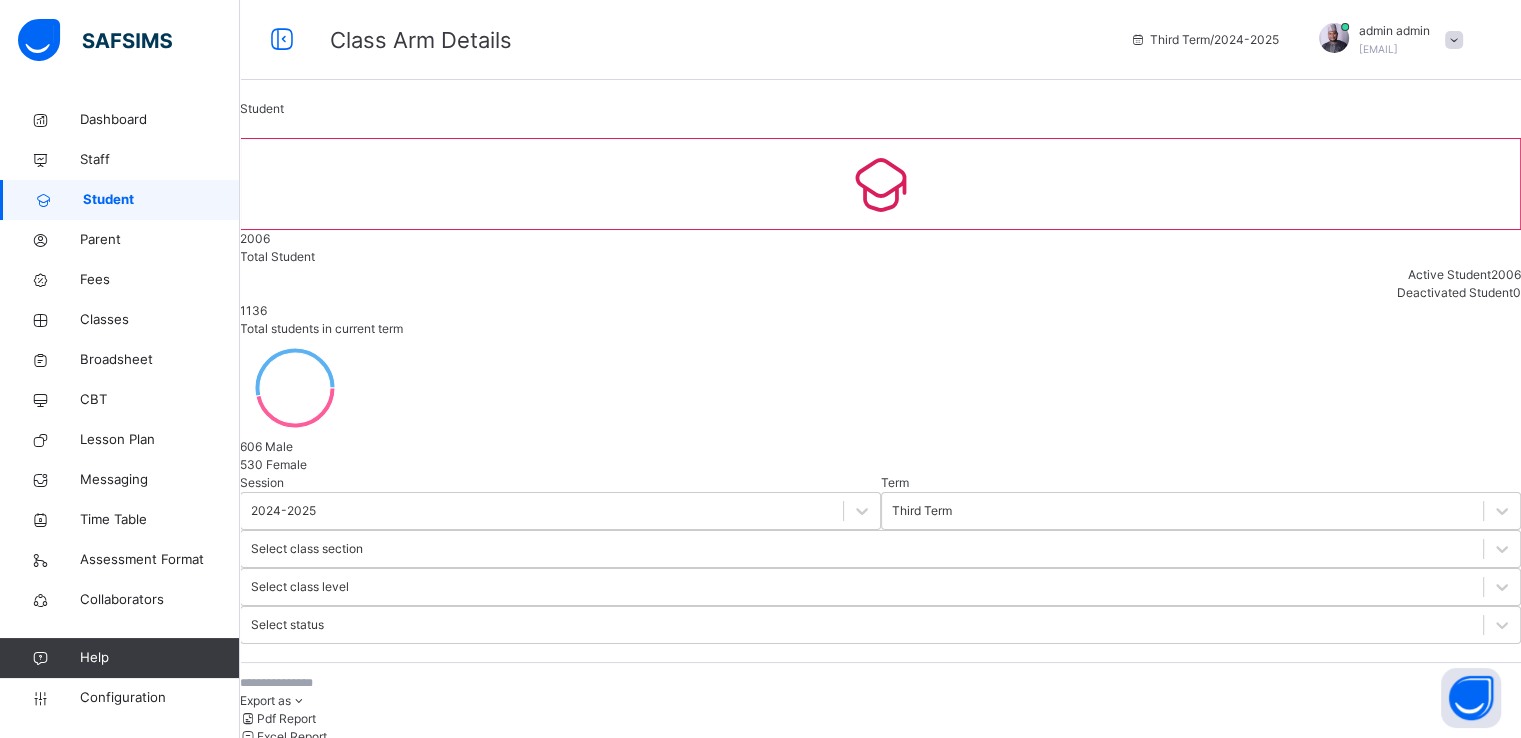 type on "**********" 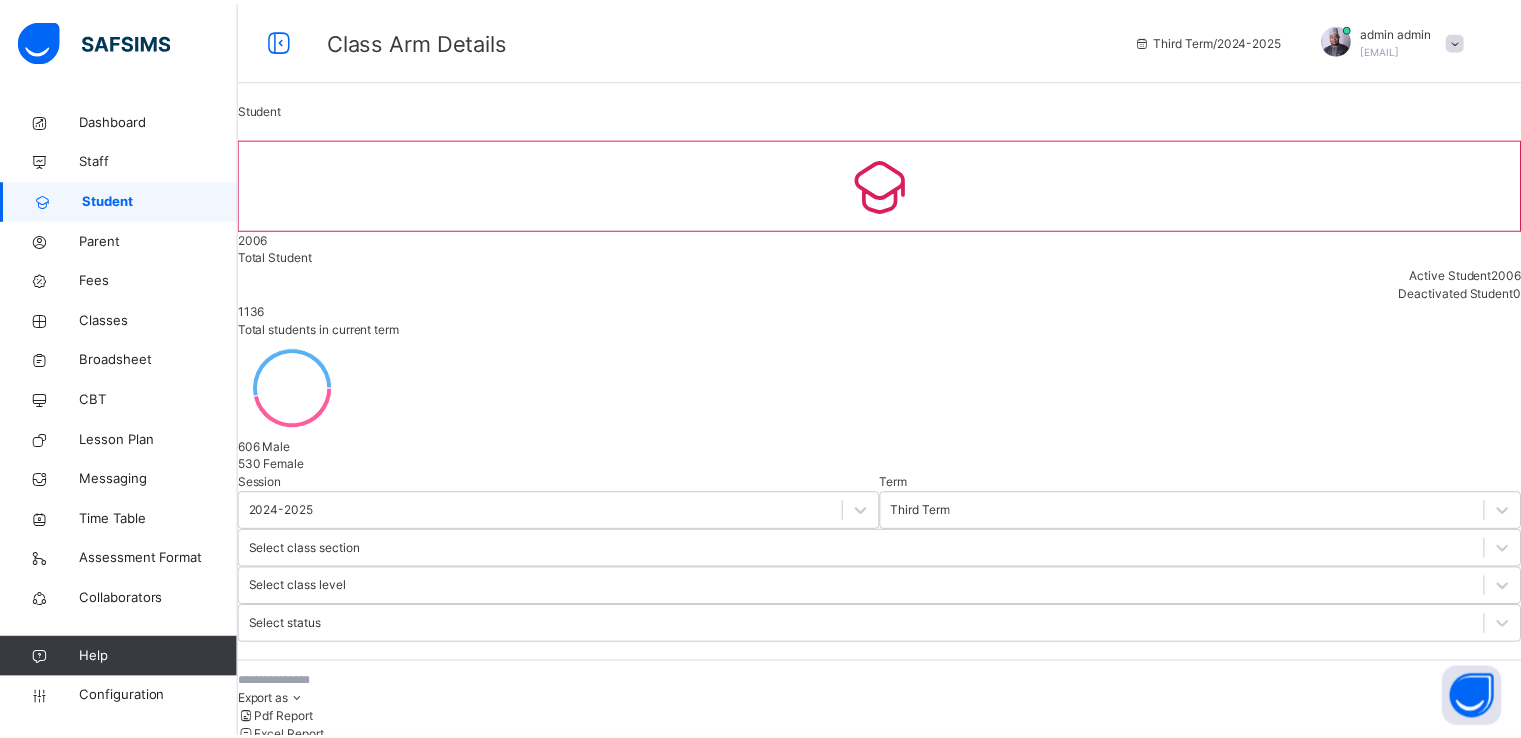scroll, scrollTop: 340, scrollLeft: 0, axis: vertical 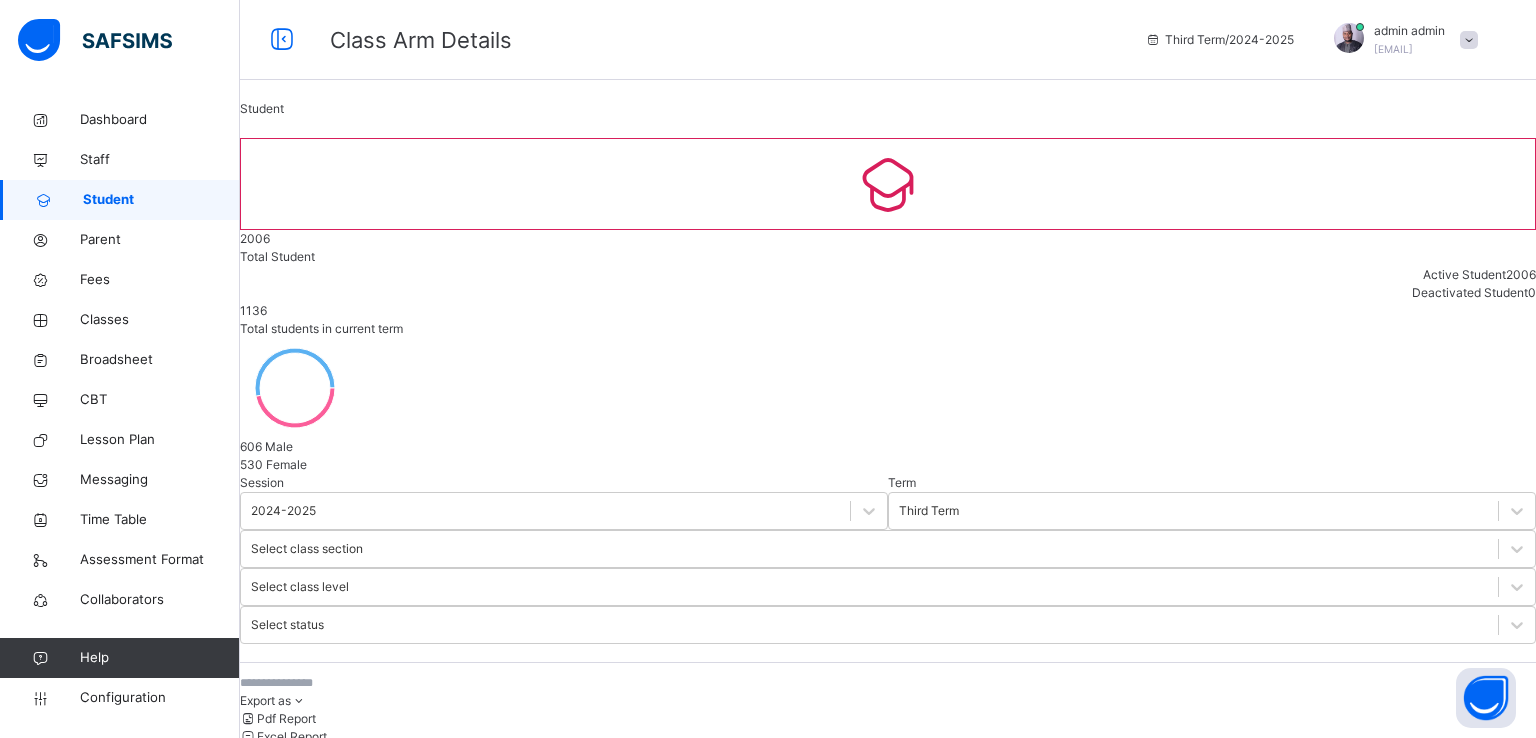 click on "Finish" at bounding box center (888, 4411) 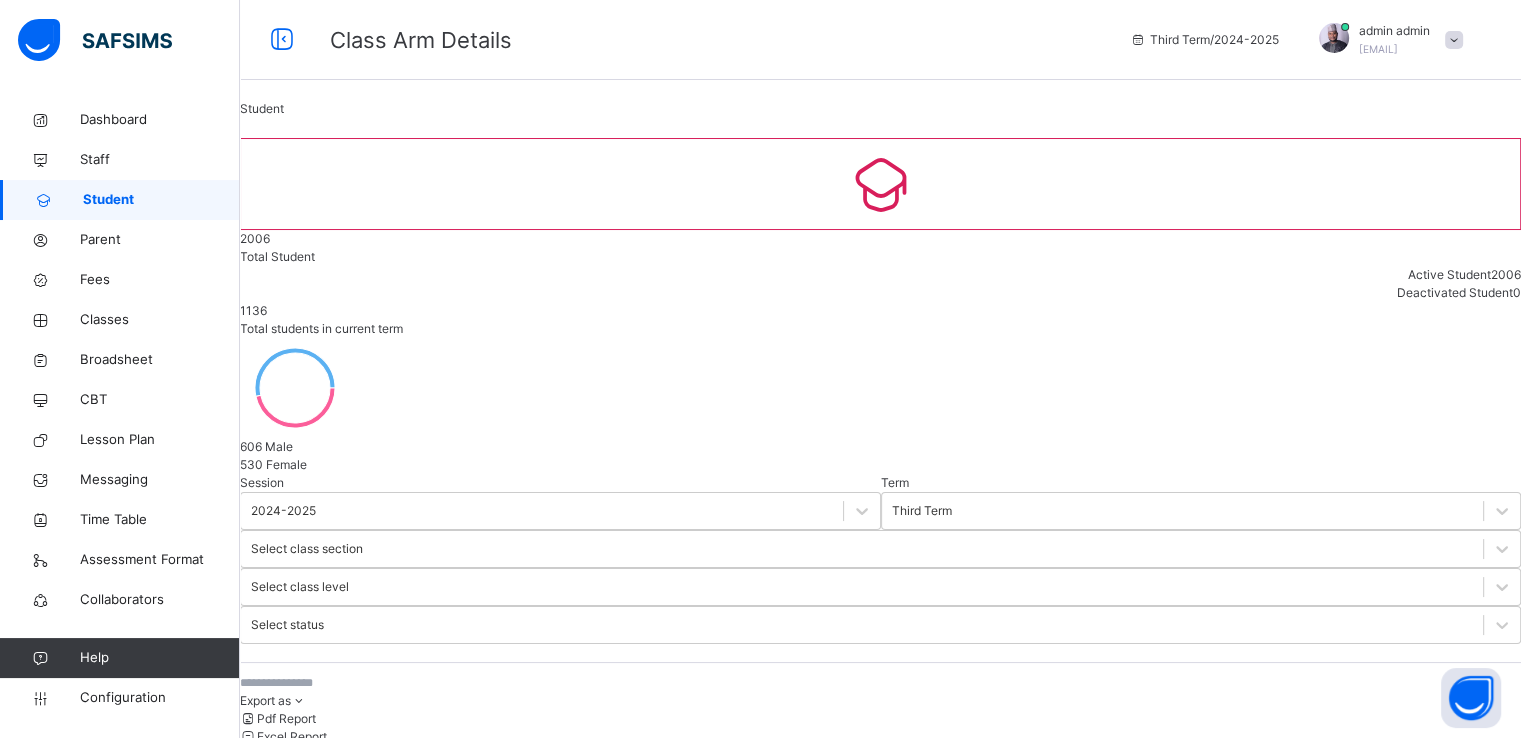 scroll, scrollTop: 0, scrollLeft: 0, axis: both 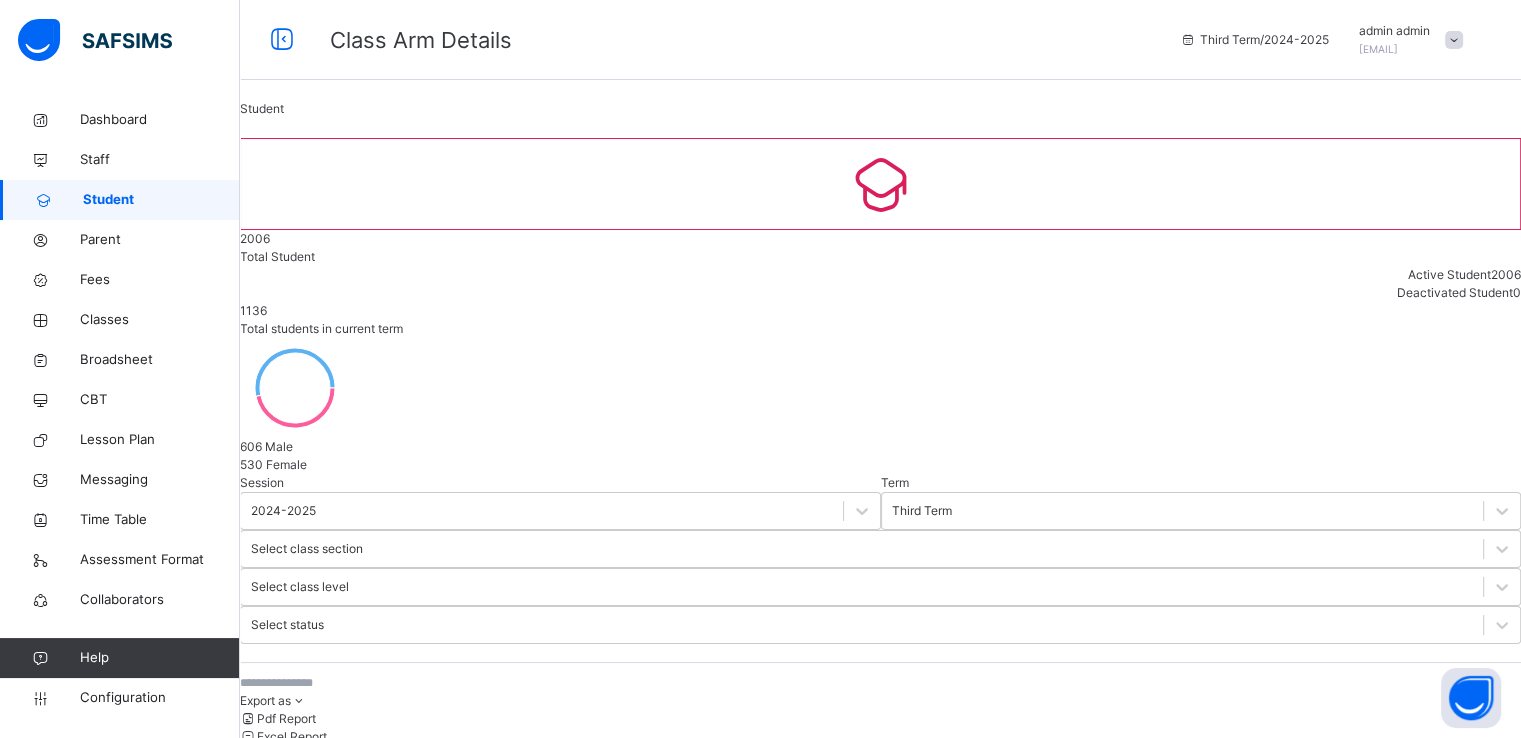 type on "********" 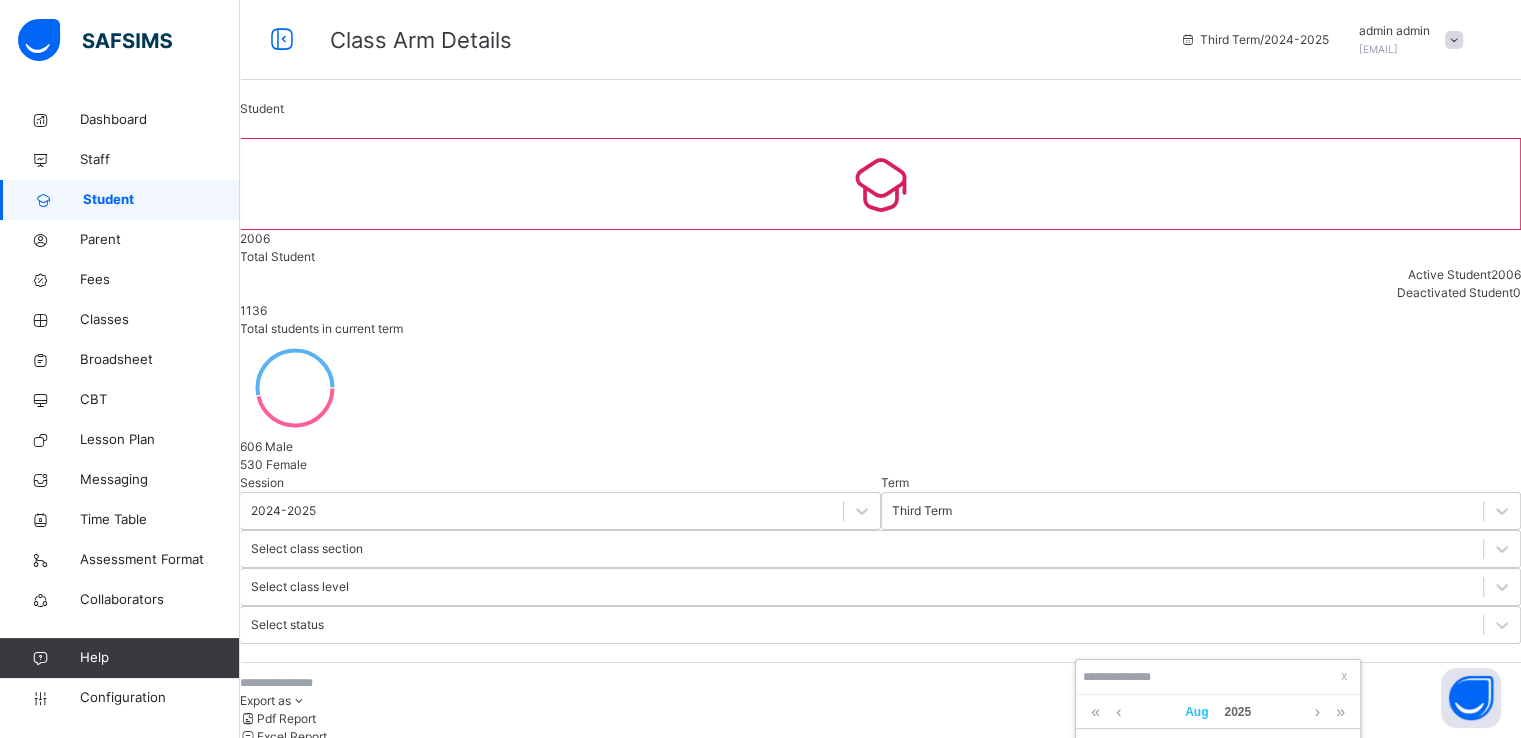 scroll, scrollTop: 540, scrollLeft: 0, axis: vertical 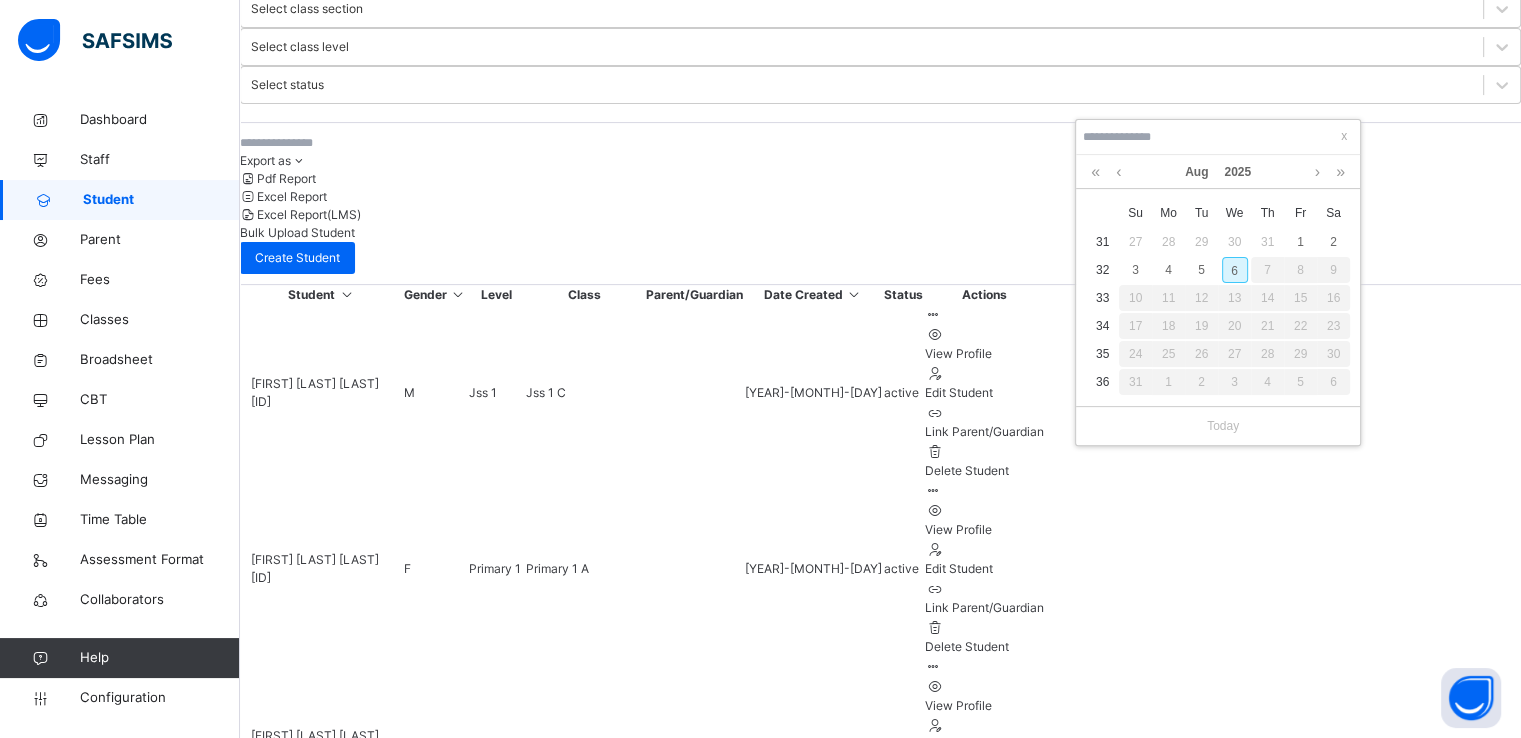 click on "6" at bounding box center (1235, 270) 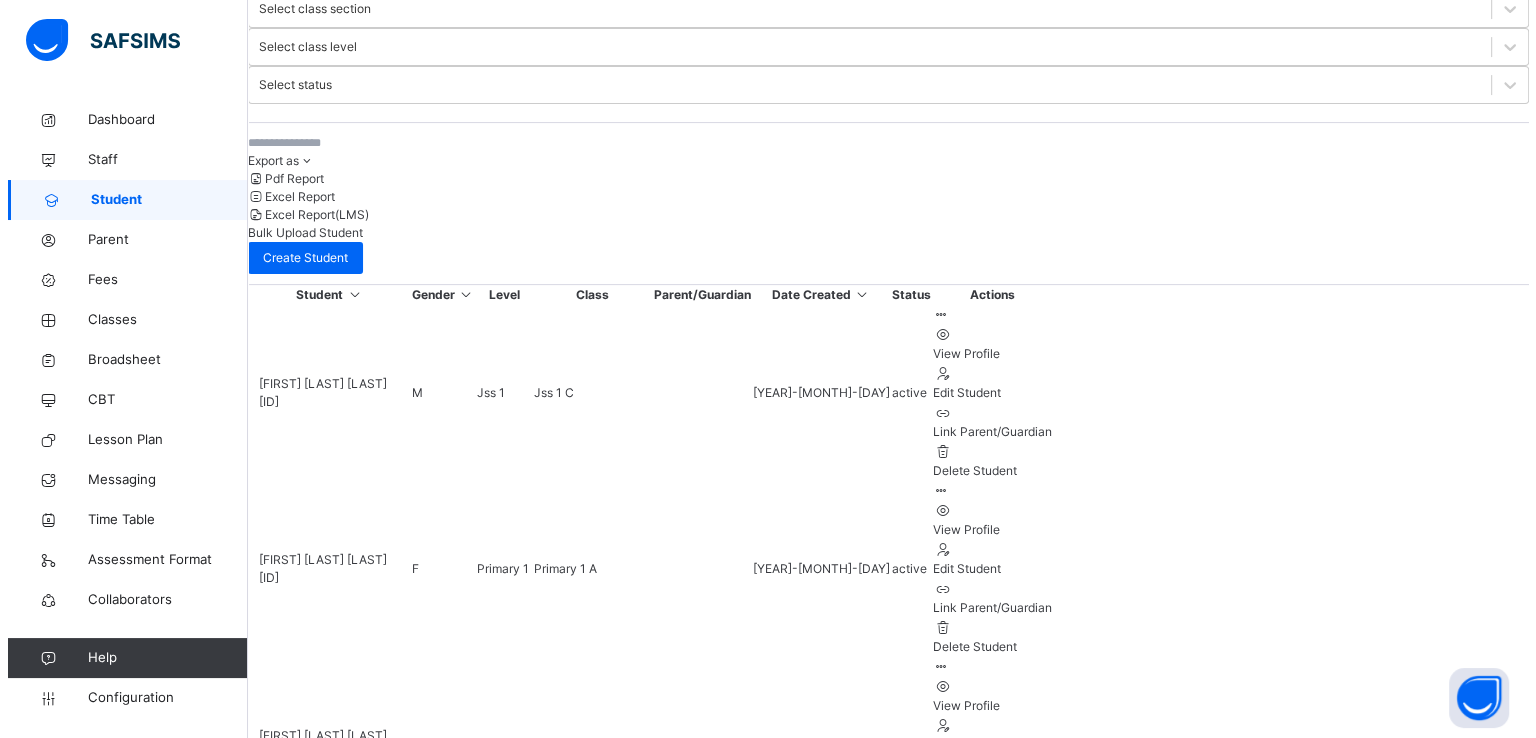 scroll, scrollTop: 771, scrollLeft: 0, axis: vertical 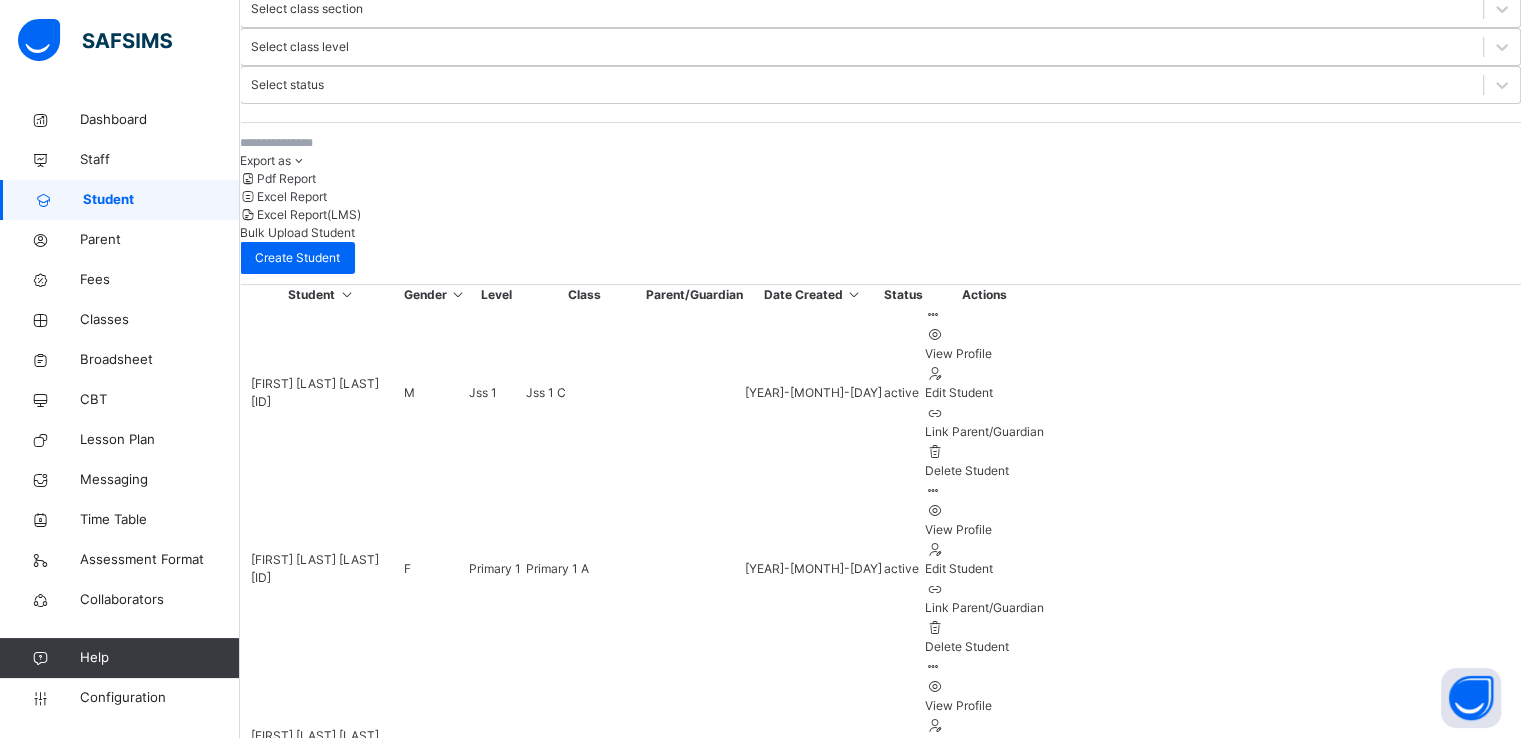 click on "Next" at bounding box center [283, 2936] 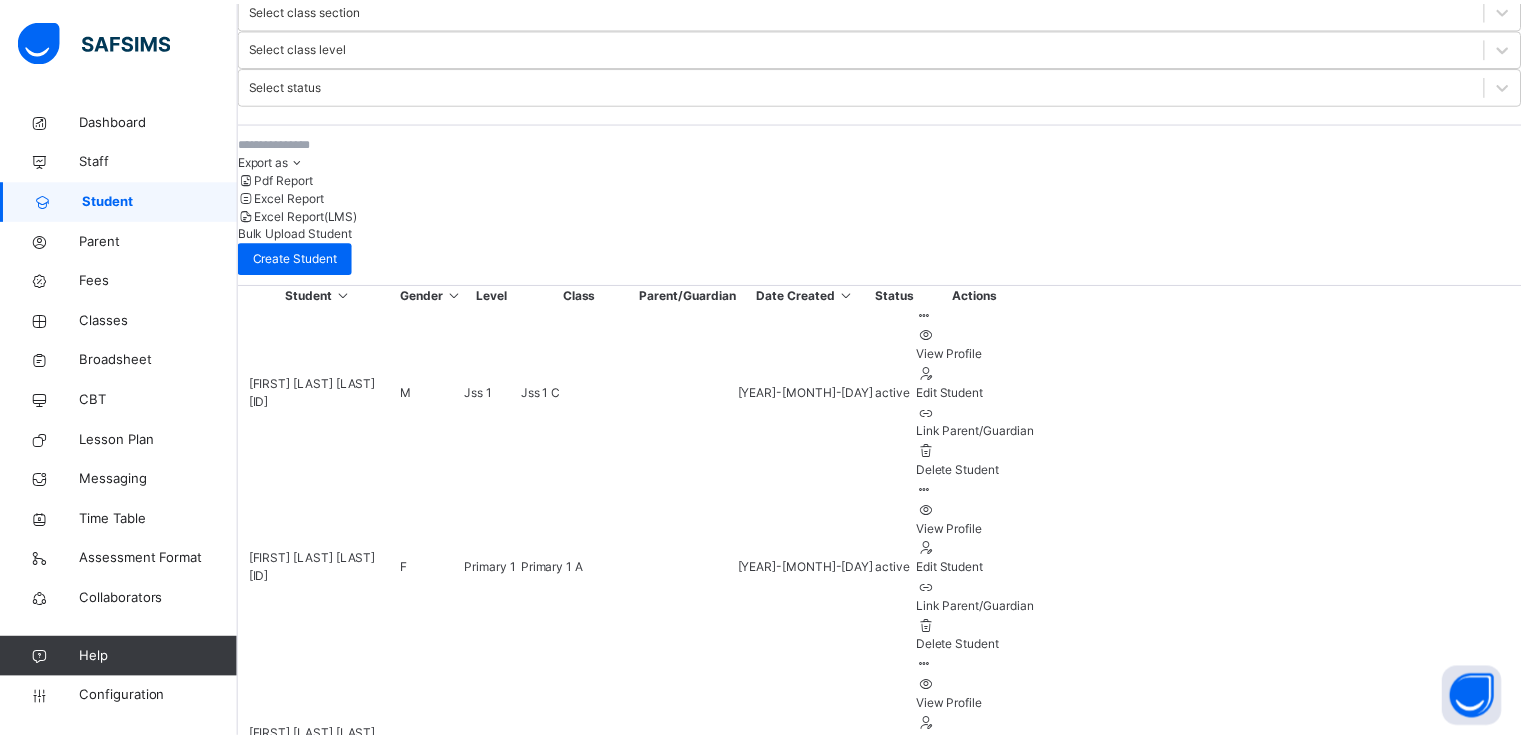 scroll, scrollTop: 340, scrollLeft: 0, axis: vertical 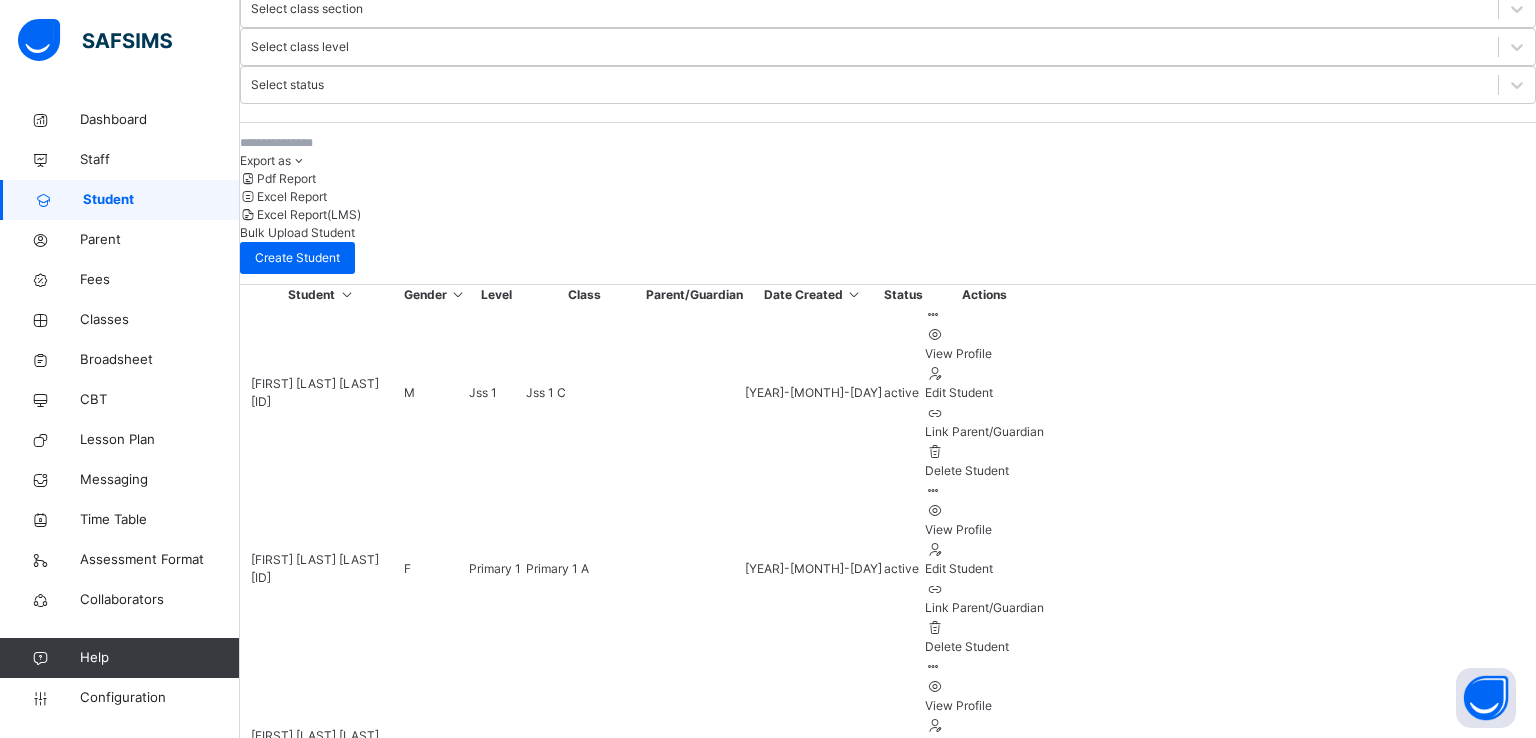 click on "Finish" at bounding box center [888, 3871] 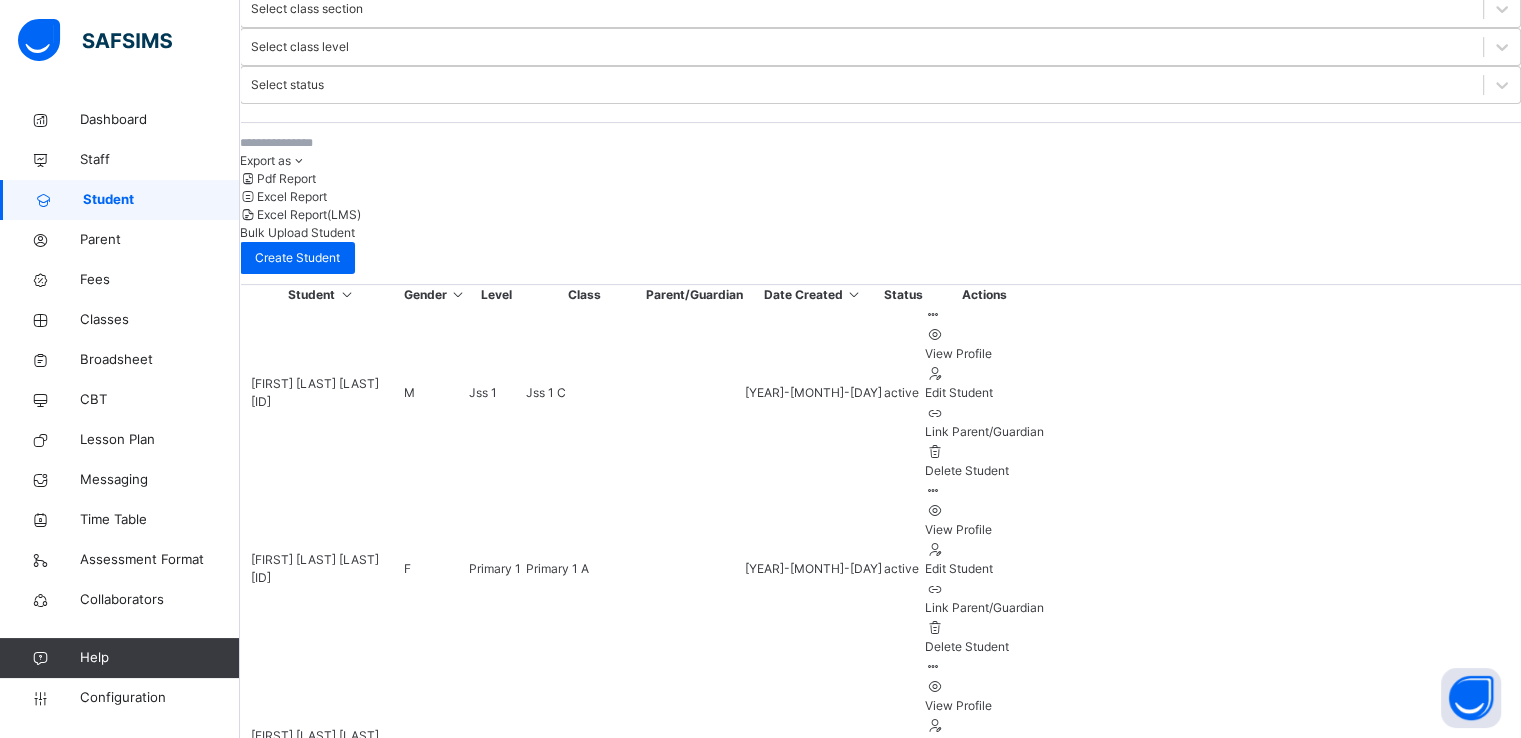scroll, scrollTop: 0, scrollLeft: 0, axis: both 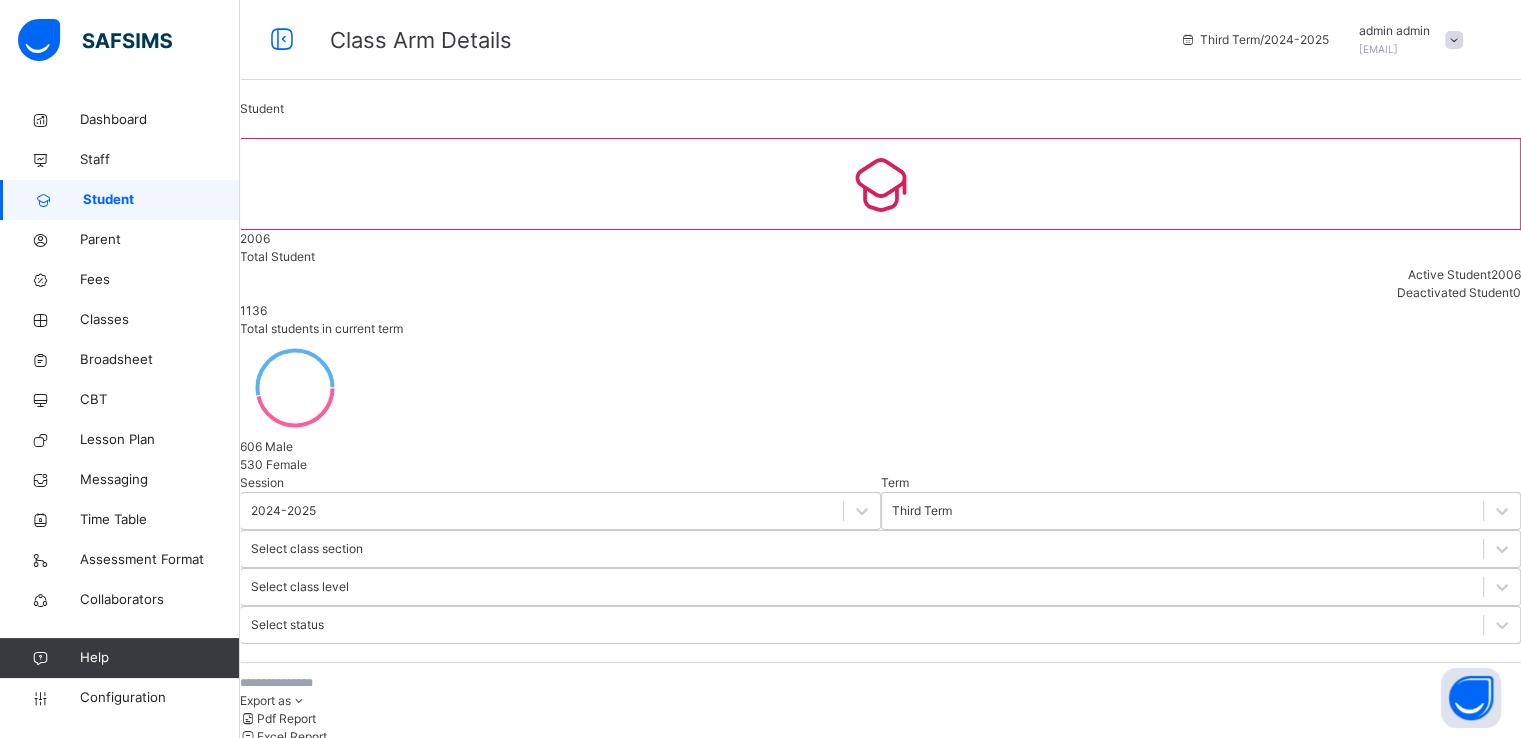 click on "606   Male" at bounding box center [880, 447] 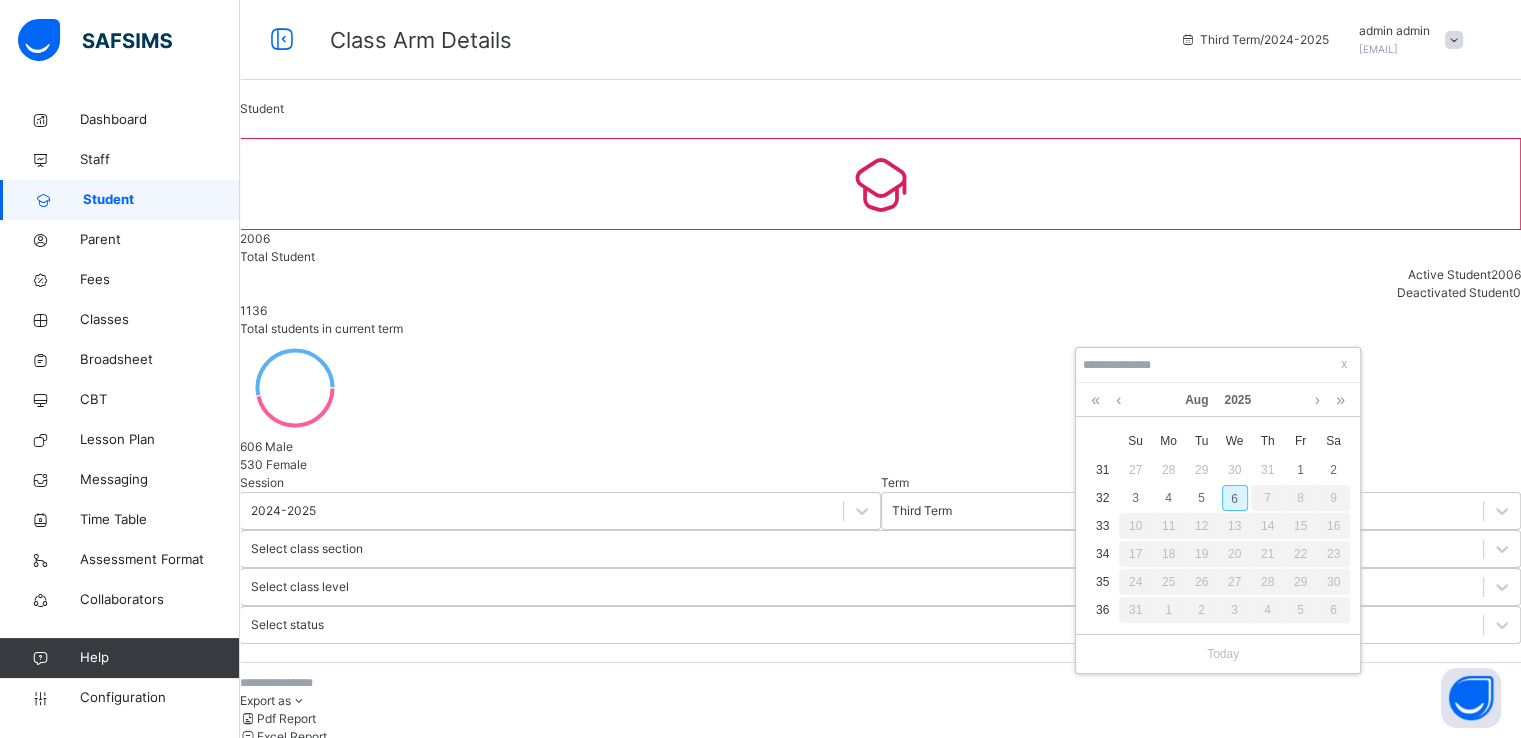 click on "6" at bounding box center [1235, 498] 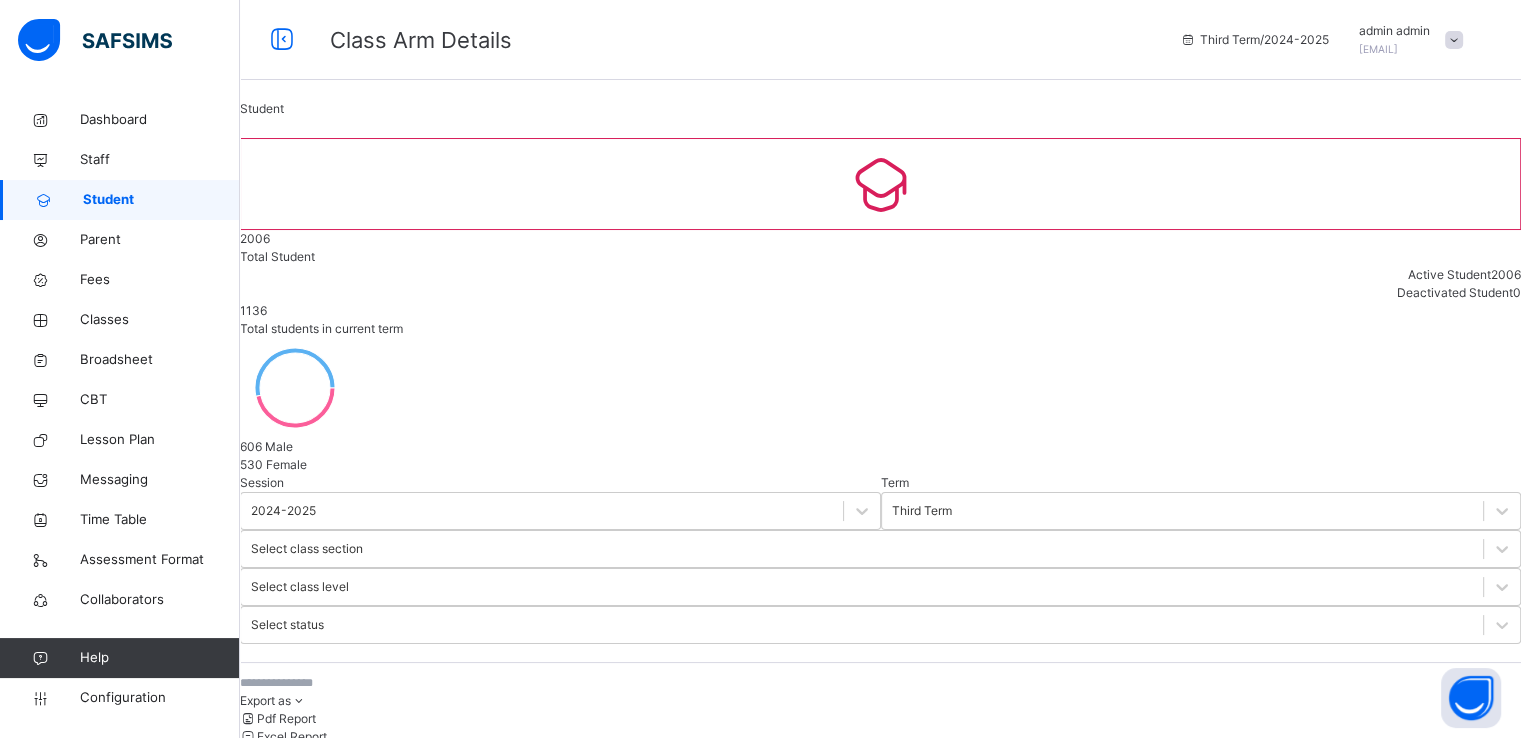 scroll, scrollTop: 0, scrollLeft: 0, axis: both 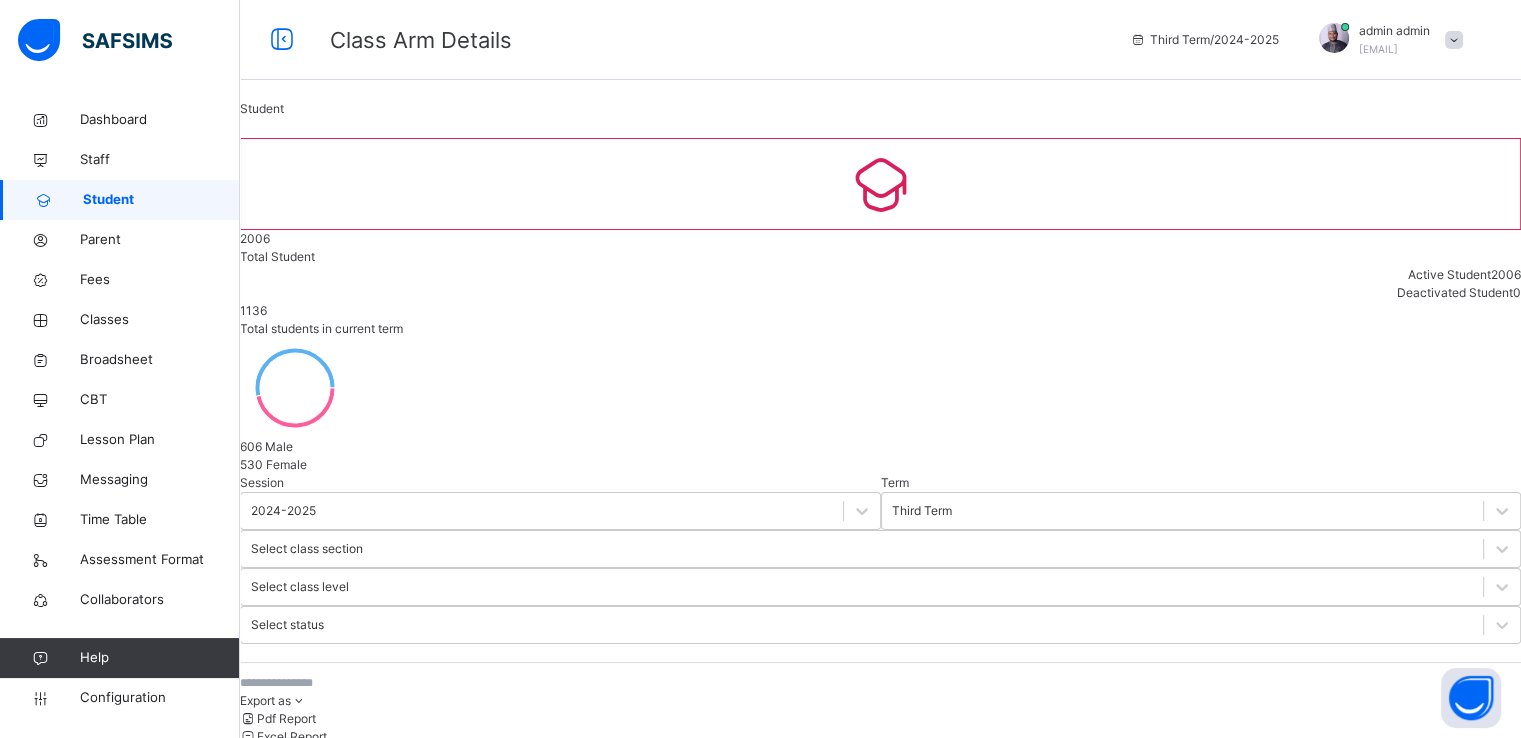 click on "Next" at bounding box center [283, 3476] 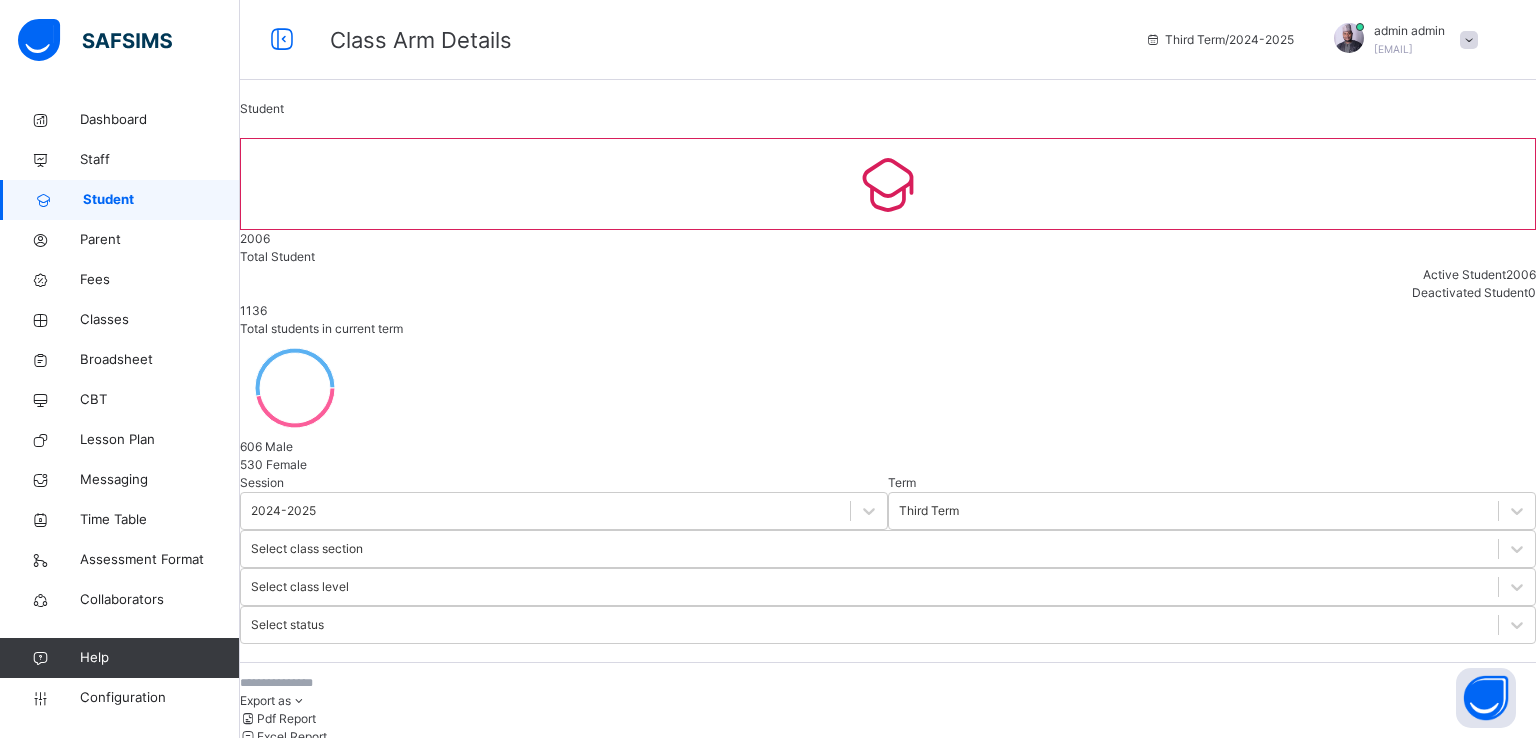 scroll, scrollTop: 340, scrollLeft: 0, axis: vertical 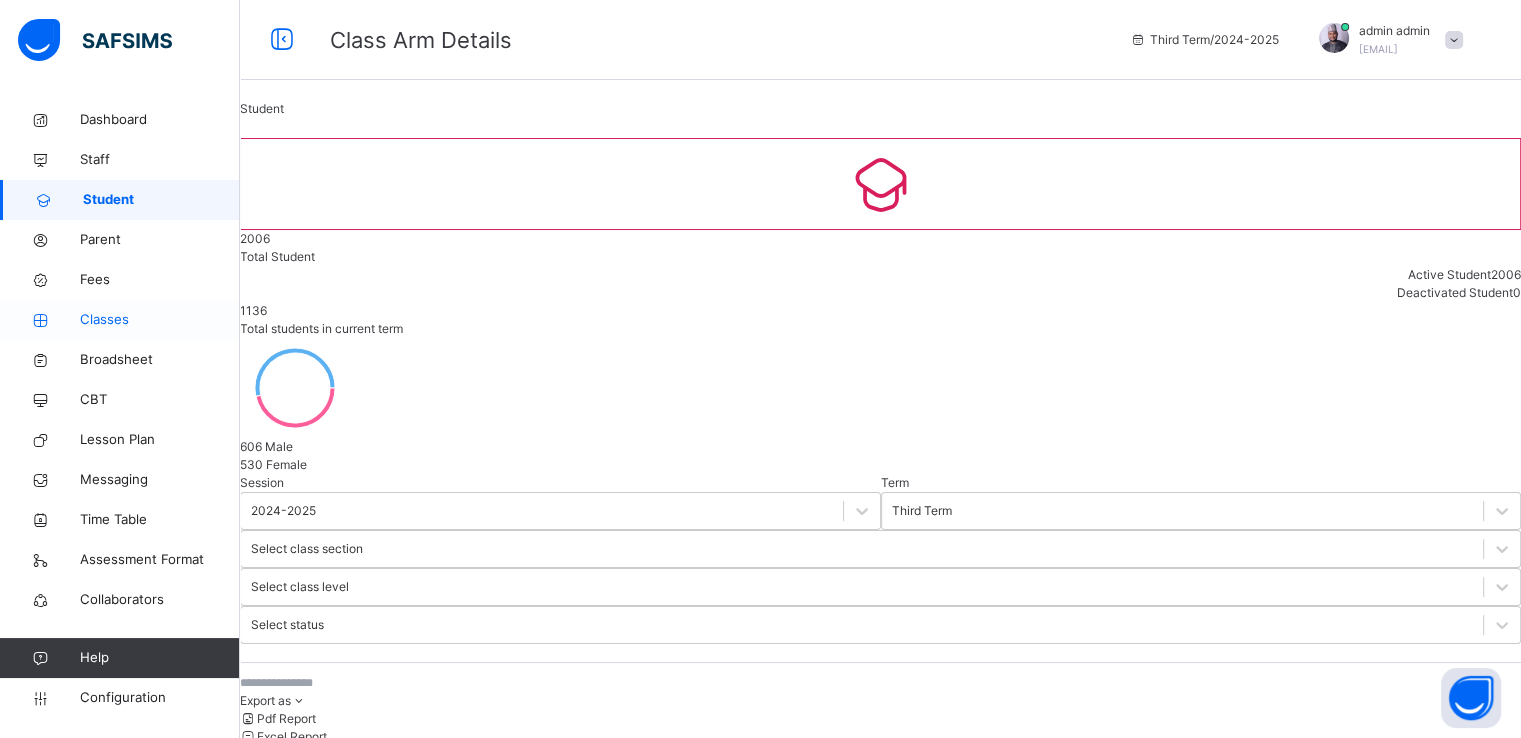 click on "Classes" at bounding box center (160, 320) 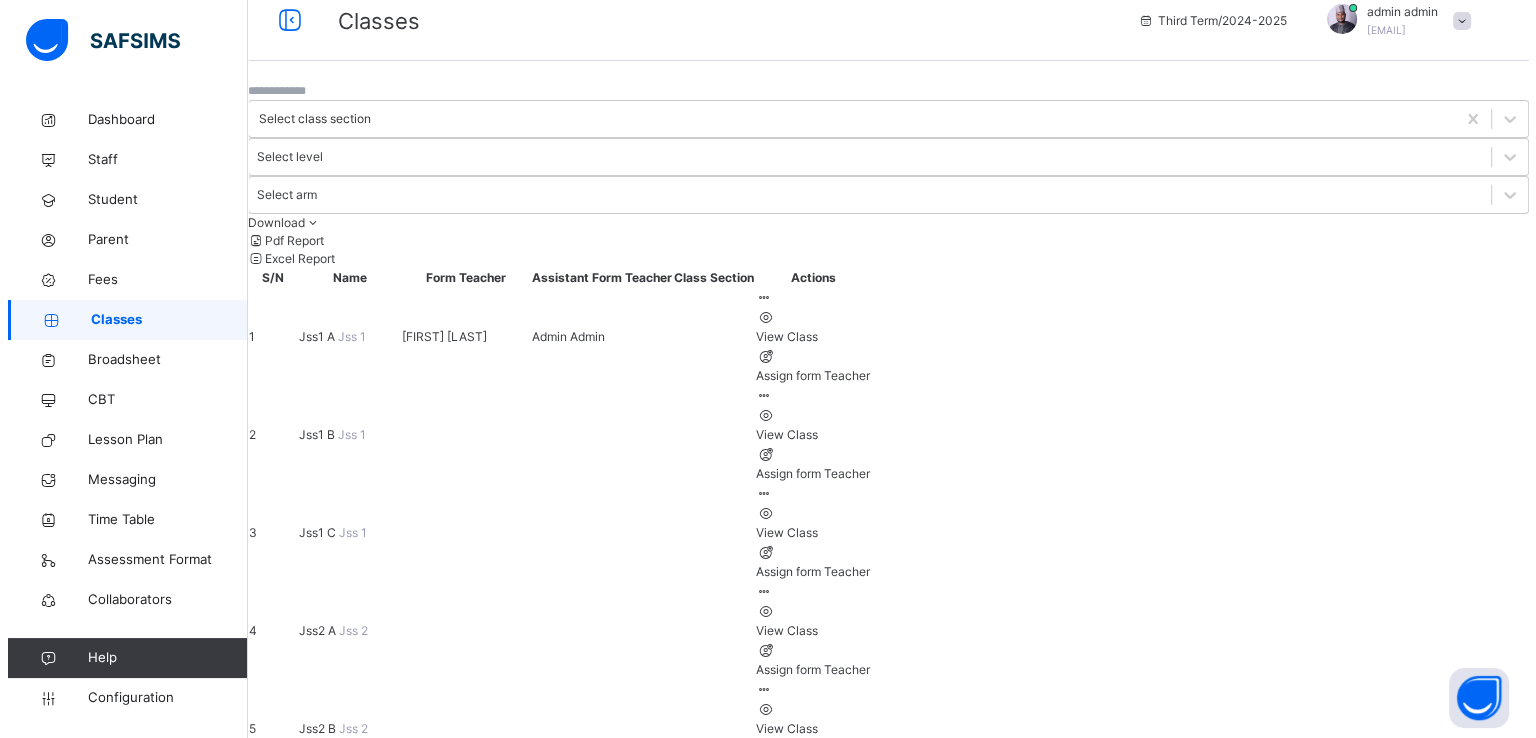 scroll, scrollTop: 0, scrollLeft: 0, axis: both 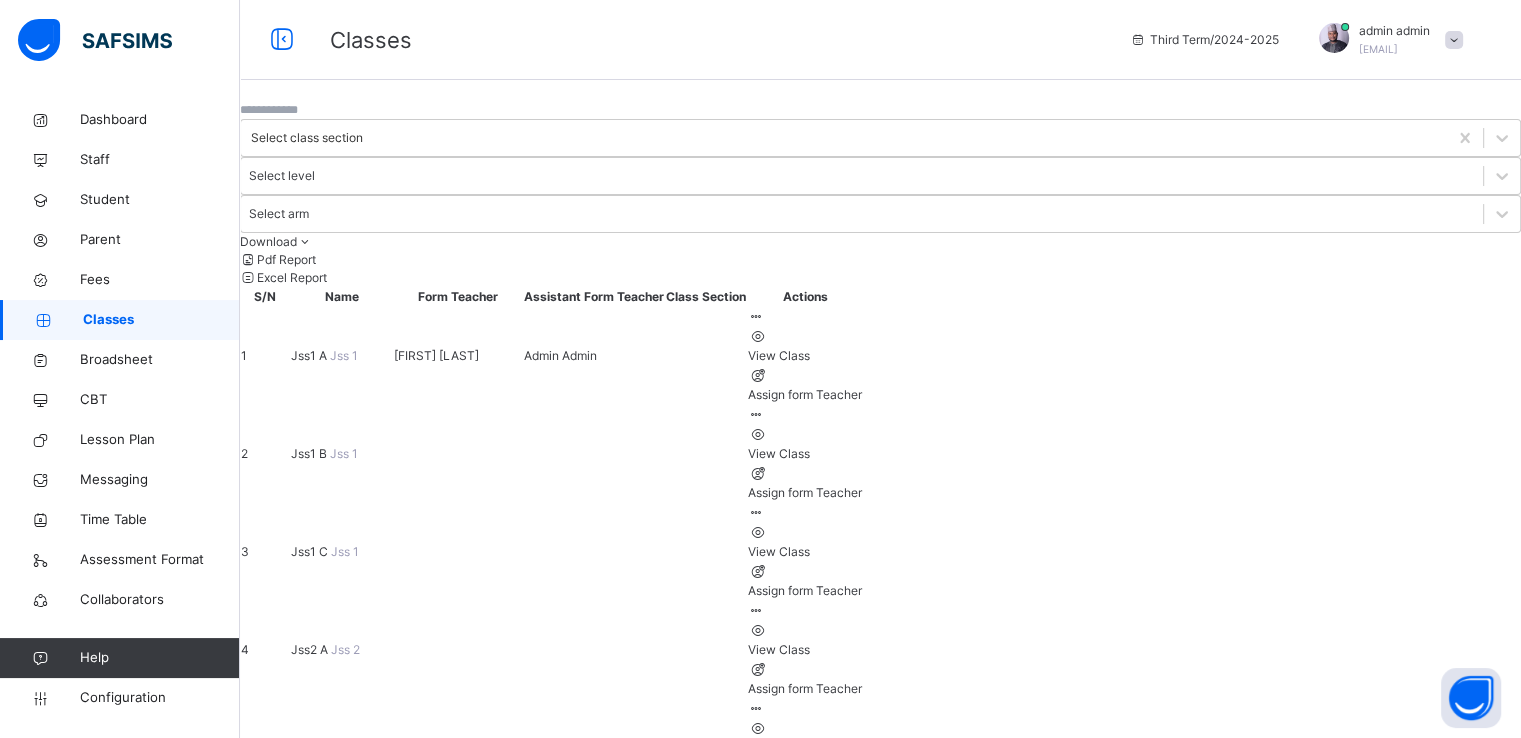 click on "Jss1   B   Jss 1" at bounding box center (341, 454) 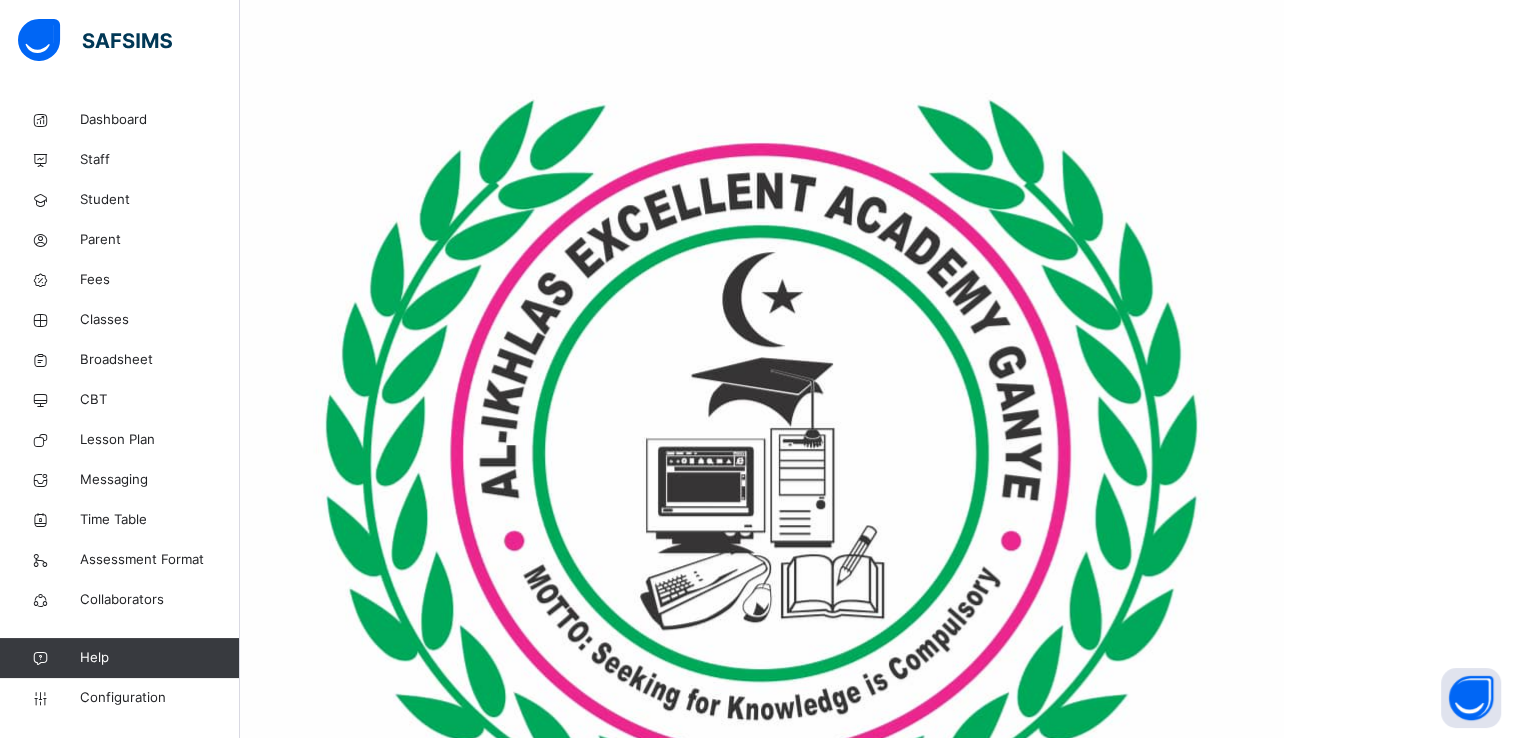 scroll, scrollTop: 0, scrollLeft: 0, axis: both 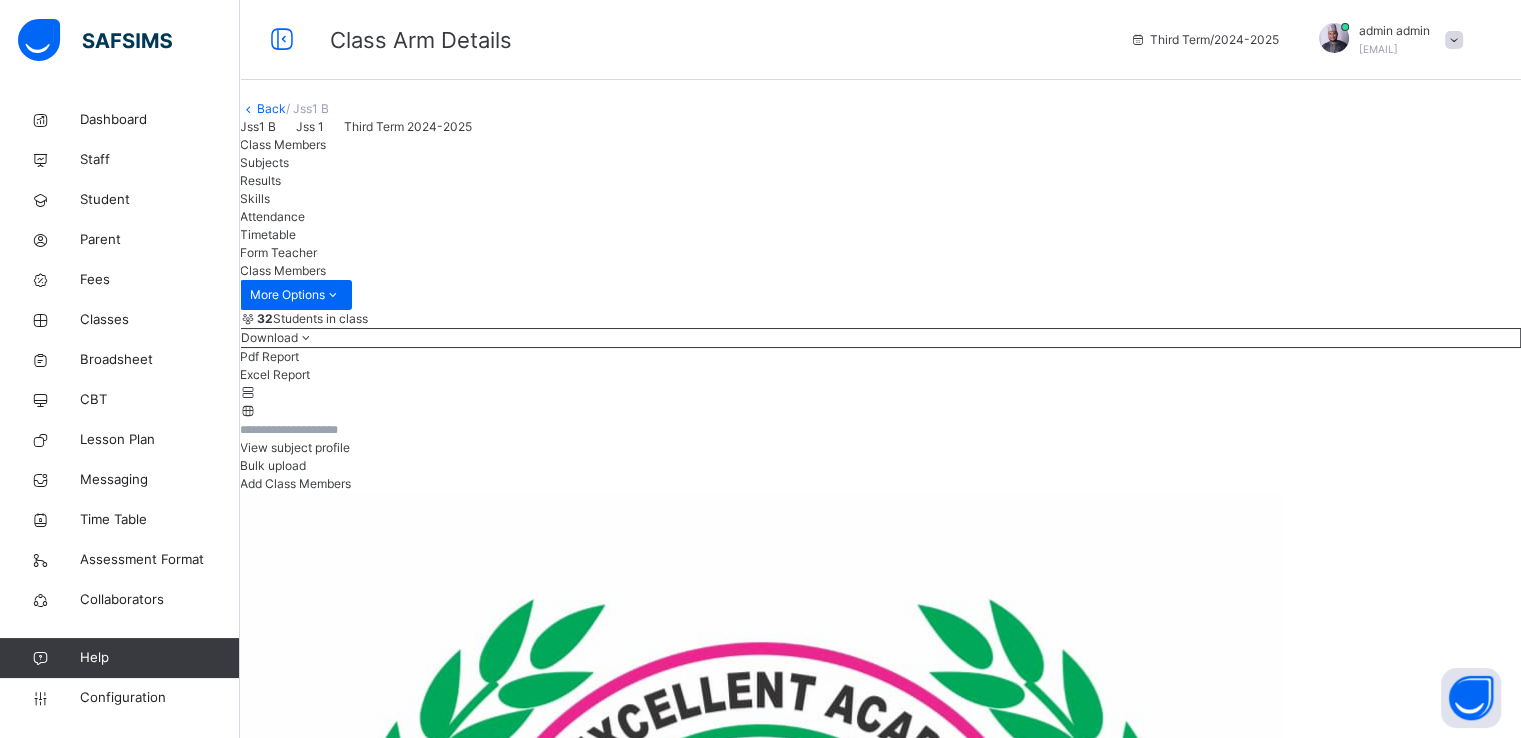 click on "Back" at bounding box center (271, 108) 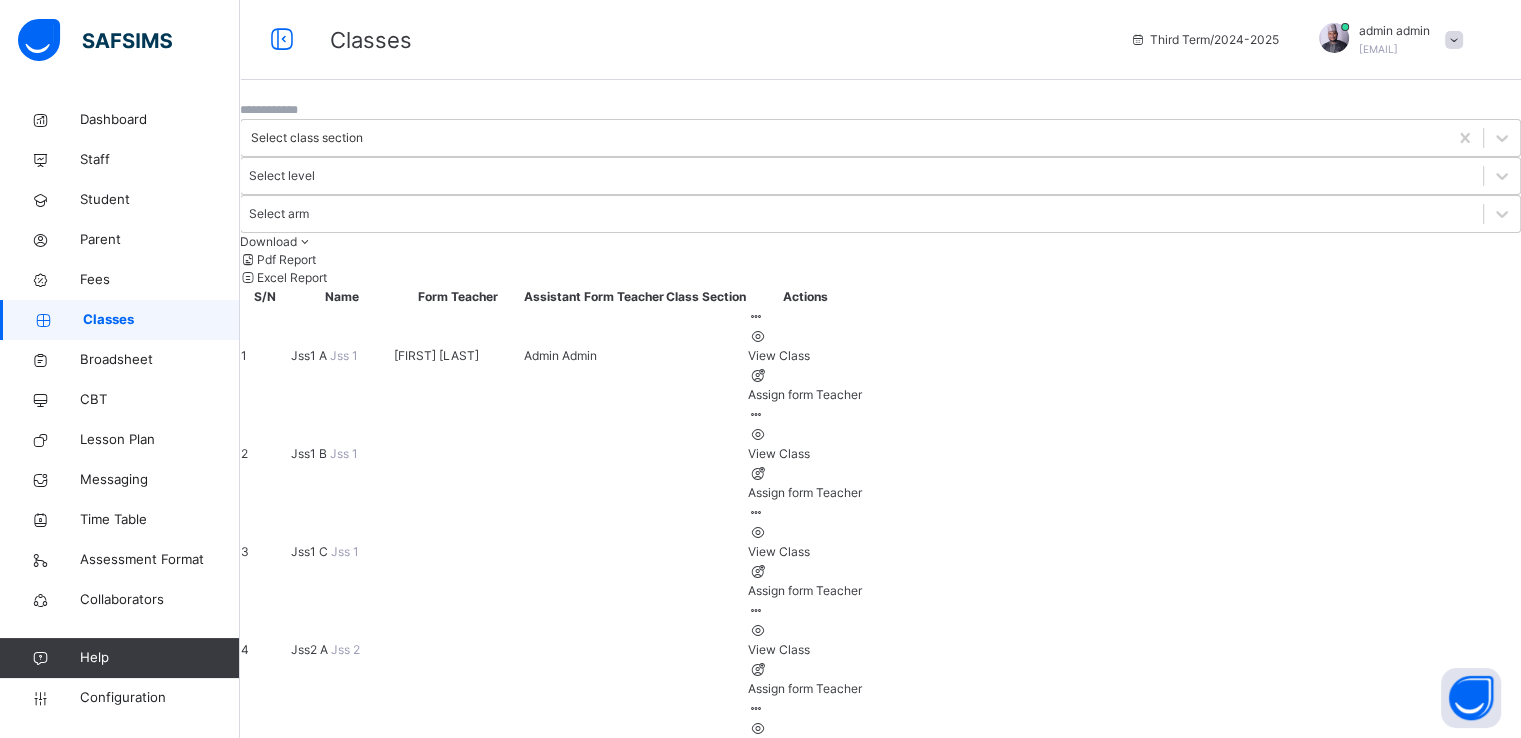 click on "Jss1   C" at bounding box center (311, 551) 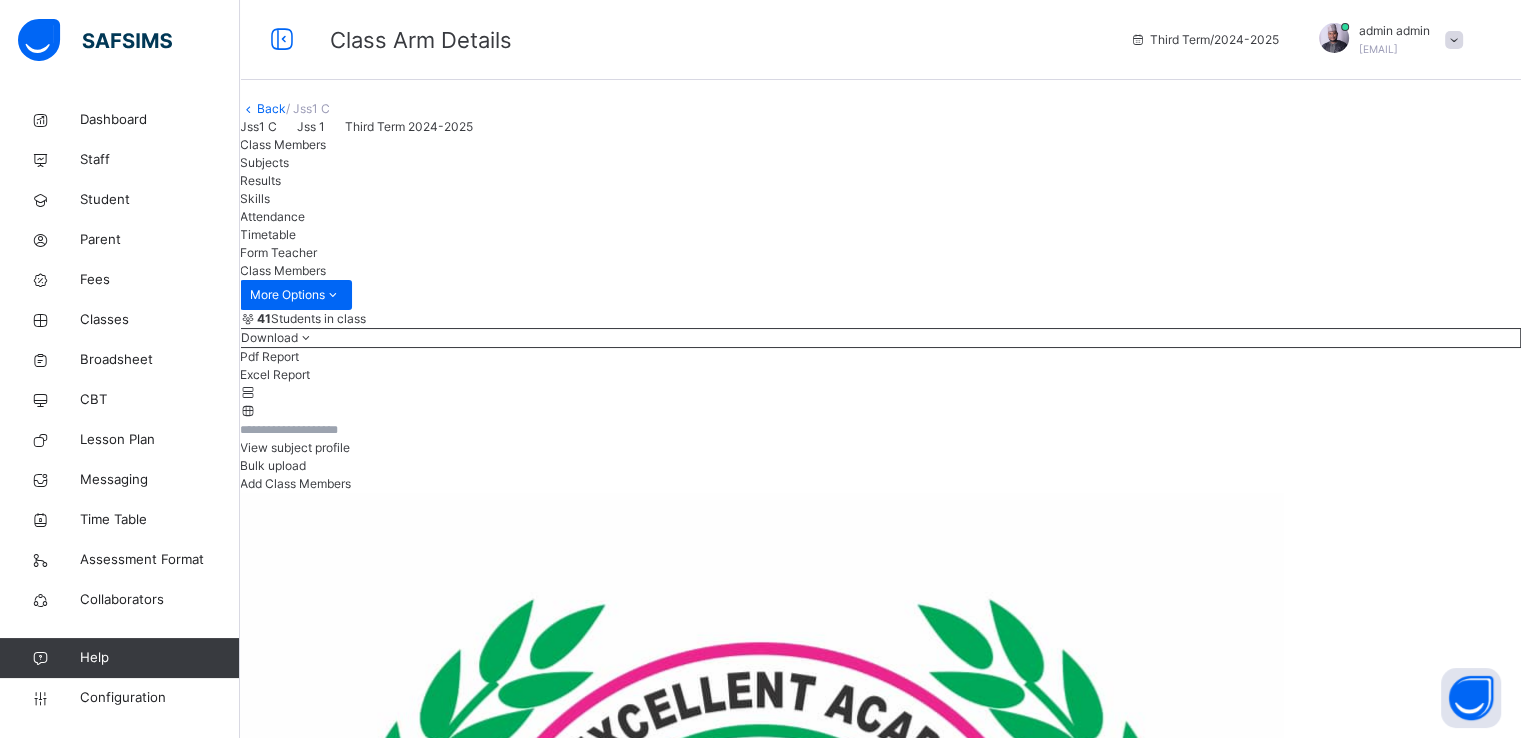 scroll, scrollTop: 0, scrollLeft: 0, axis: both 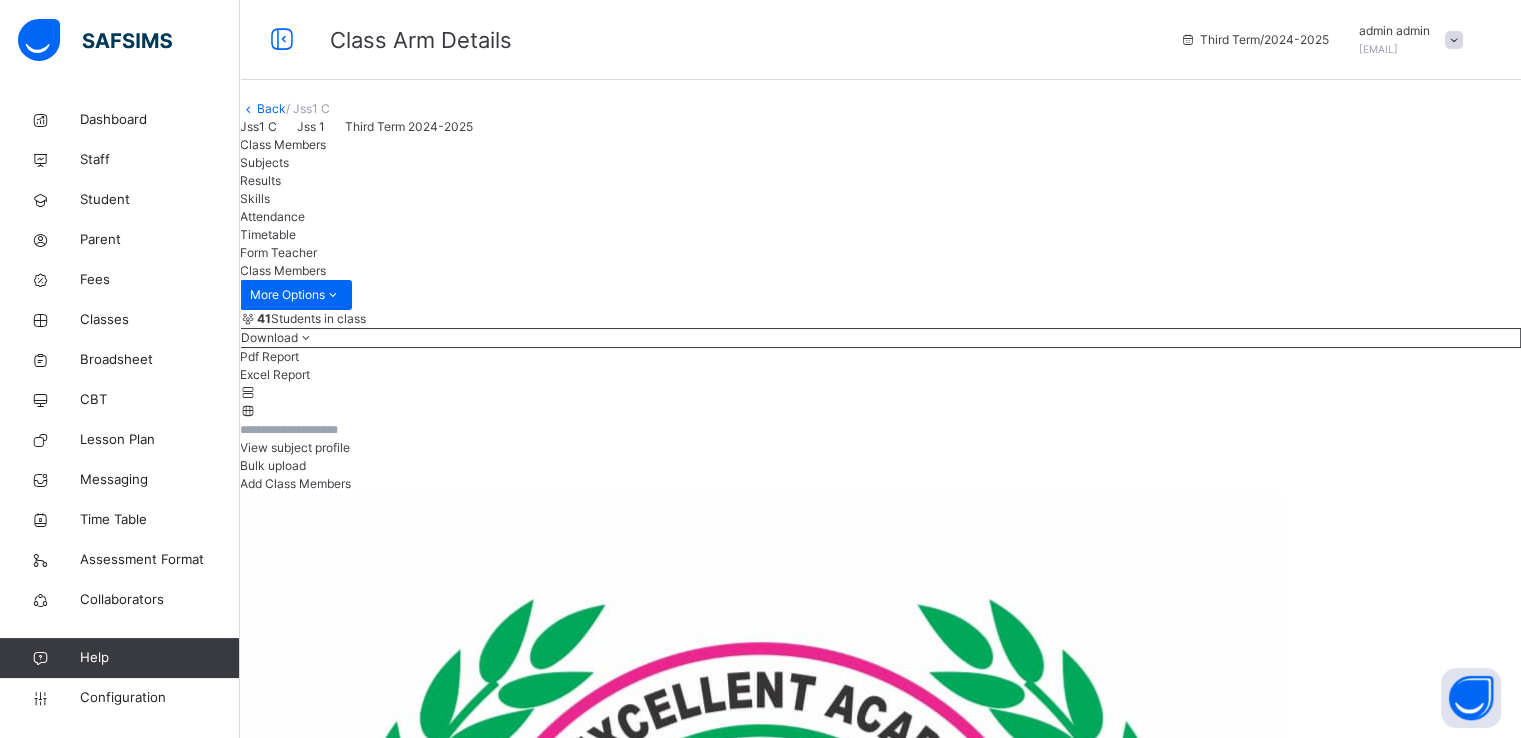 click on "Back" at bounding box center (271, 108) 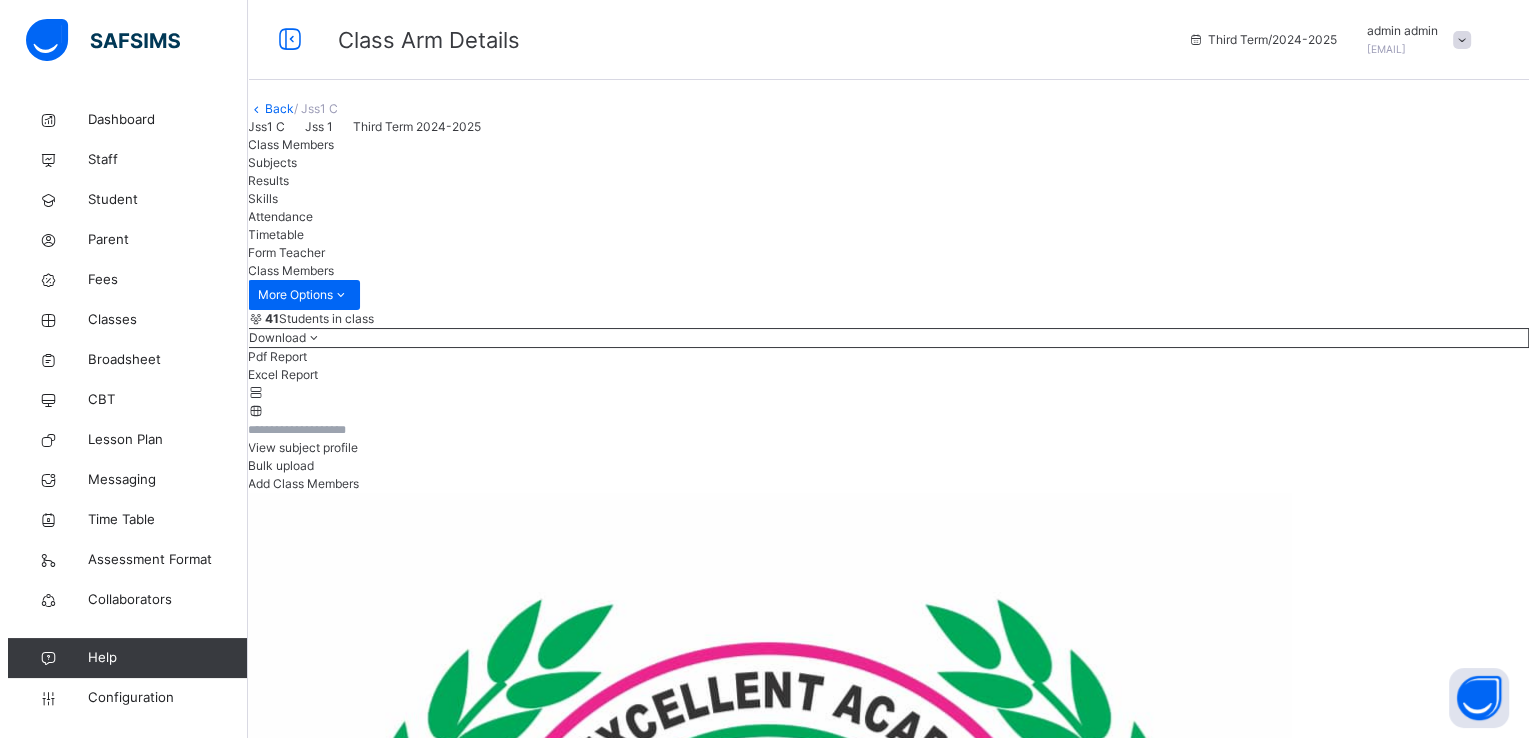 scroll, scrollTop: 0, scrollLeft: 0, axis: both 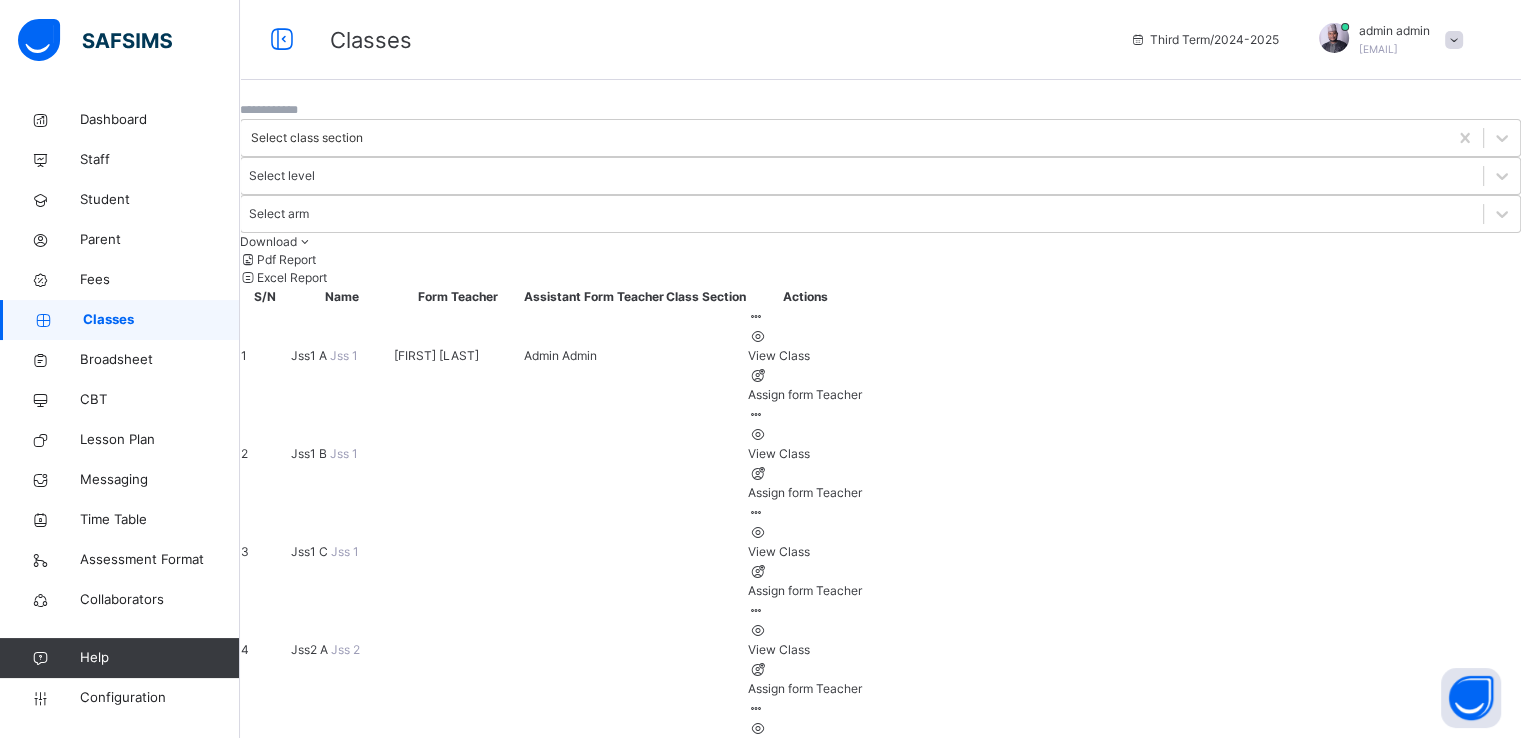 click on "Jss1   A" at bounding box center (310, 355) 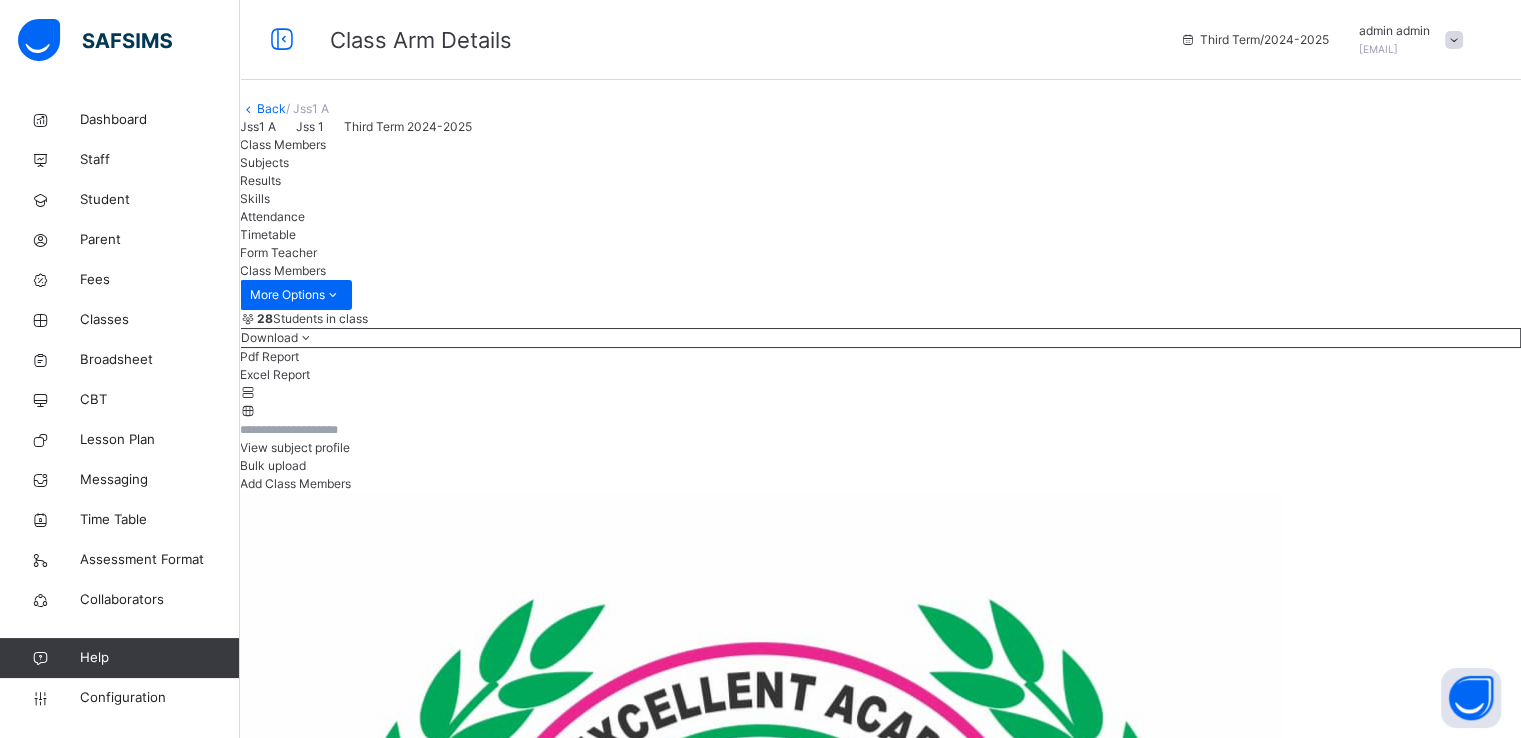 click on "Add Class Members" at bounding box center (295, 483) 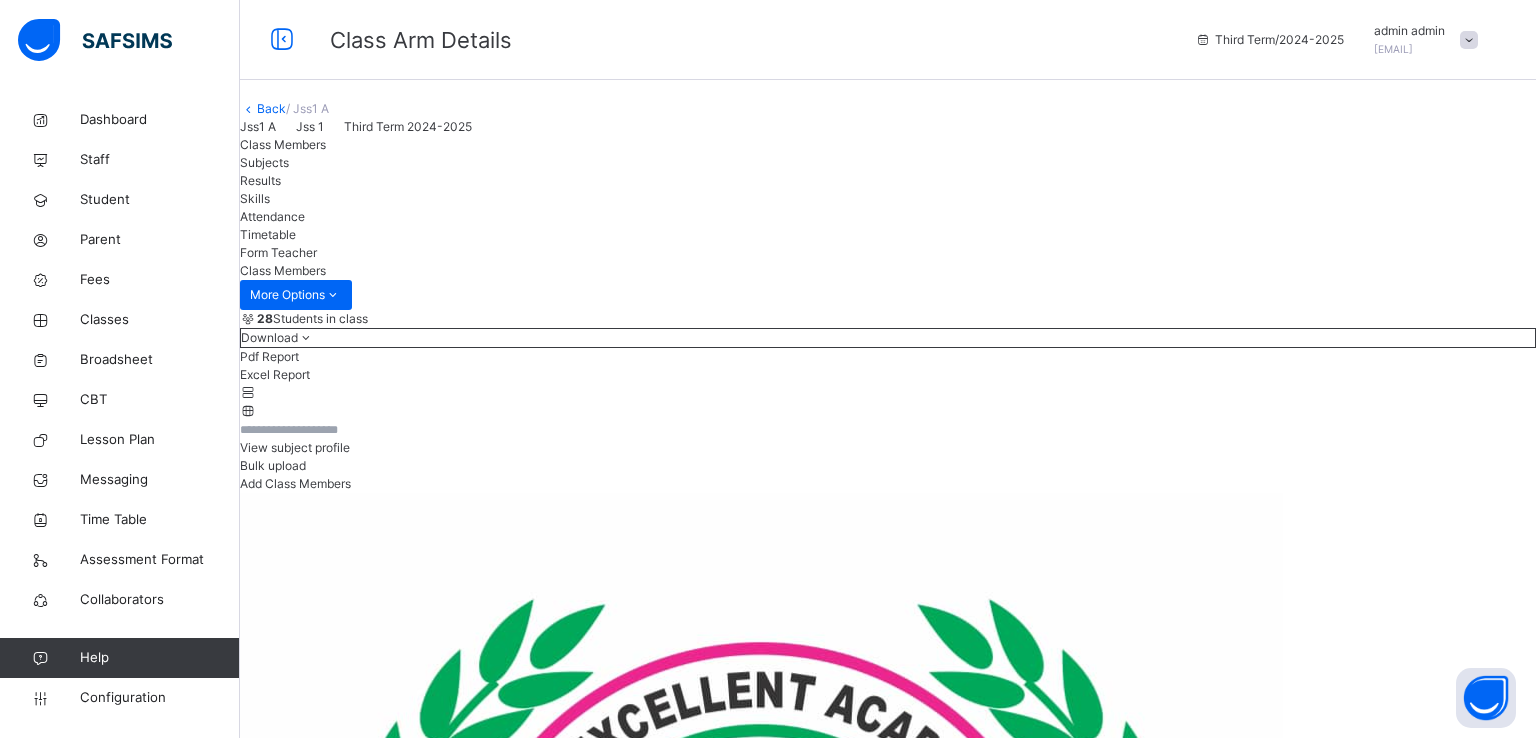 click at bounding box center [295, 7786] 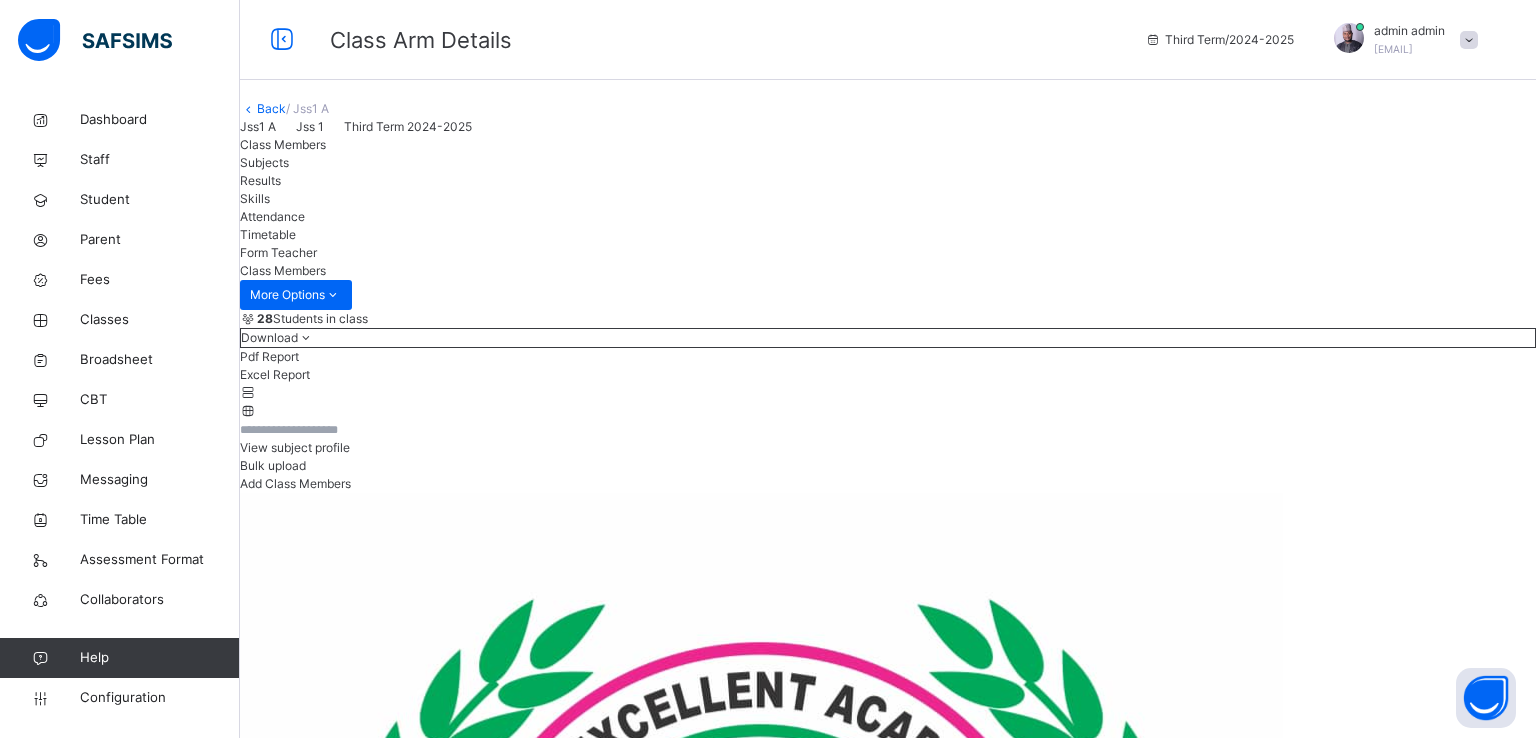 click at bounding box center [295, 8030] 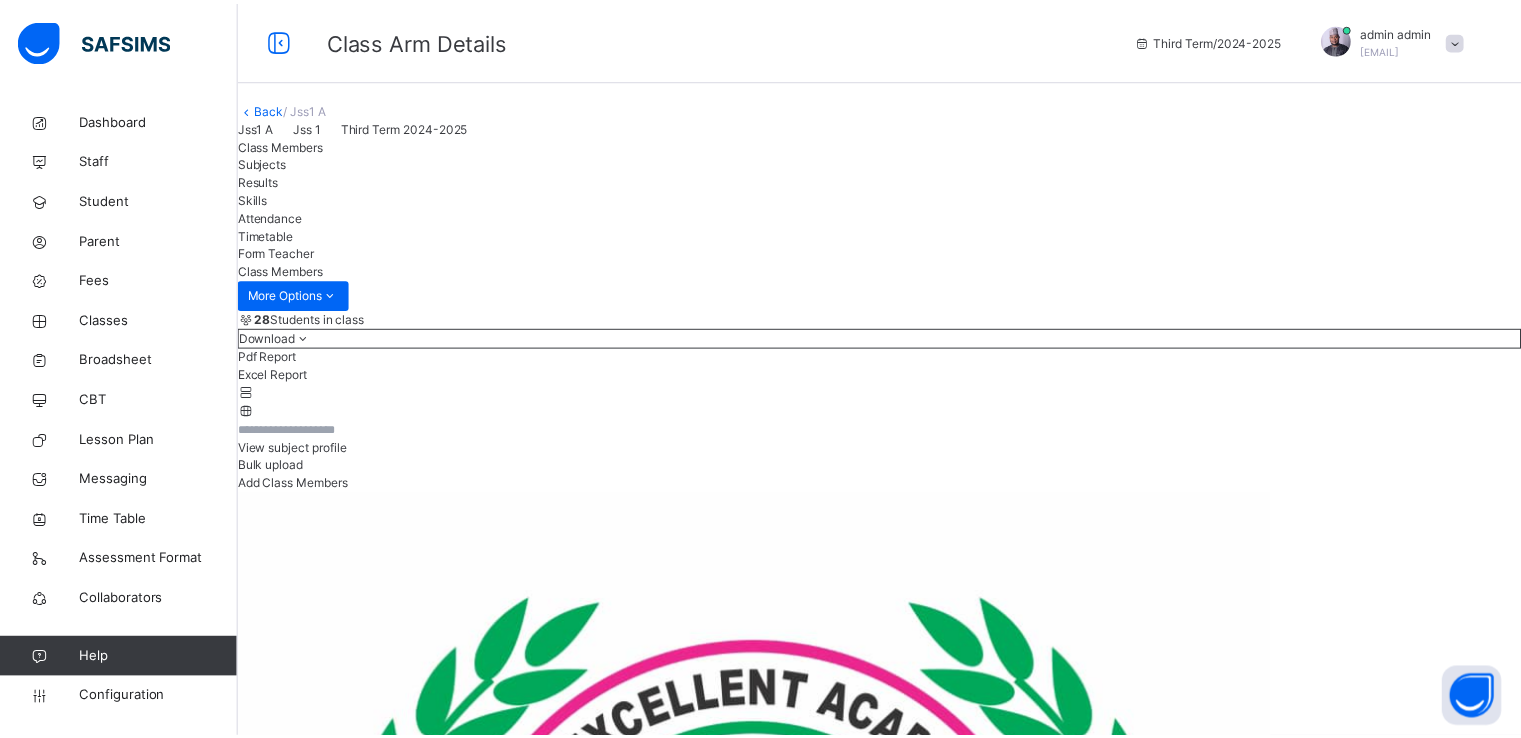 scroll, scrollTop: 154, scrollLeft: 0, axis: vertical 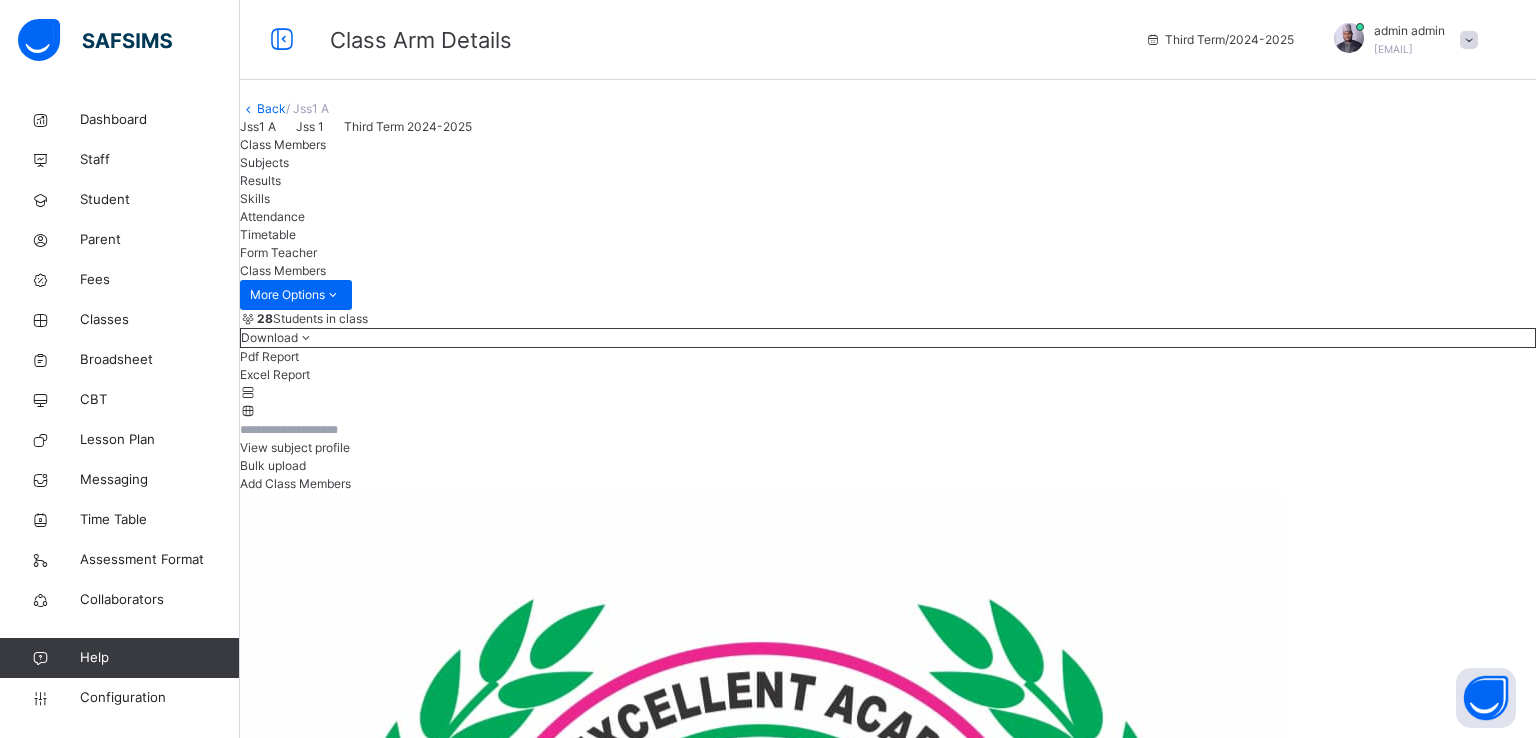 click on "Save" at bounding box center [358, 8915] 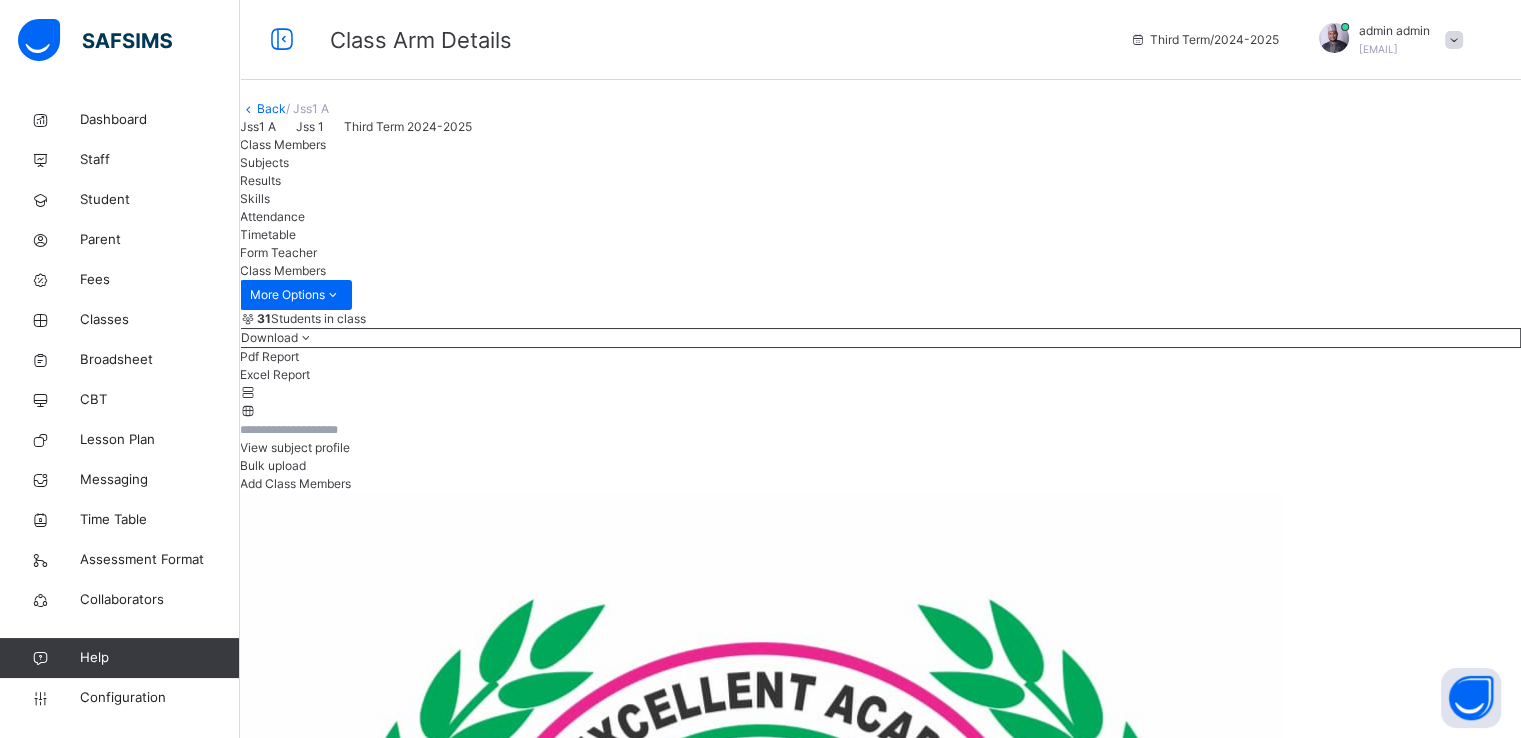 click on "Subjects" at bounding box center [264, 162] 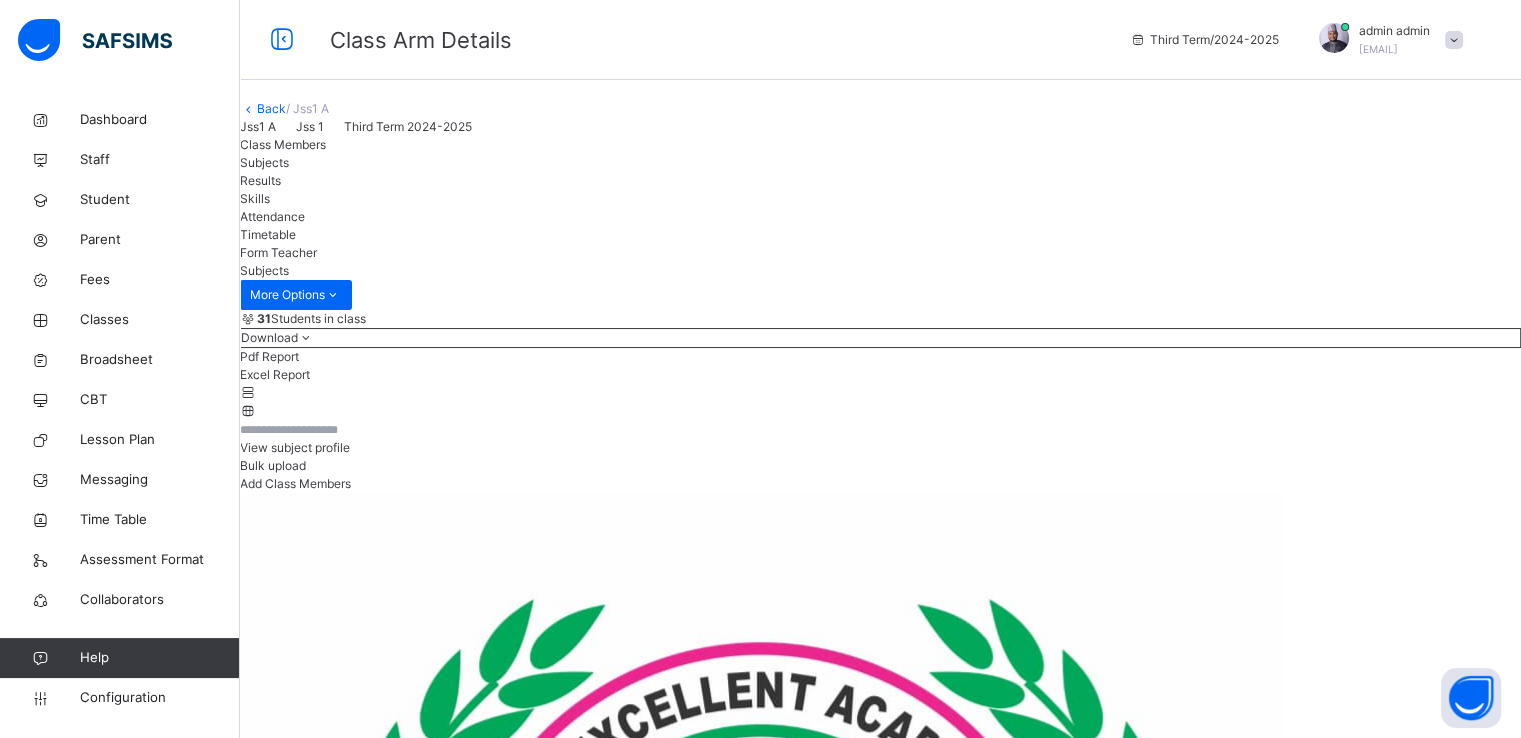 click on "Results" at bounding box center (260, 180) 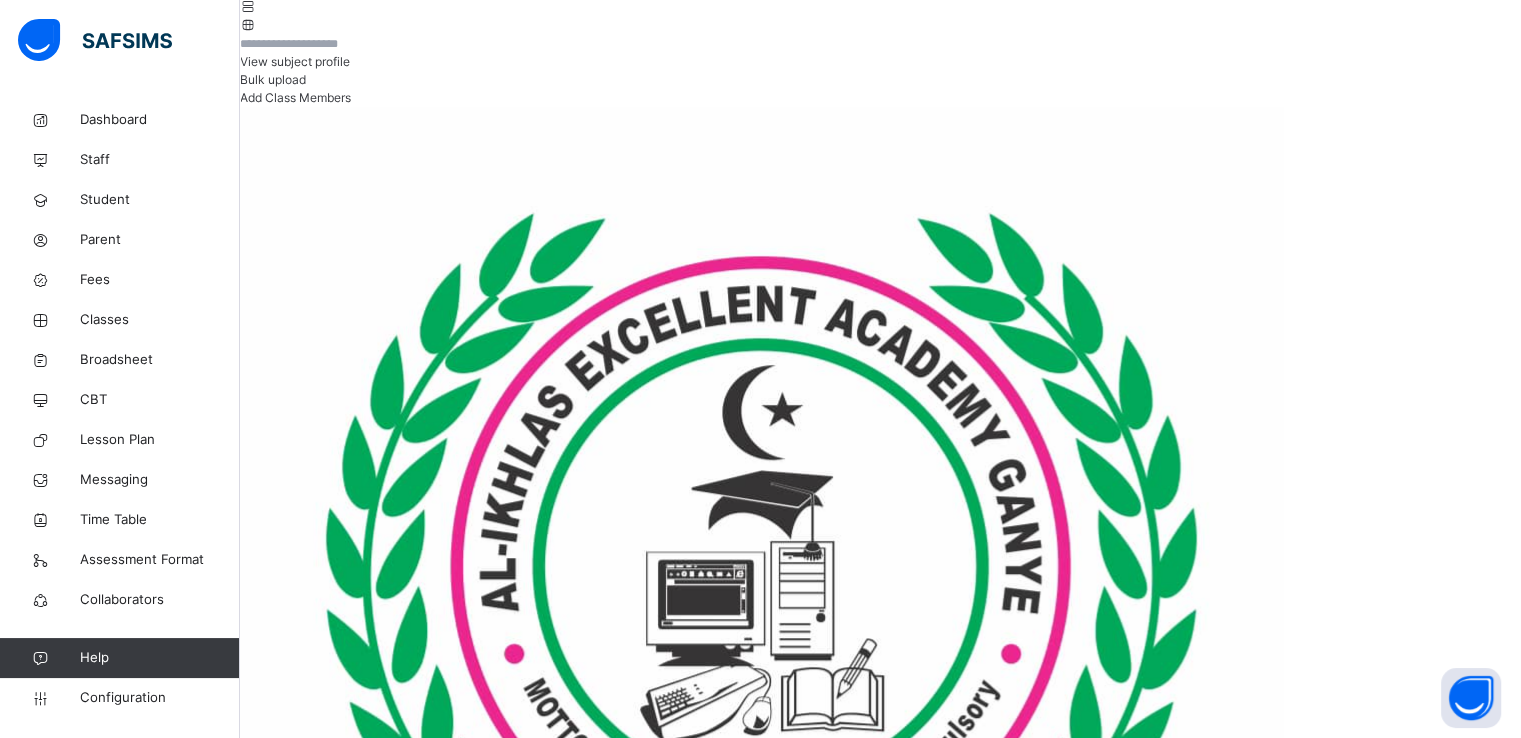 scroll, scrollTop: 387, scrollLeft: 0, axis: vertical 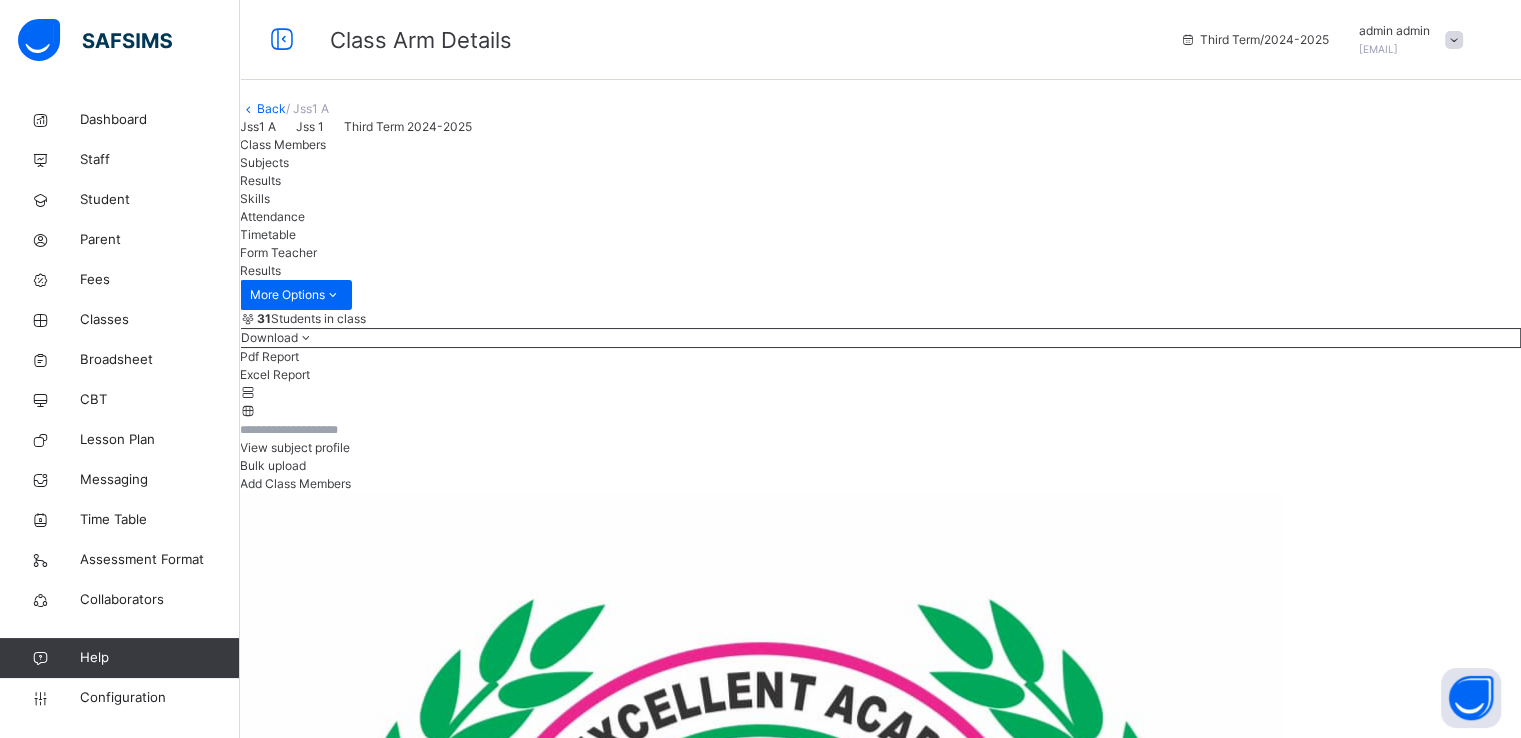 click on "Subjects" at bounding box center (264, 162) 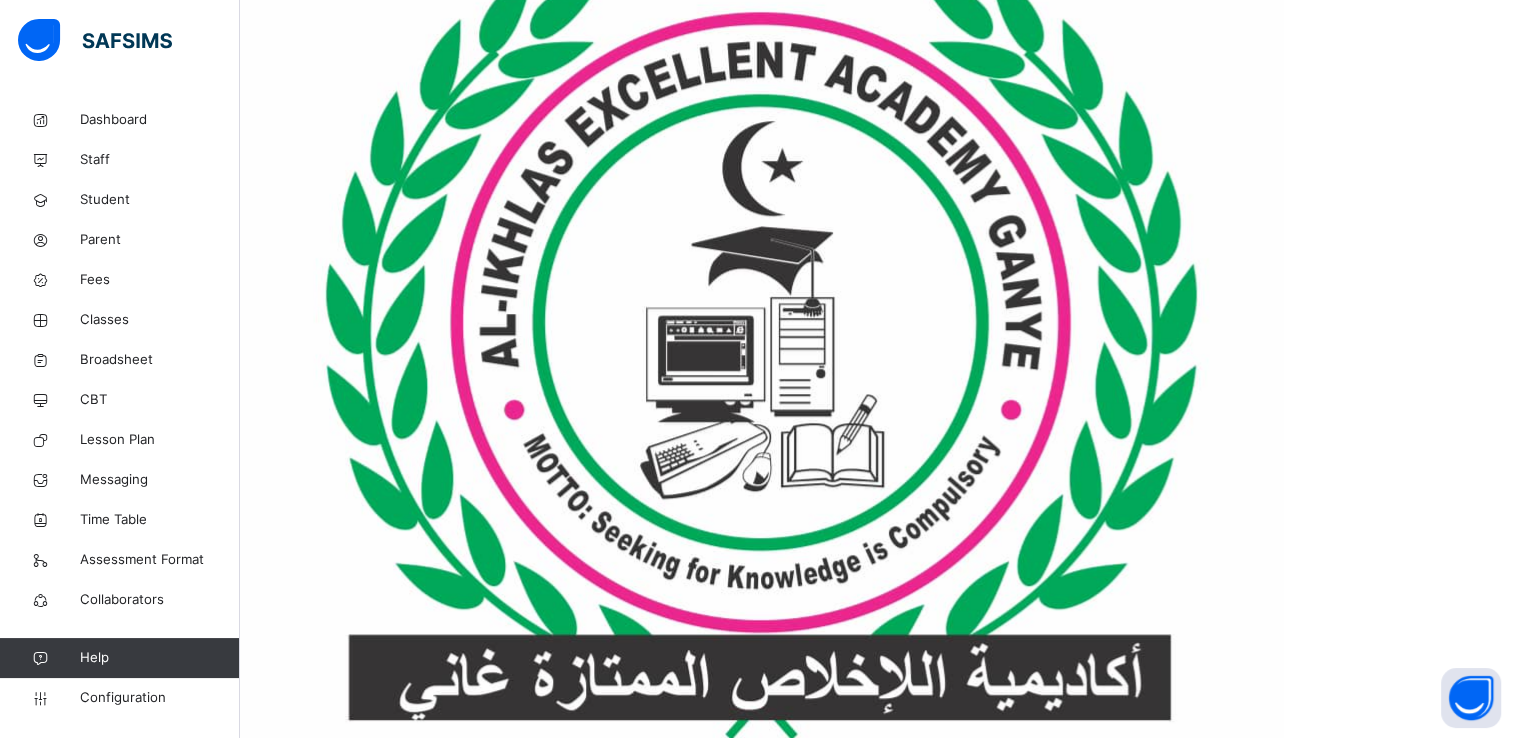 scroll, scrollTop: 0, scrollLeft: 0, axis: both 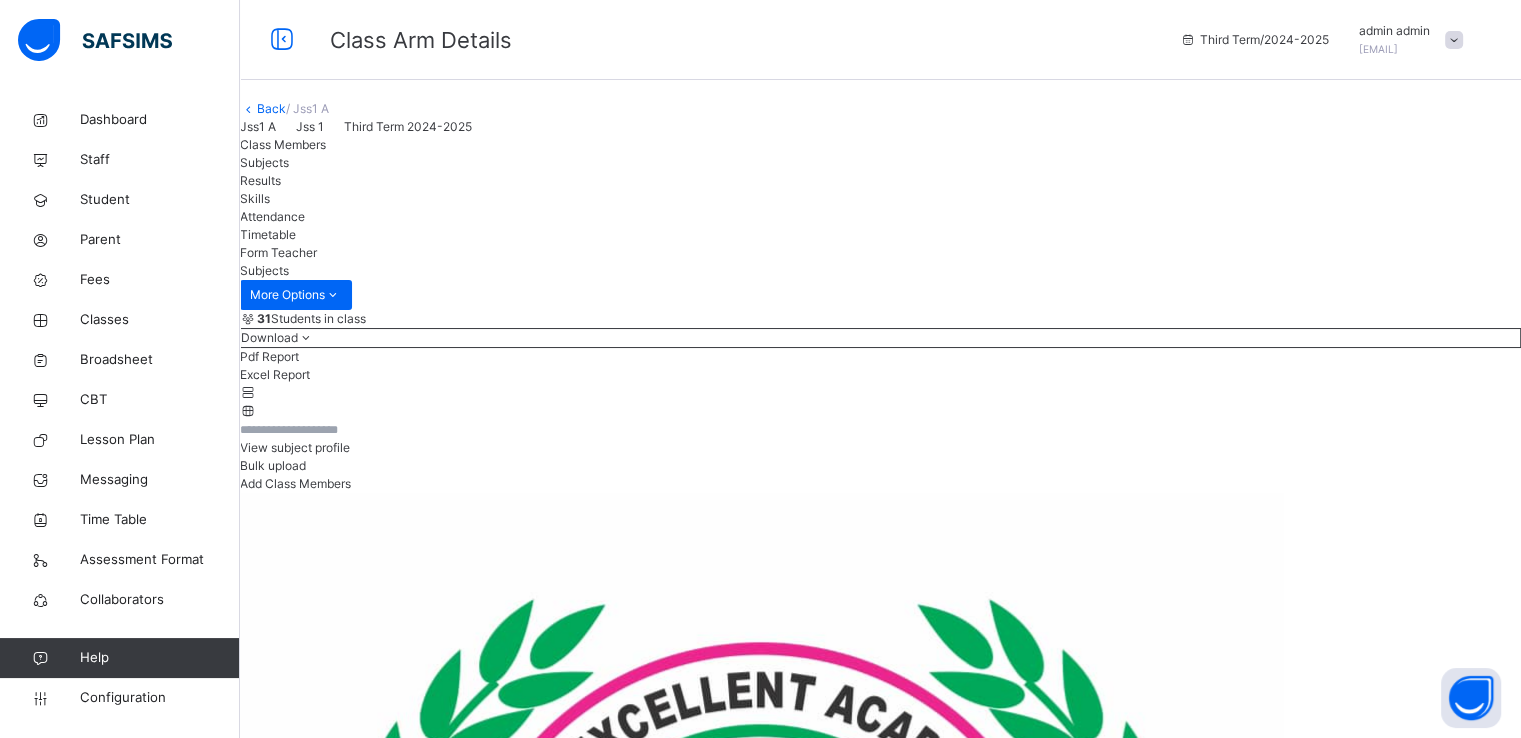 click on "Results" at bounding box center [260, 180] 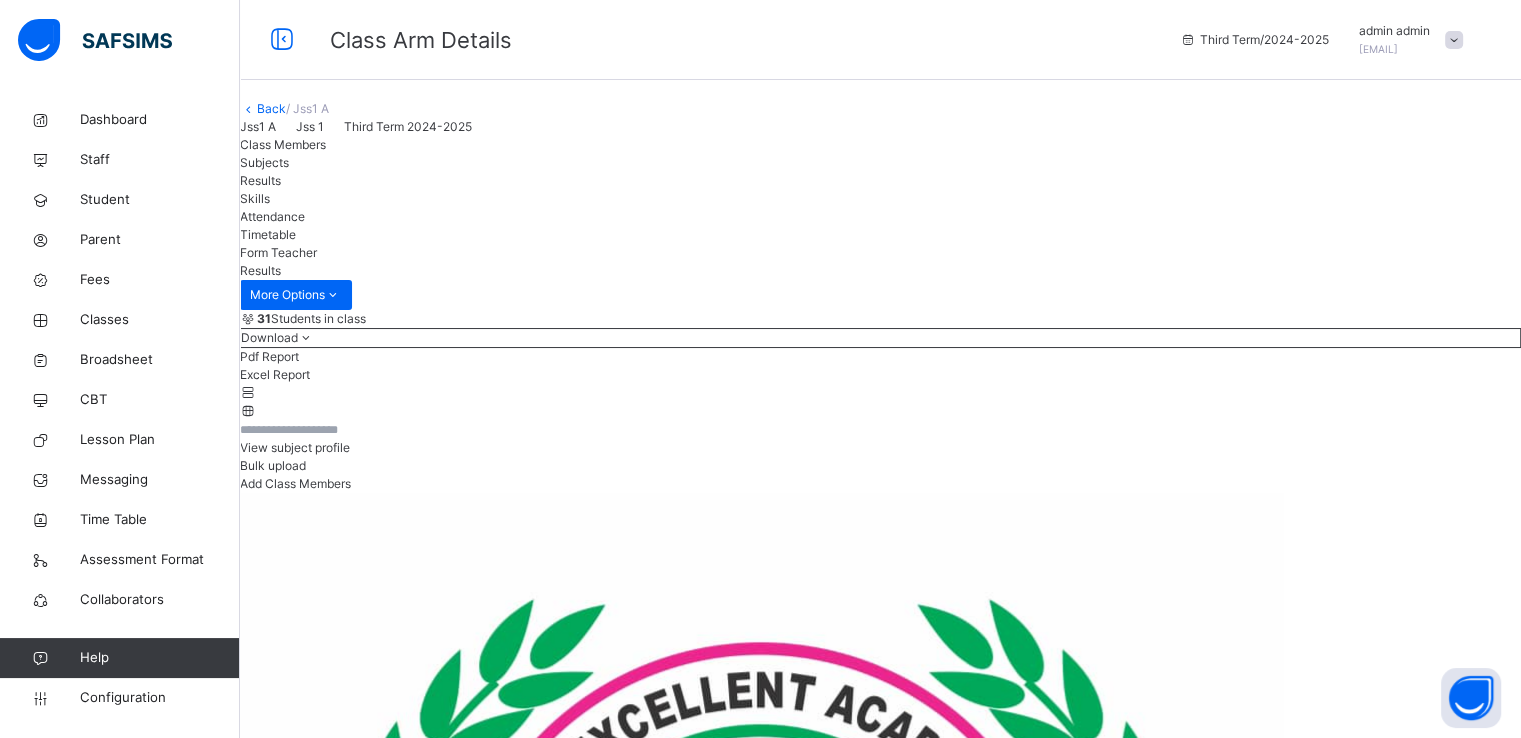click on "Subjects" at bounding box center (264, 162) 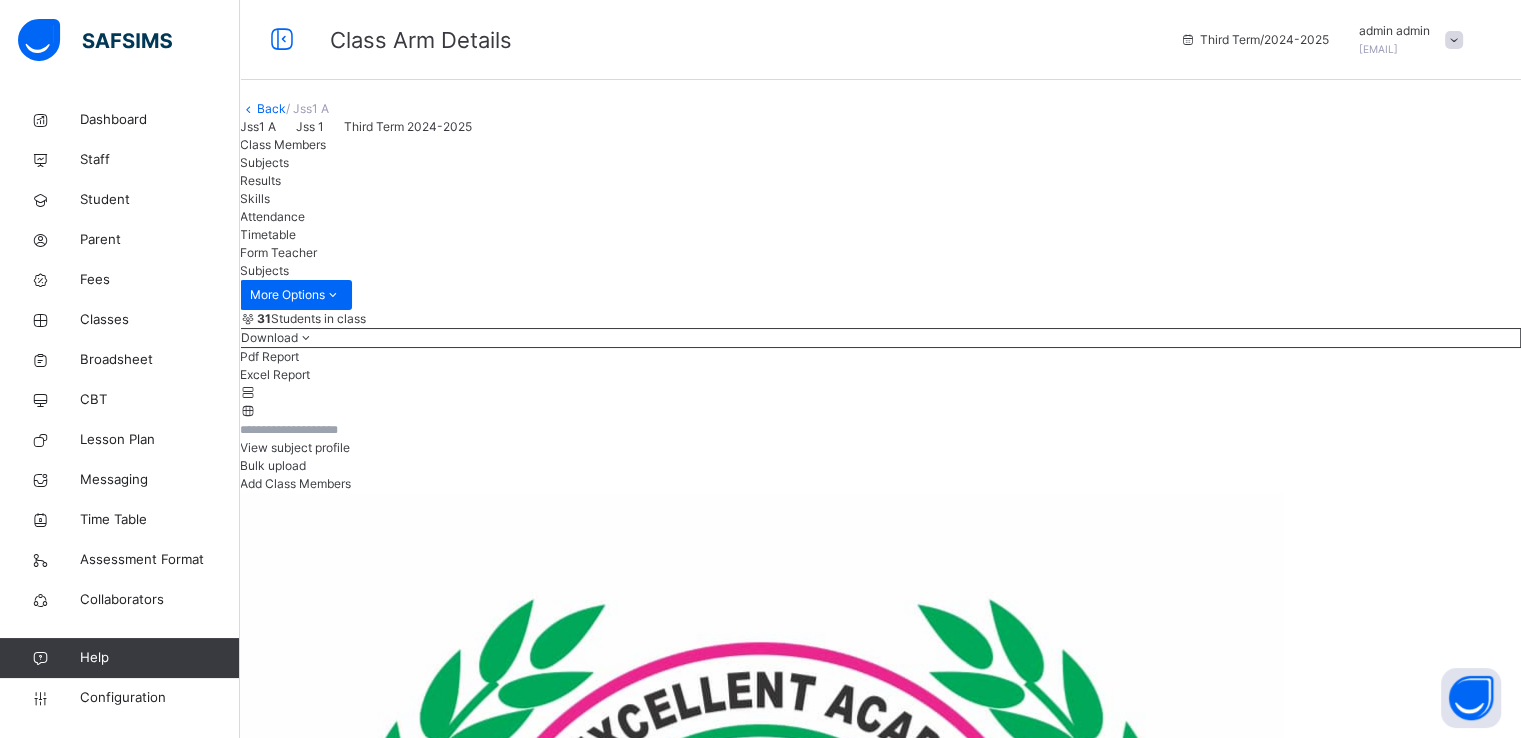 click on "Class Members" at bounding box center [283, 144] 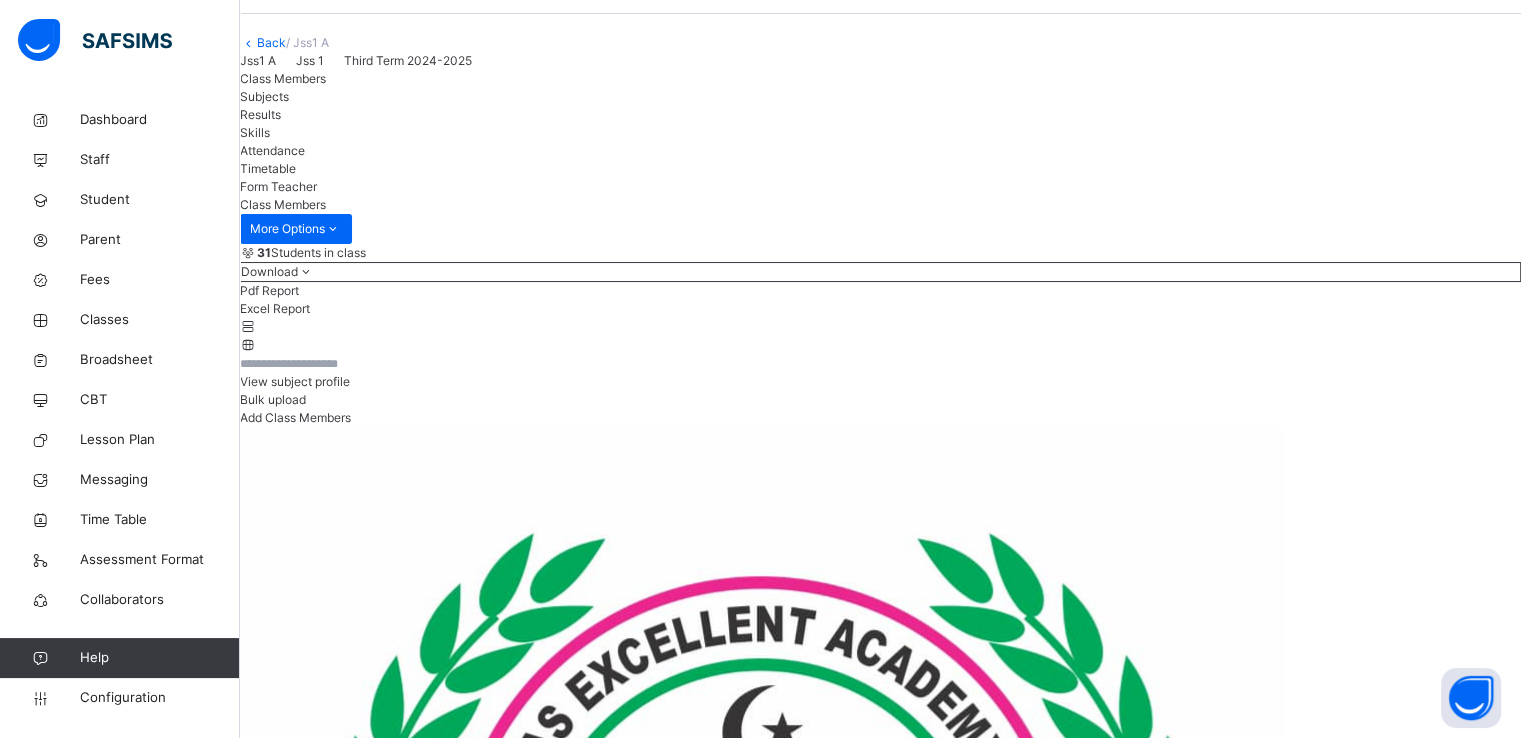 scroll, scrollTop: 0, scrollLeft: 0, axis: both 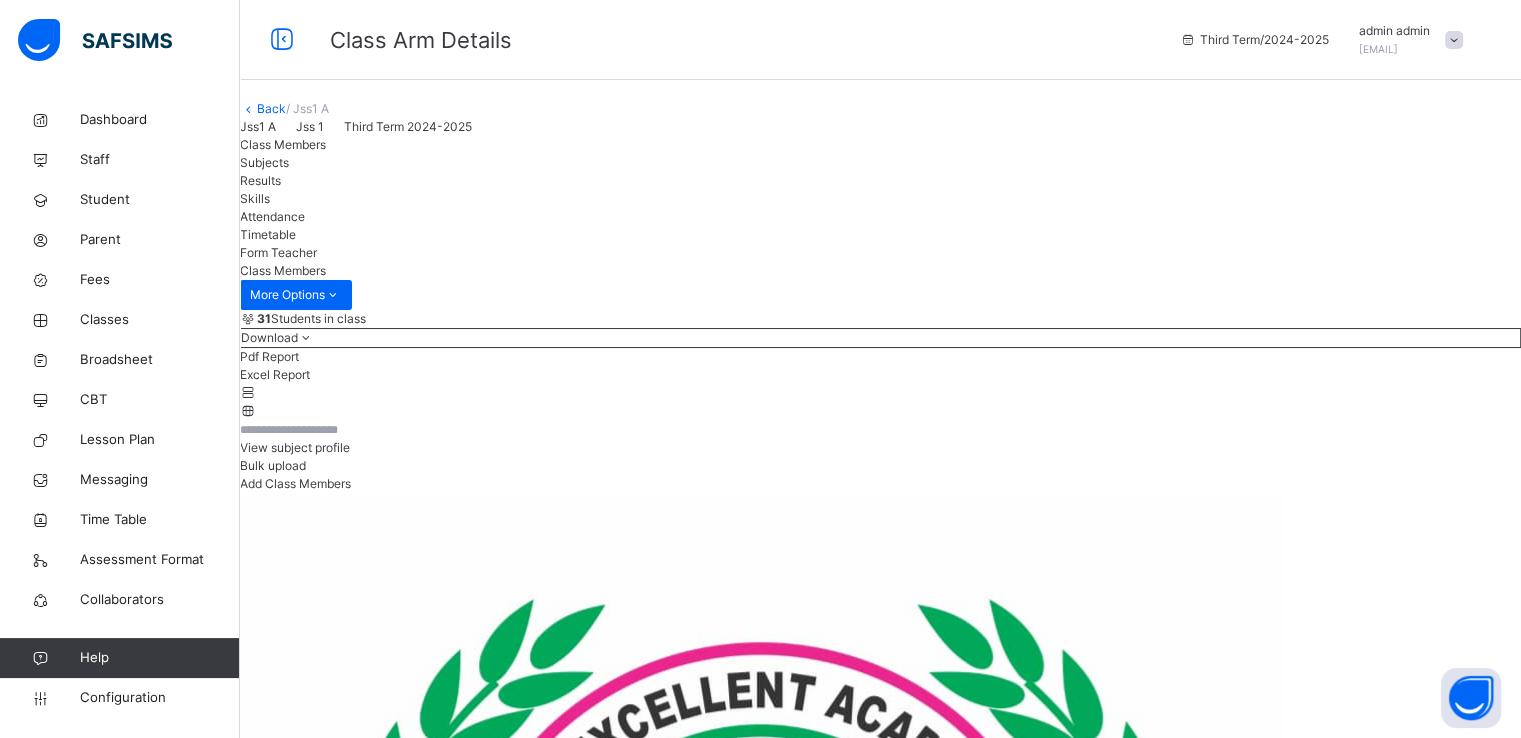 click on "Back" at bounding box center (271, 108) 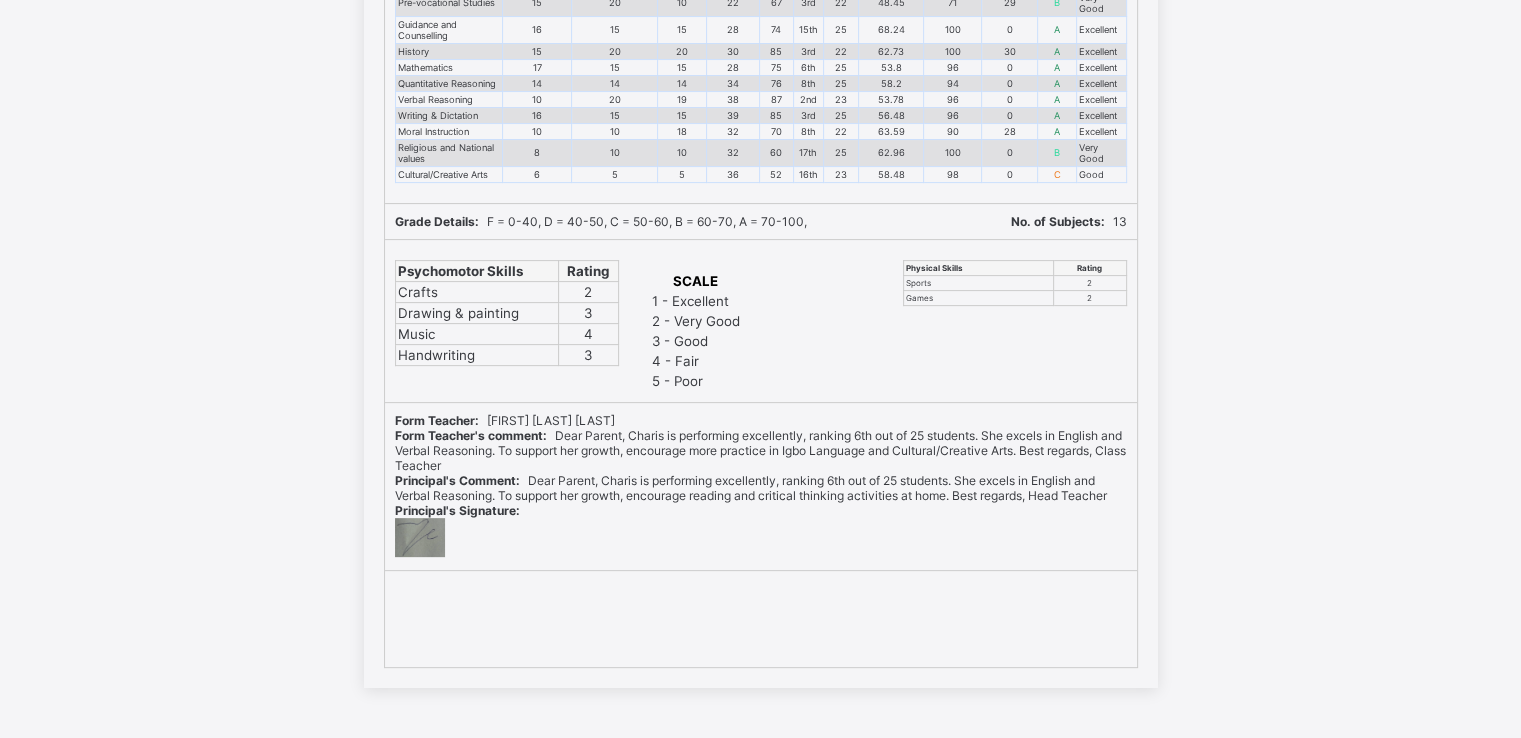 scroll, scrollTop: 0, scrollLeft: 0, axis: both 